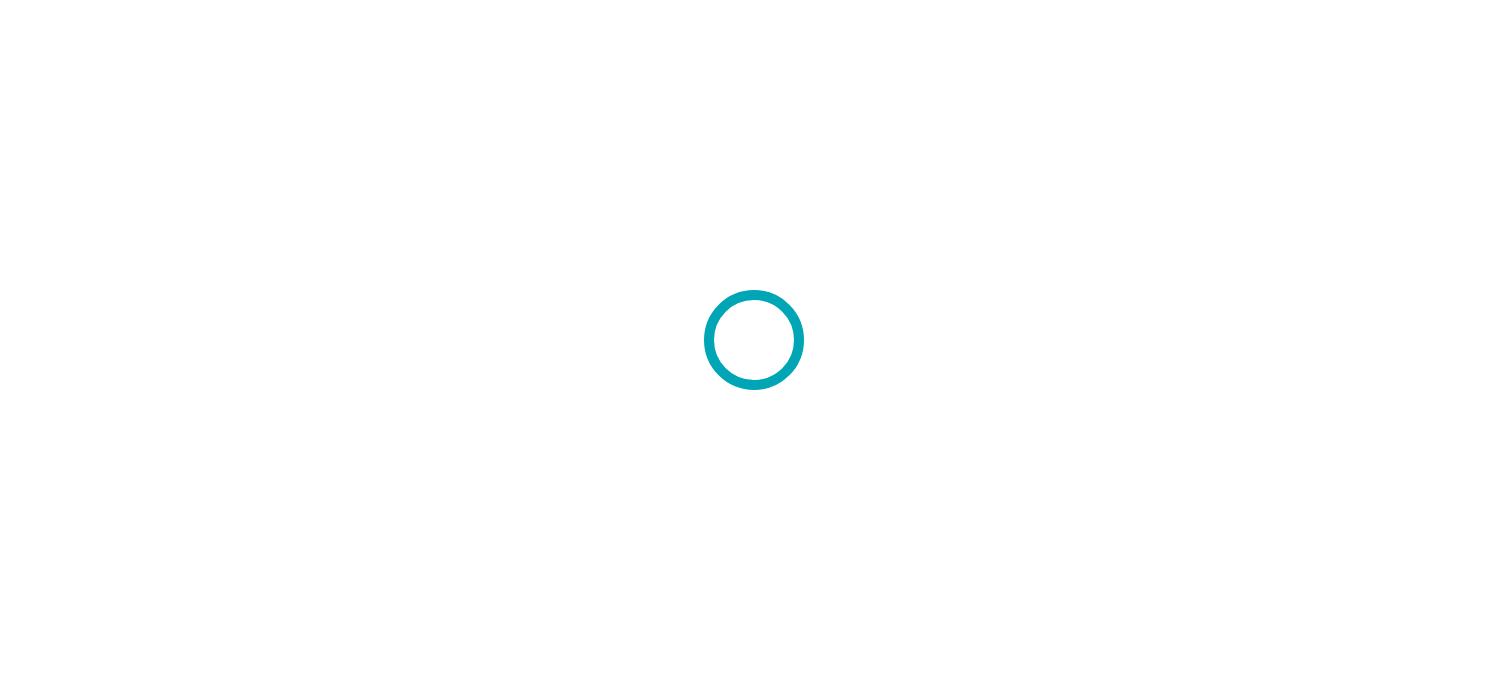 scroll, scrollTop: 0, scrollLeft: 0, axis: both 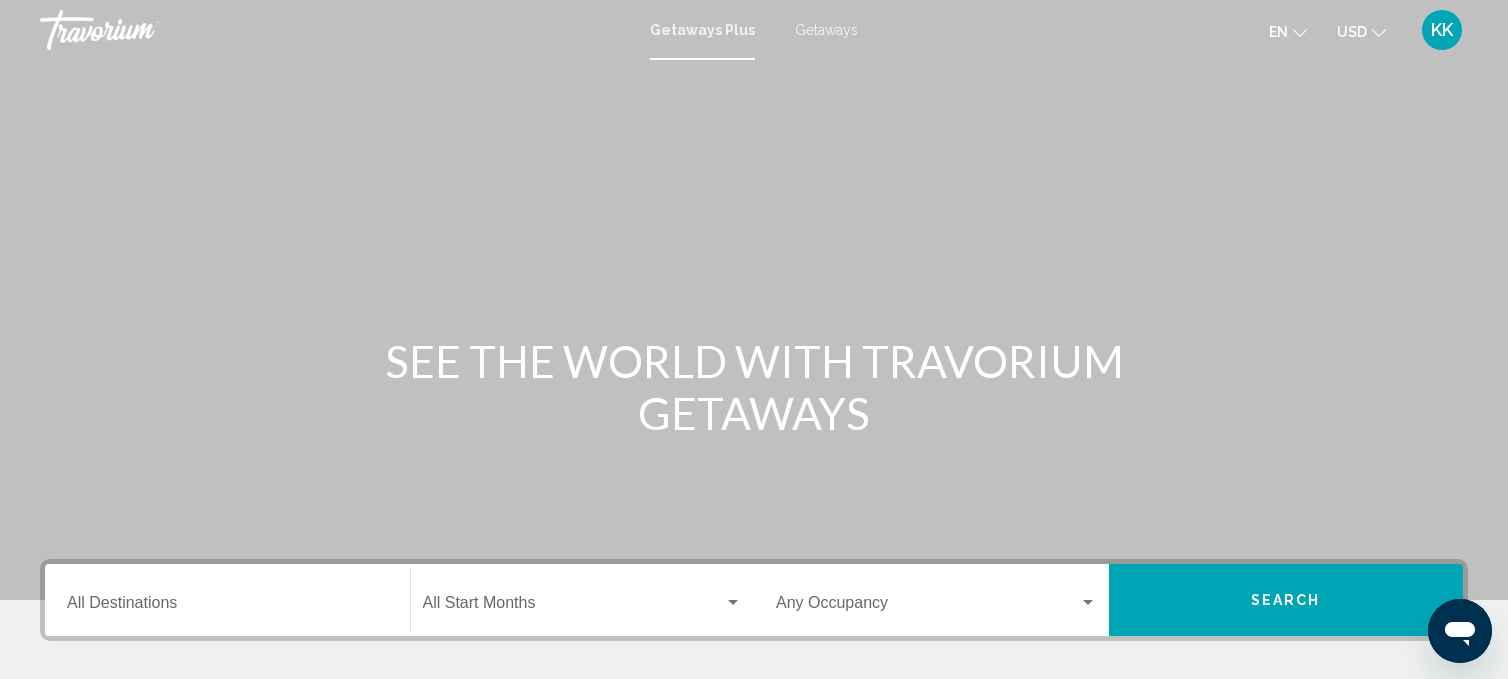 click on "Destination All Destinations" at bounding box center [227, 607] 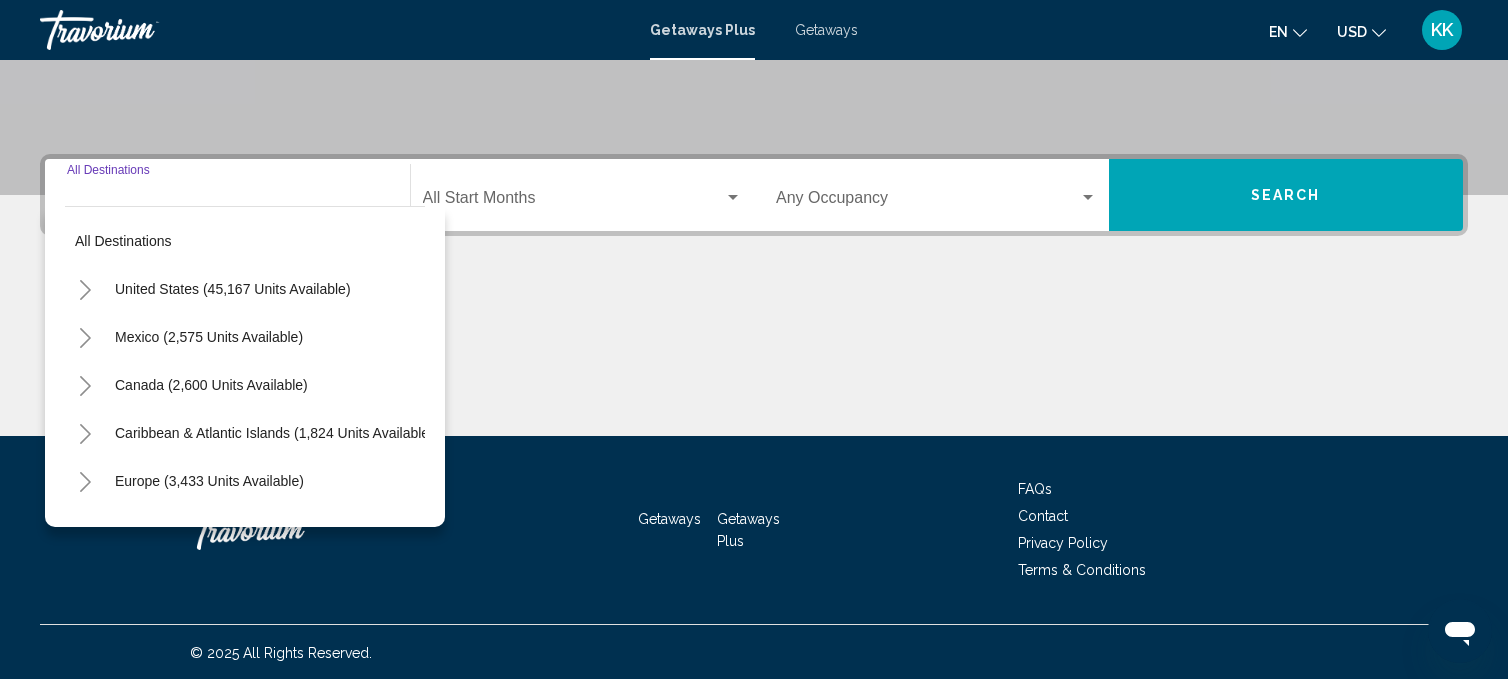 scroll, scrollTop: 406, scrollLeft: 0, axis: vertical 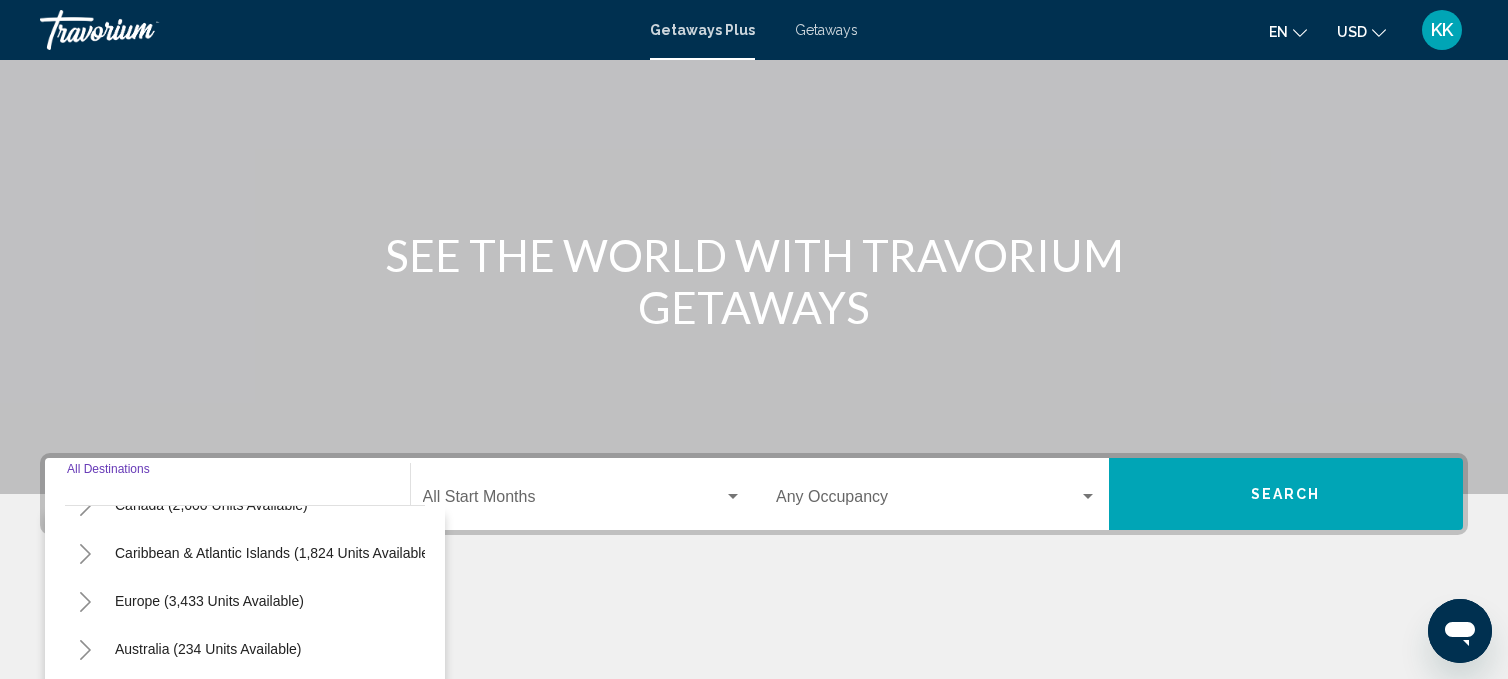 click on "Europe (3,433 units available)" at bounding box center (208, 649) 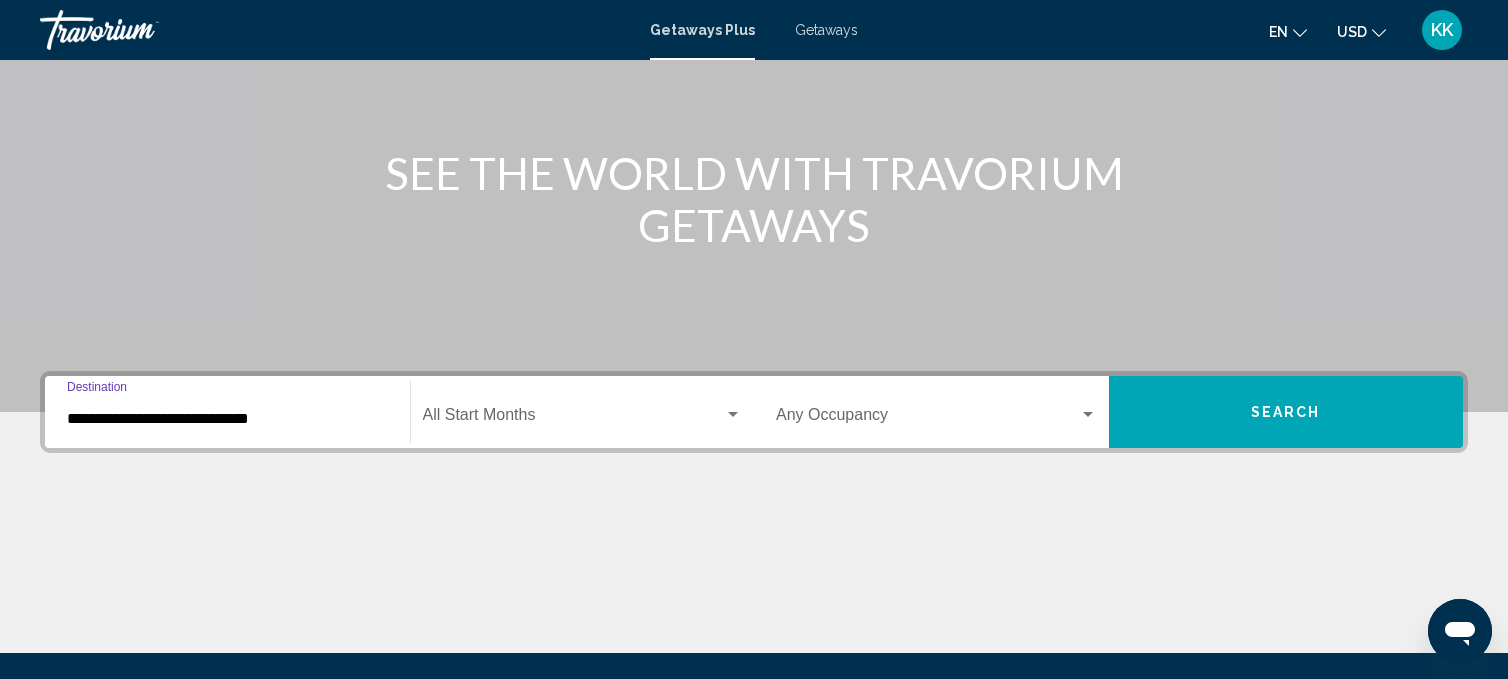 scroll, scrollTop: 406, scrollLeft: 0, axis: vertical 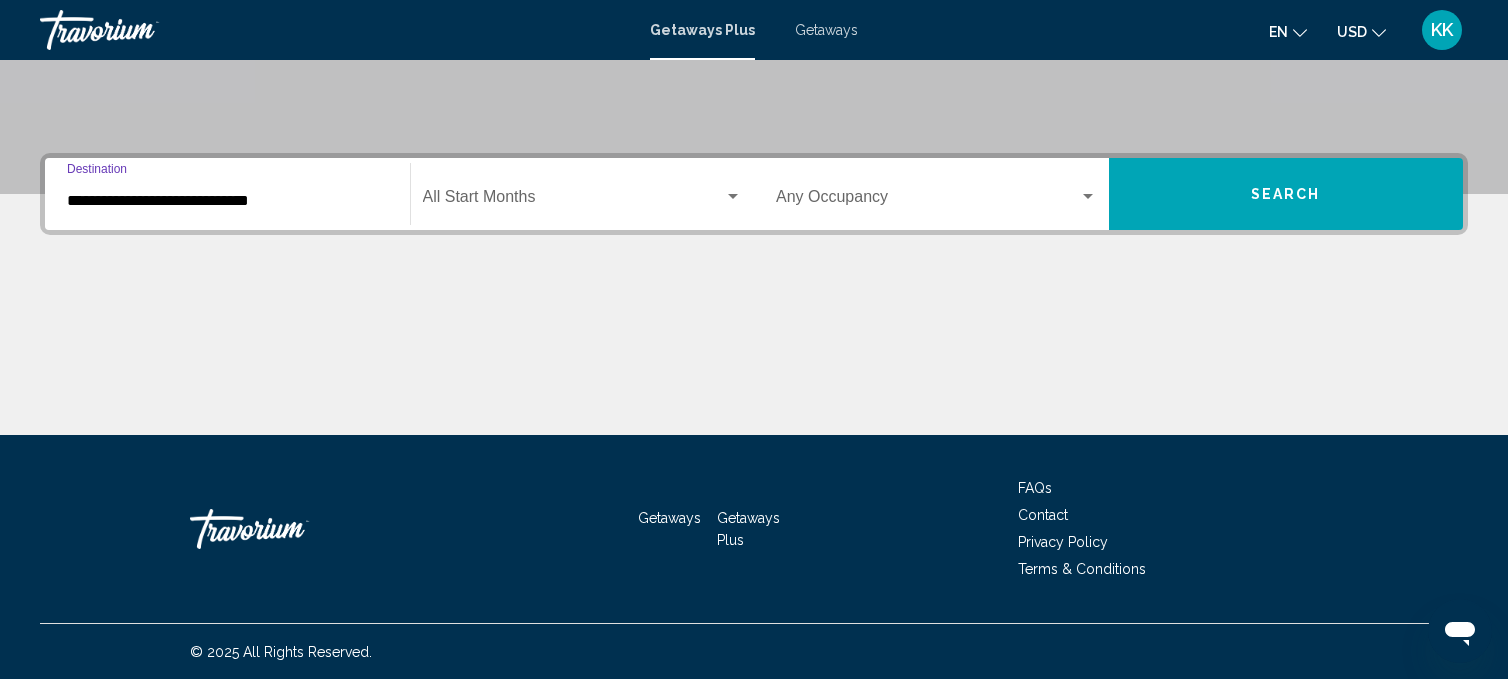 click at bounding box center (574, 201) 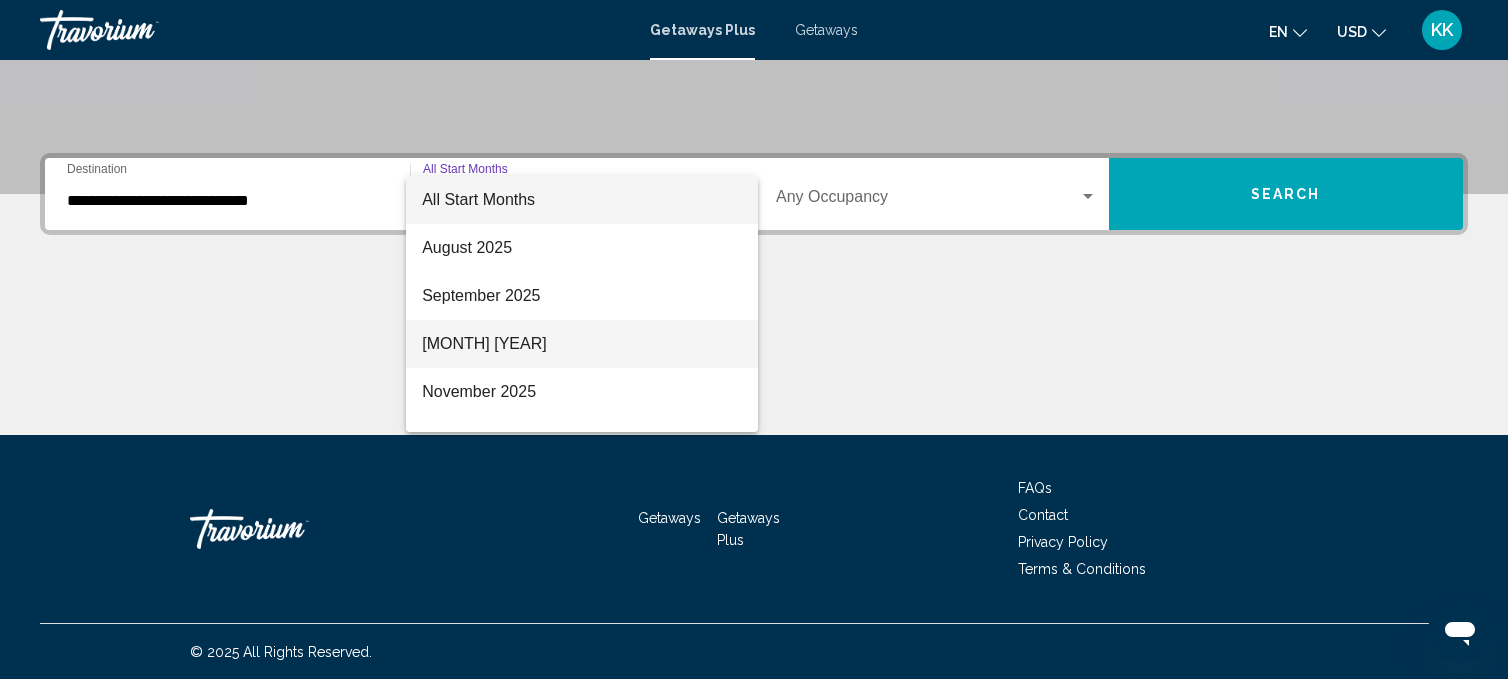 click on "[MONTH] [YEAR]" at bounding box center [582, 344] 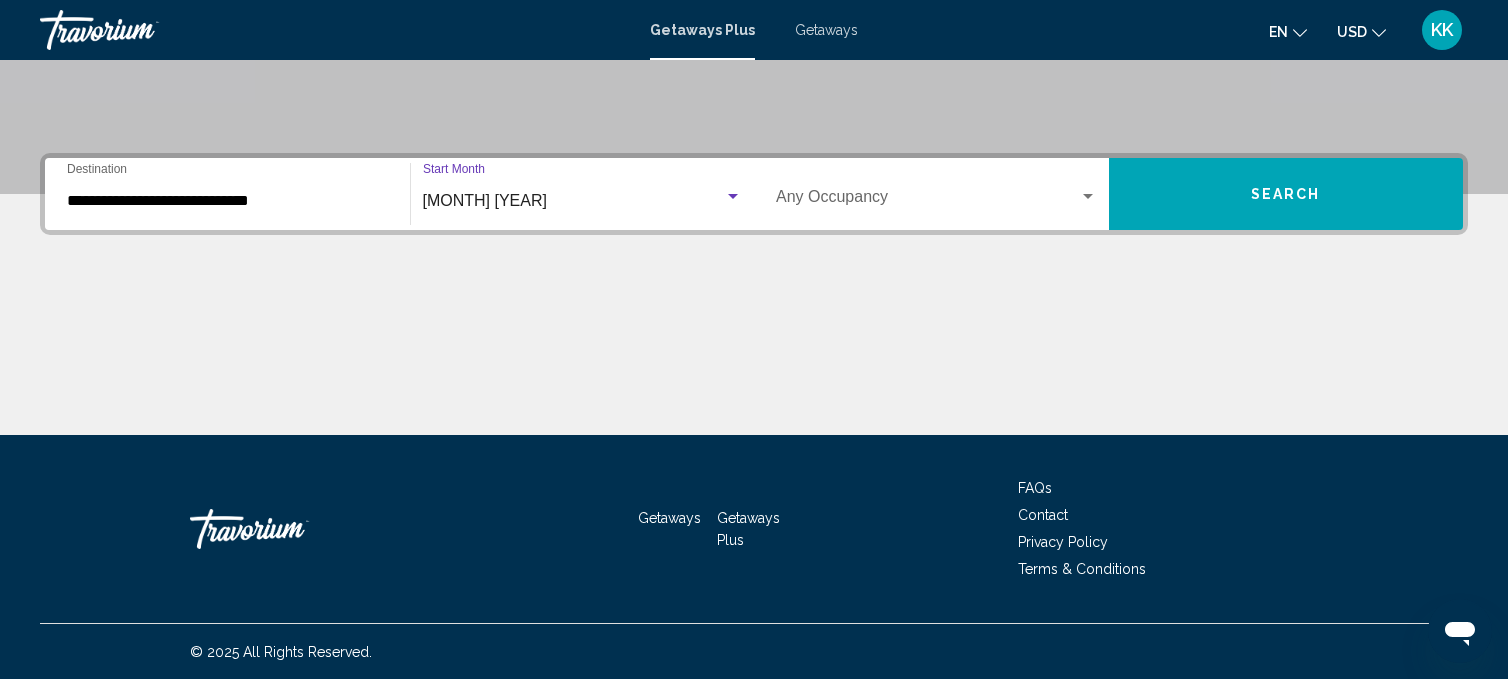 click at bounding box center (1088, 196) 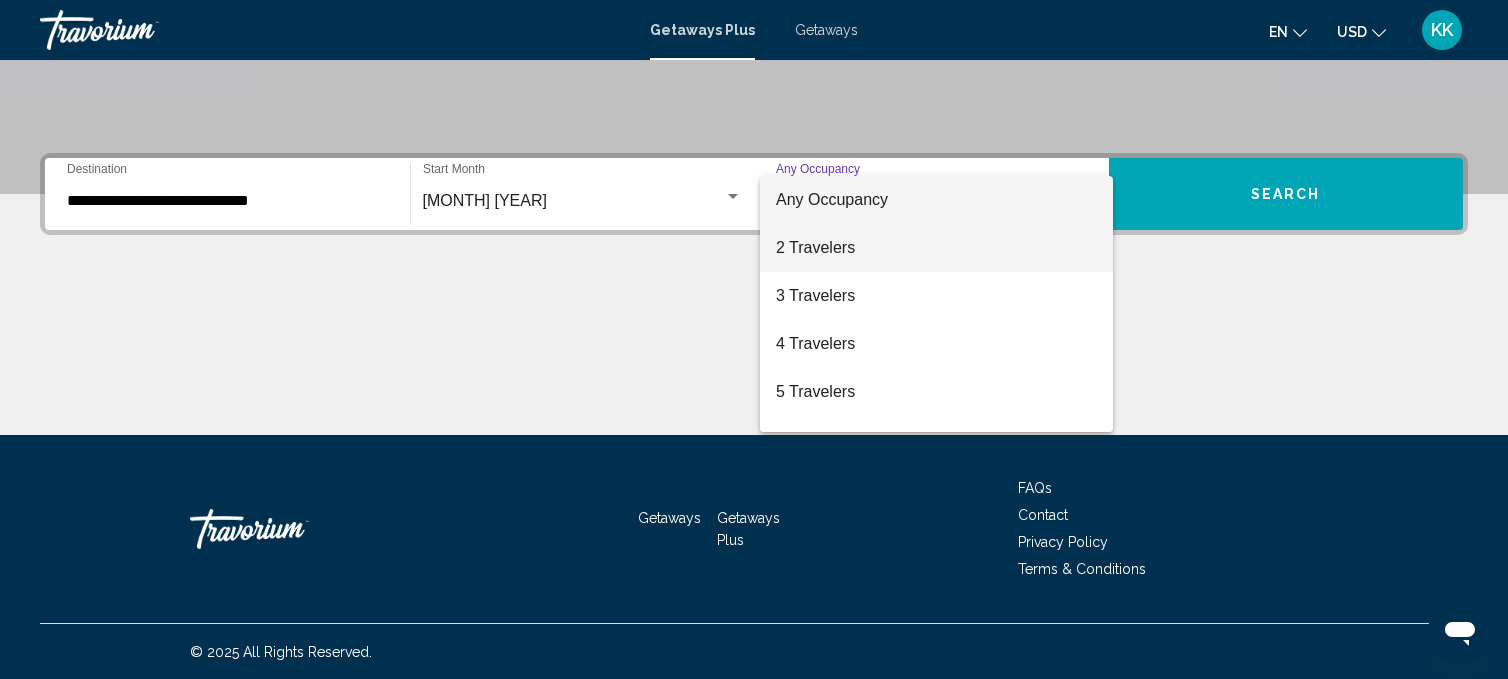 click on "2 Travelers" at bounding box center [936, 248] 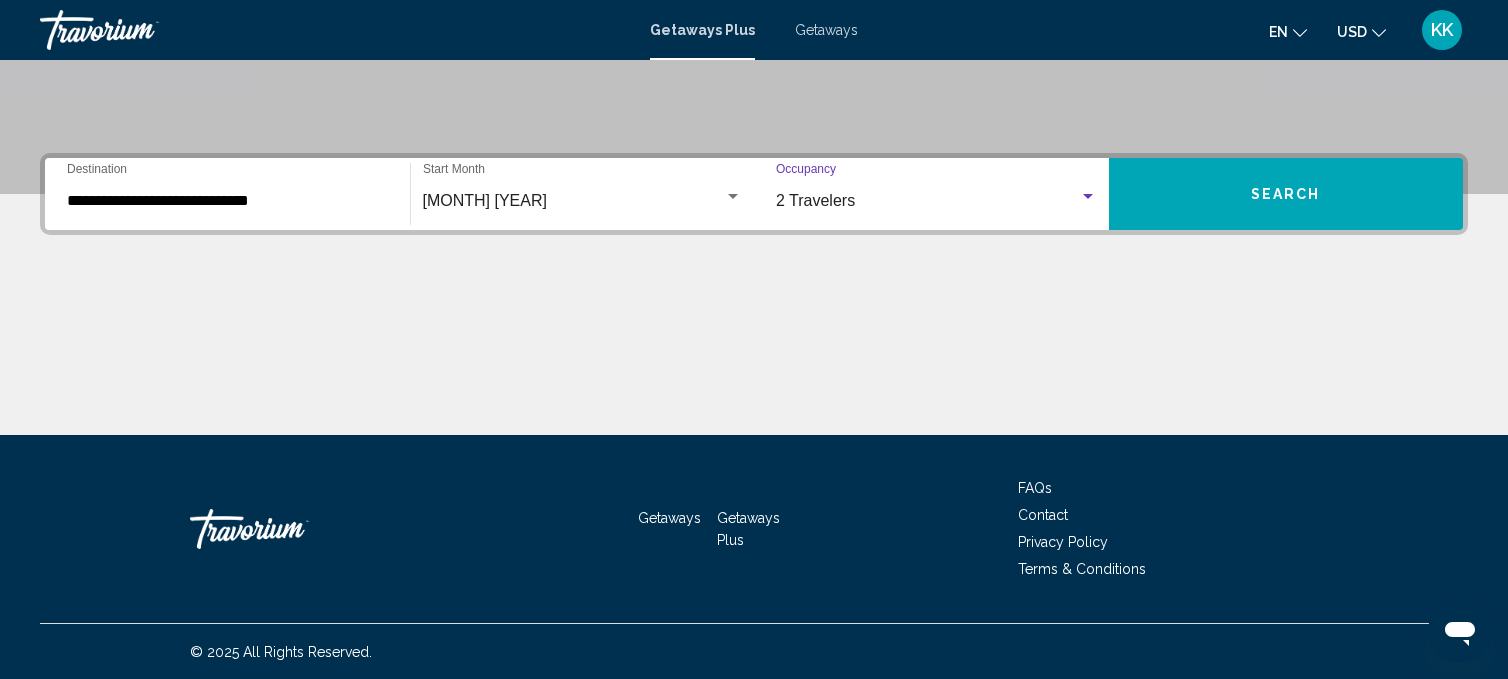 click on "Search" at bounding box center [1286, 195] 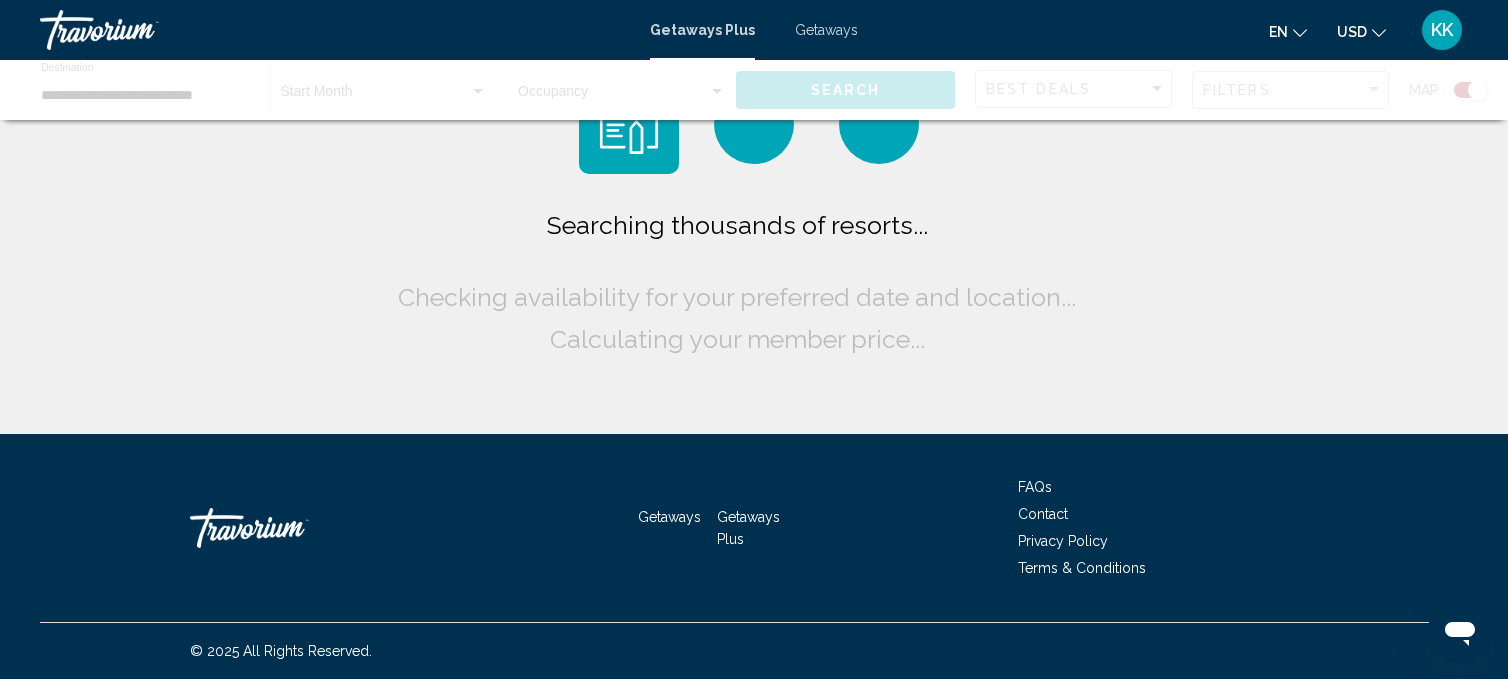 scroll, scrollTop: 0, scrollLeft: 0, axis: both 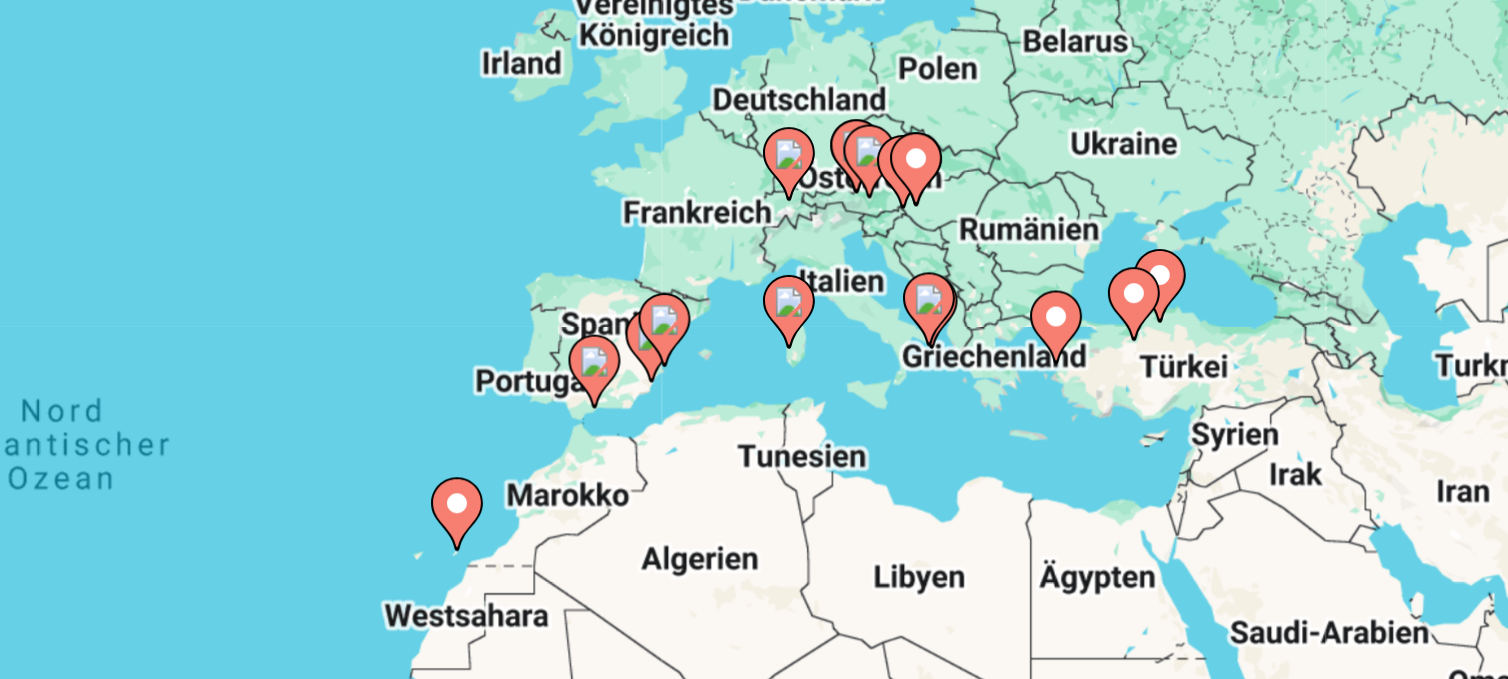 click on "Um den Modus zum Ziehen mit der Tastatur zu aktivieren, drückst du Alt + Eingabetaste. Wenn du den Modus aktiviert hast, kannst du die Markierung mit den Pfeiltasten verschieben. Nachdem du sie an die gewünschte Stelle gezogen bzw. verschoben hast, drückst du einfach die Eingabetaste. Durch Drücken der Esc-Taste kannst du den Vorgang abbrechen." at bounding box center (754, 440) 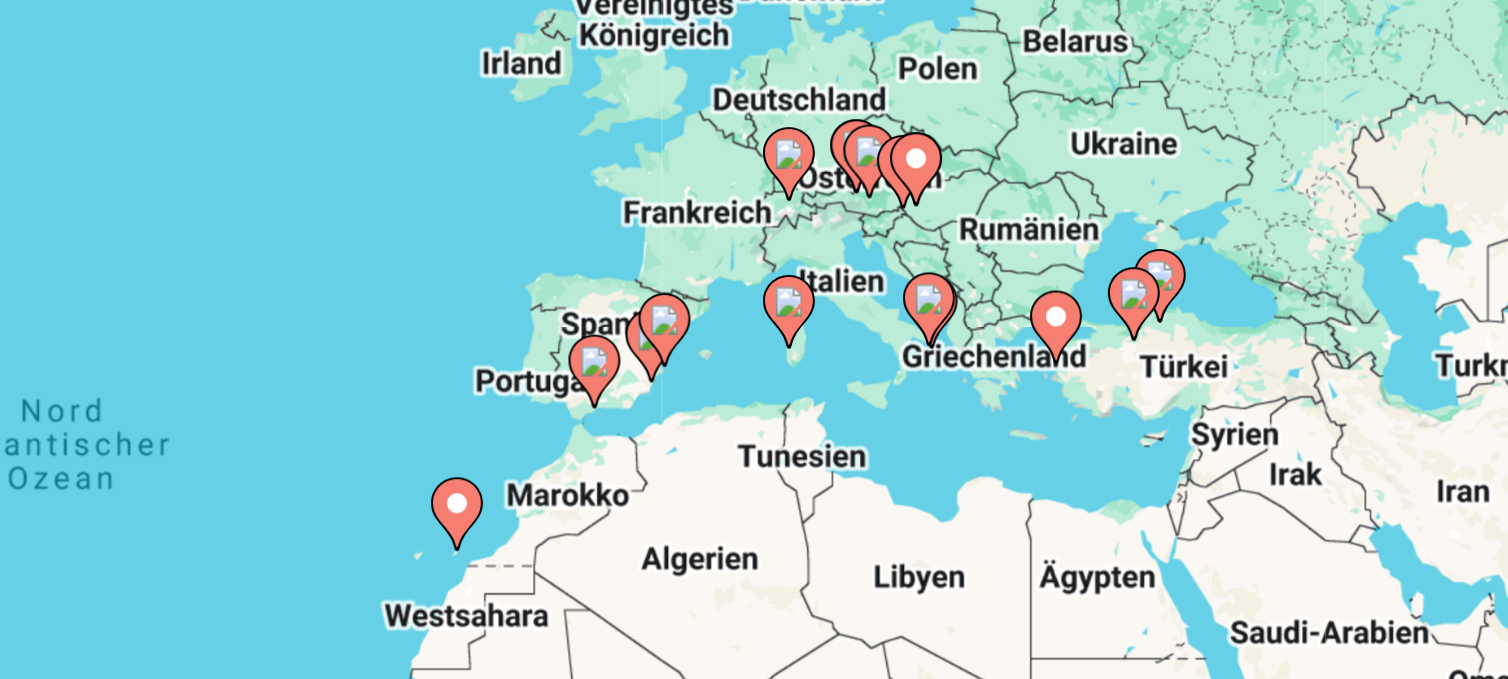 click 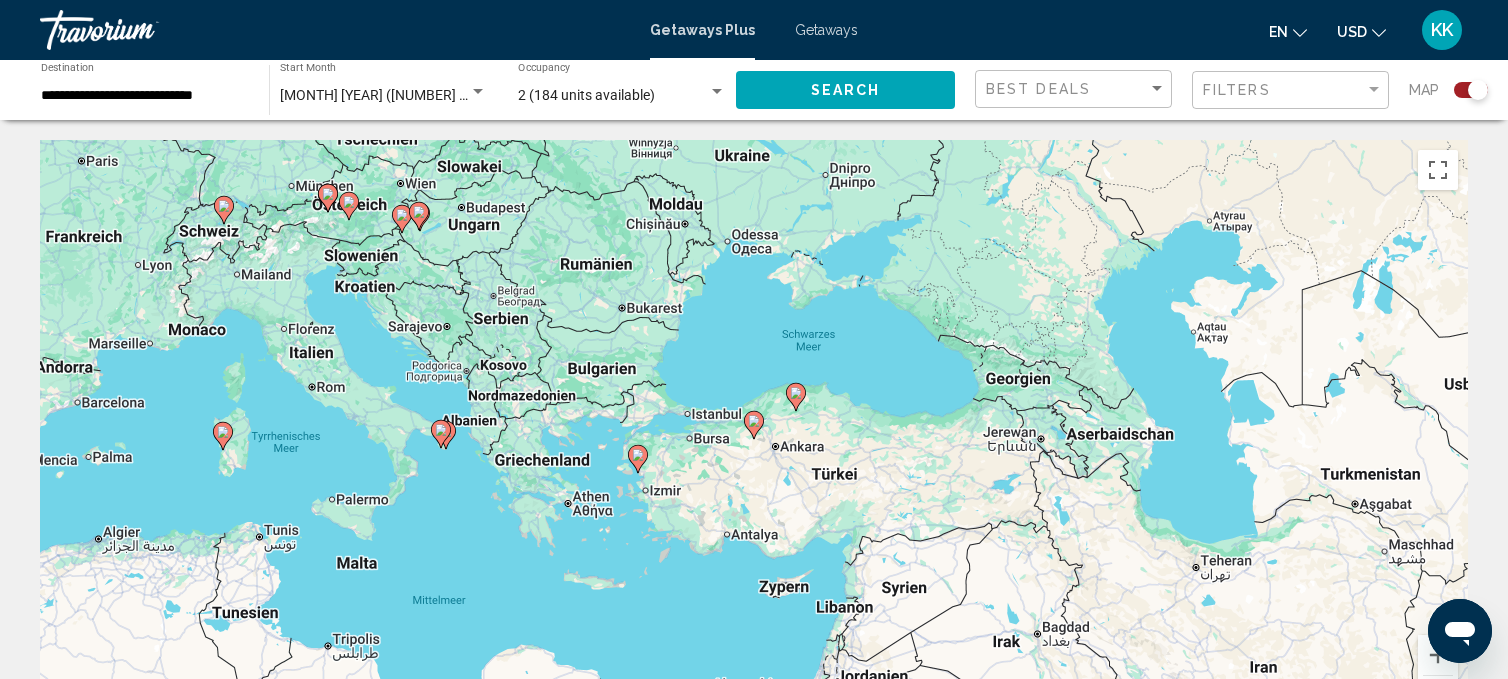 click 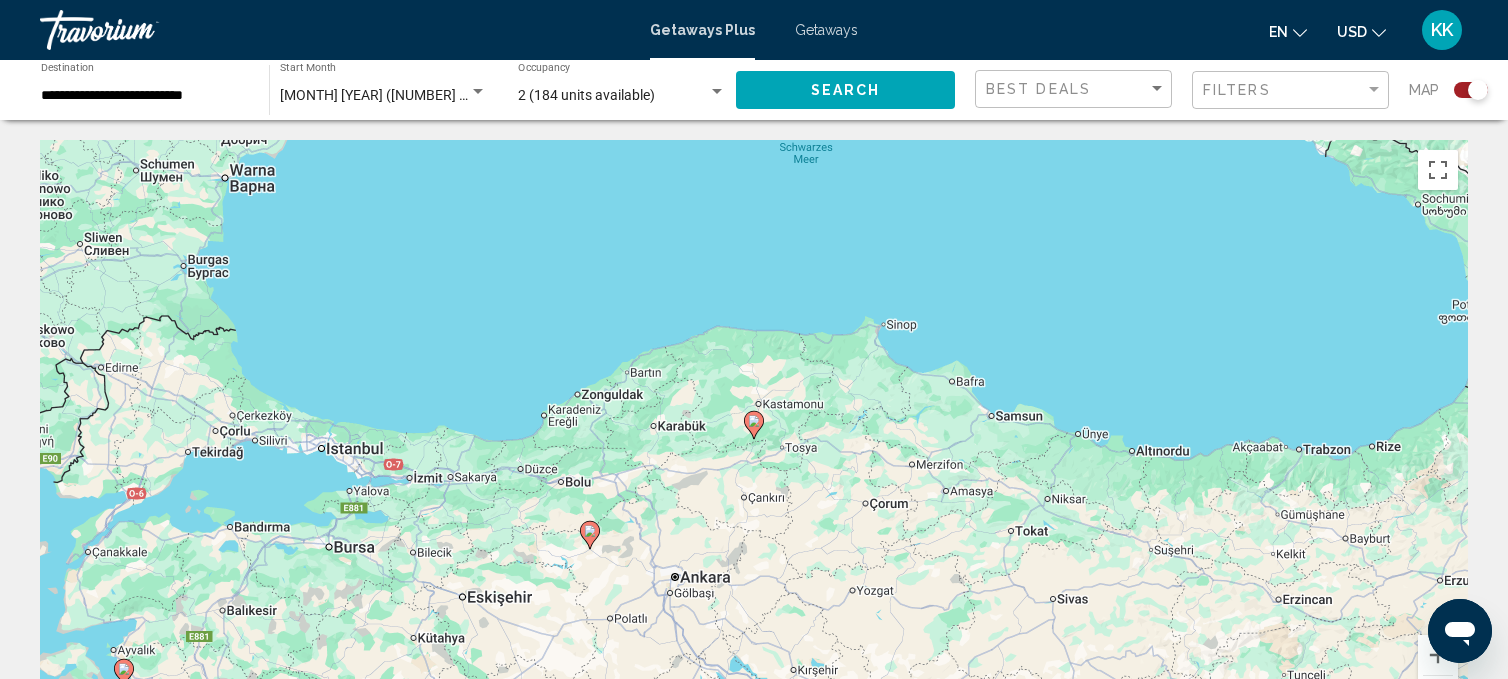 click 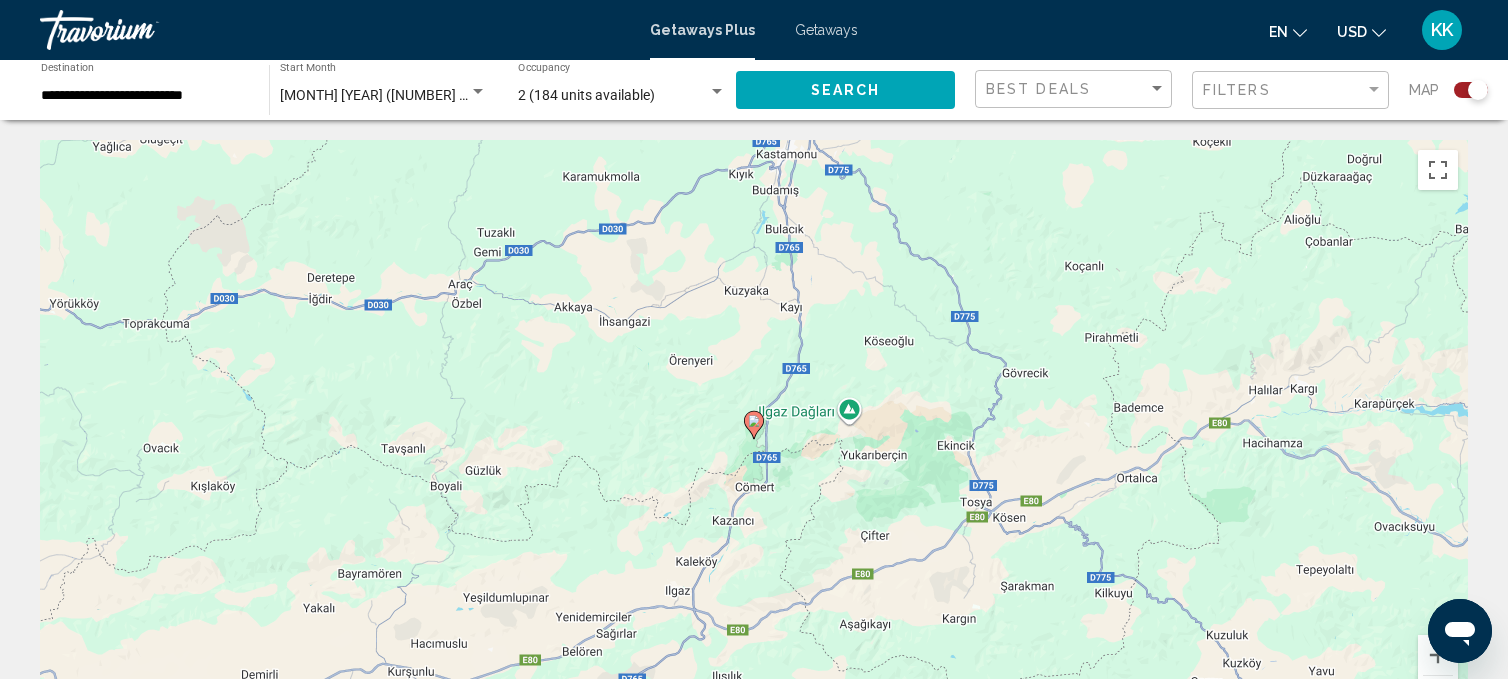 drag, startPoint x: 481, startPoint y: 402, endPoint x: 641, endPoint y: 135, distance: 311.27 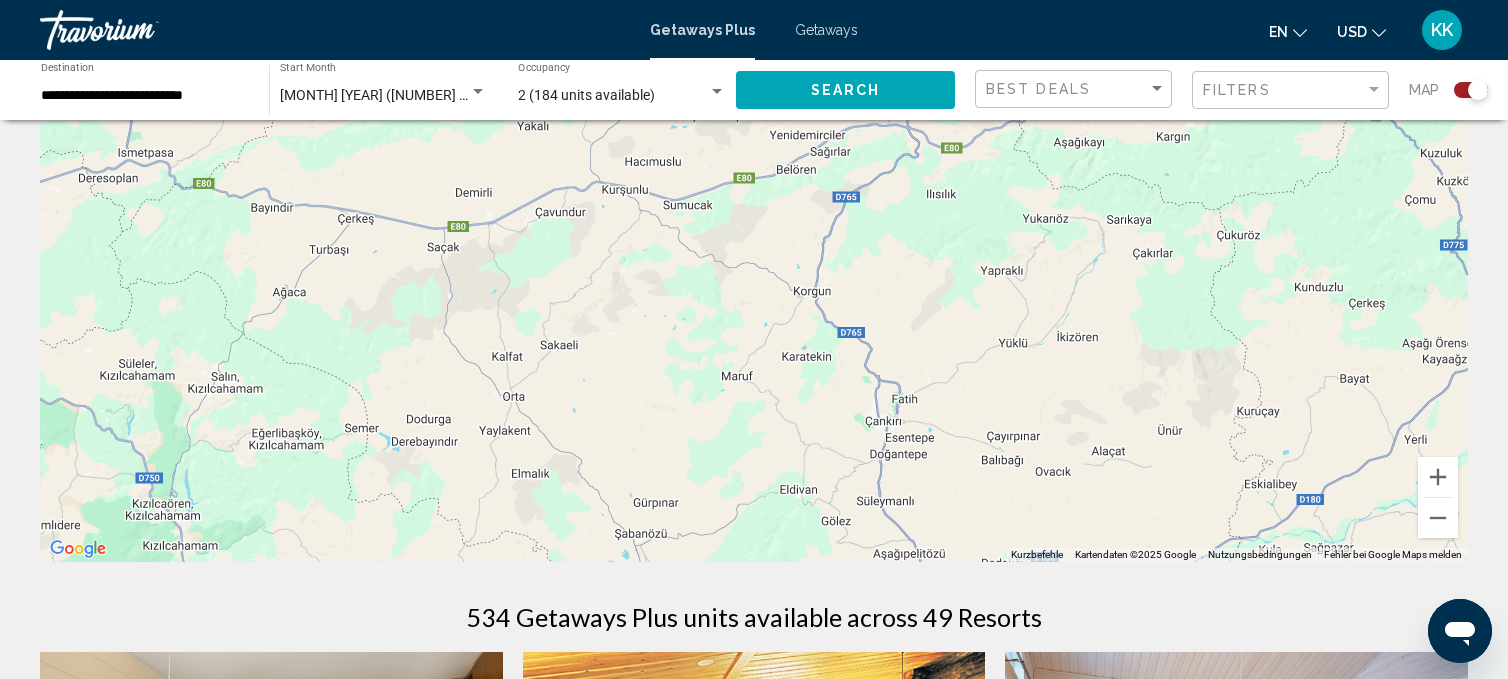 scroll, scrollTop: 176, scrollLeft: 0, axis: vertical 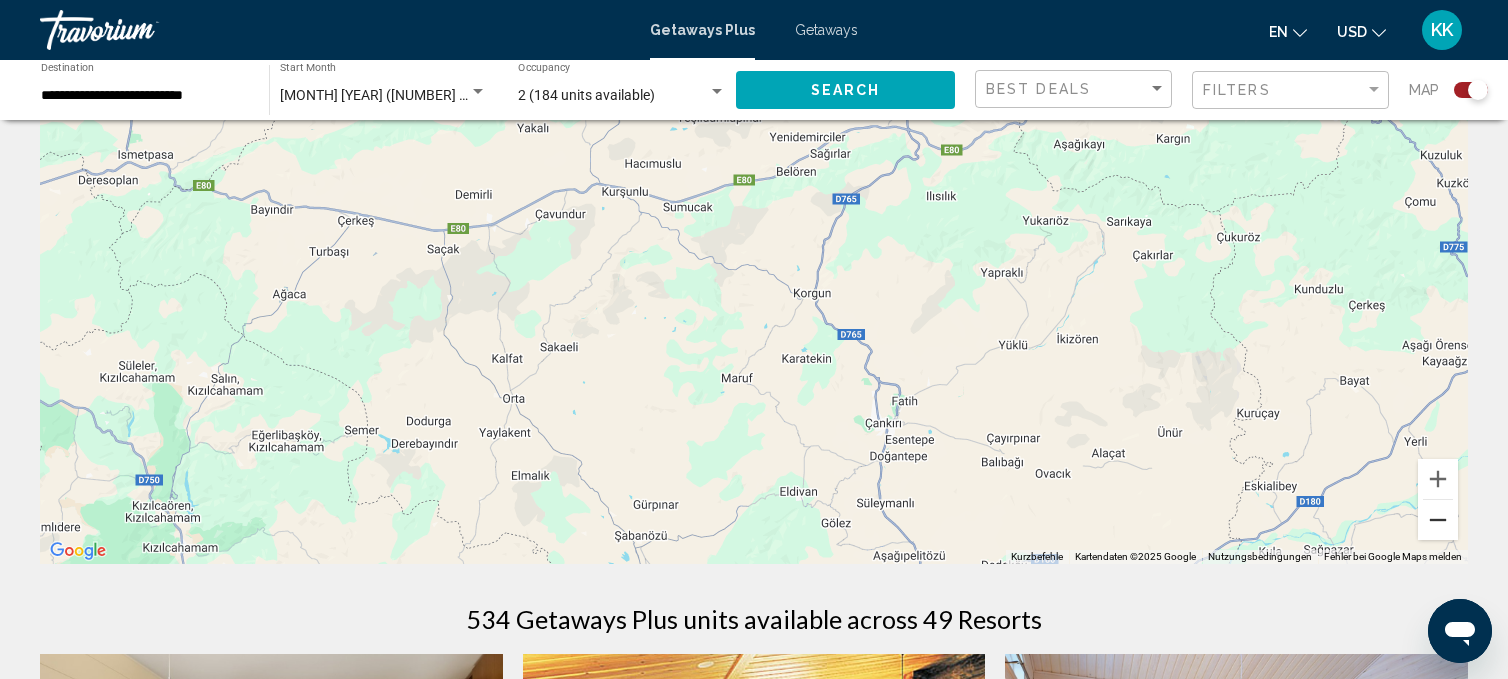 click at bounding box center (1438, 520) 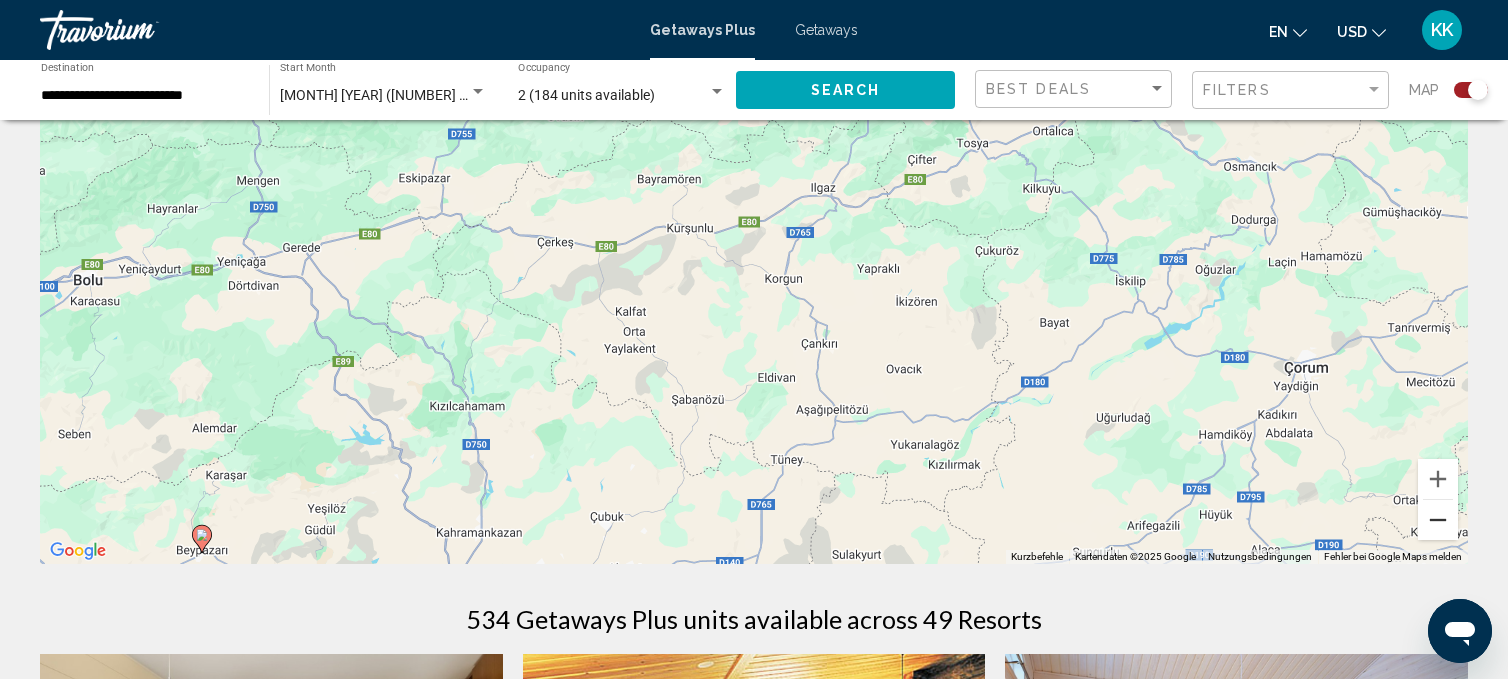 click at bounding box center [1438, 520] 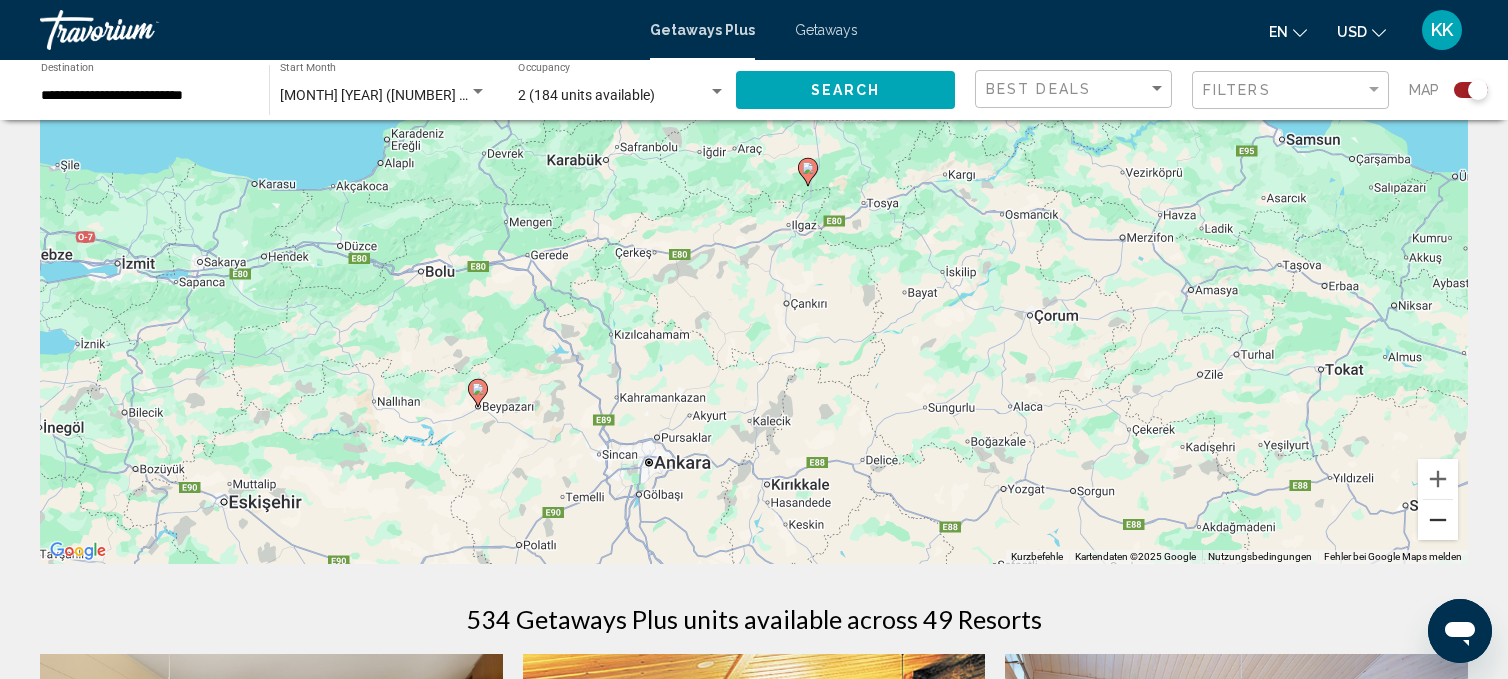 click at bounding box center [1438, 520] 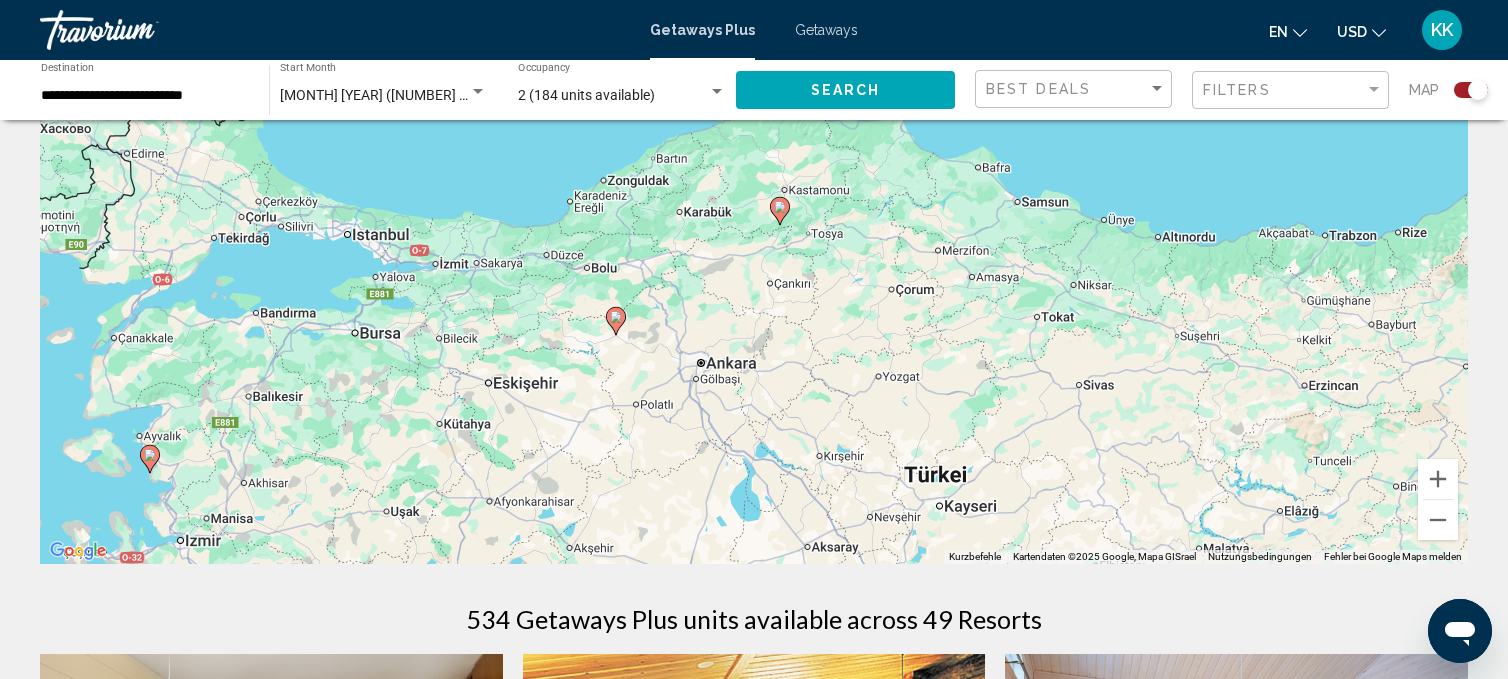 click 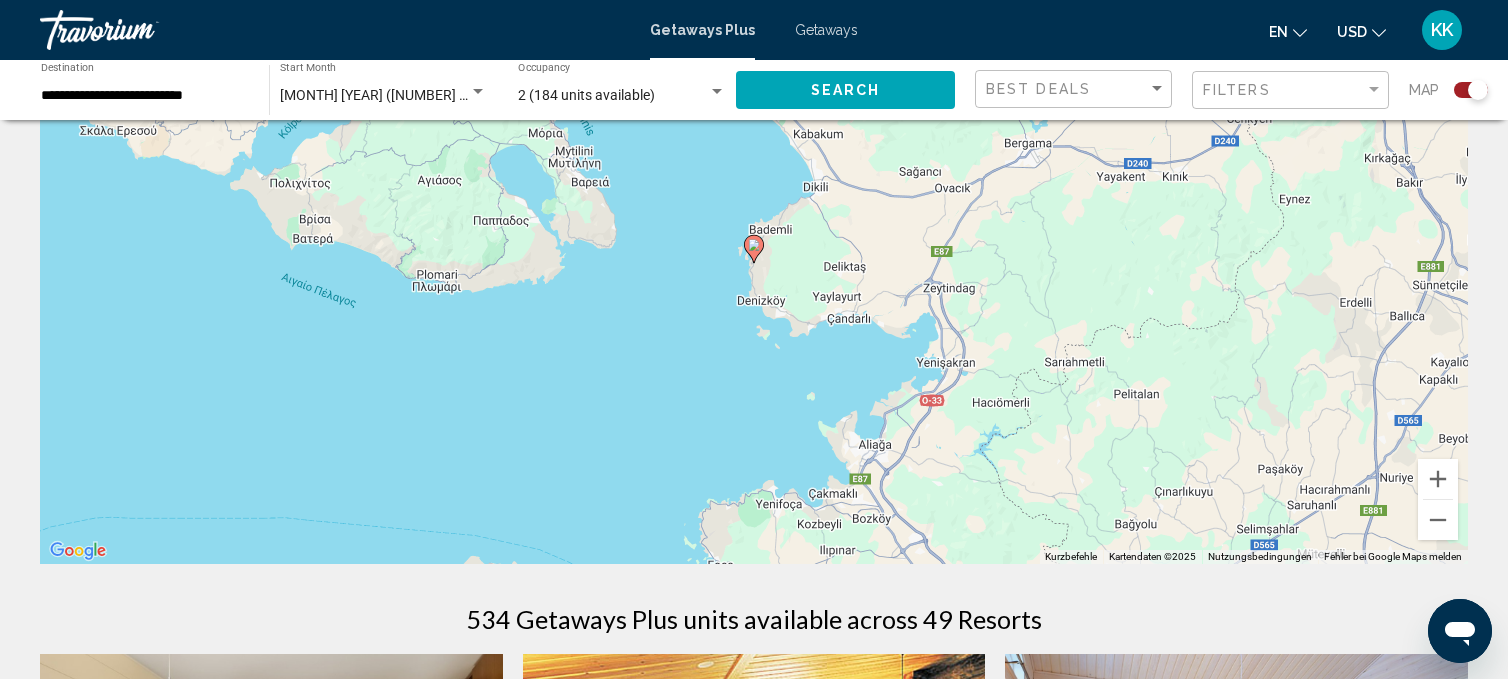 click 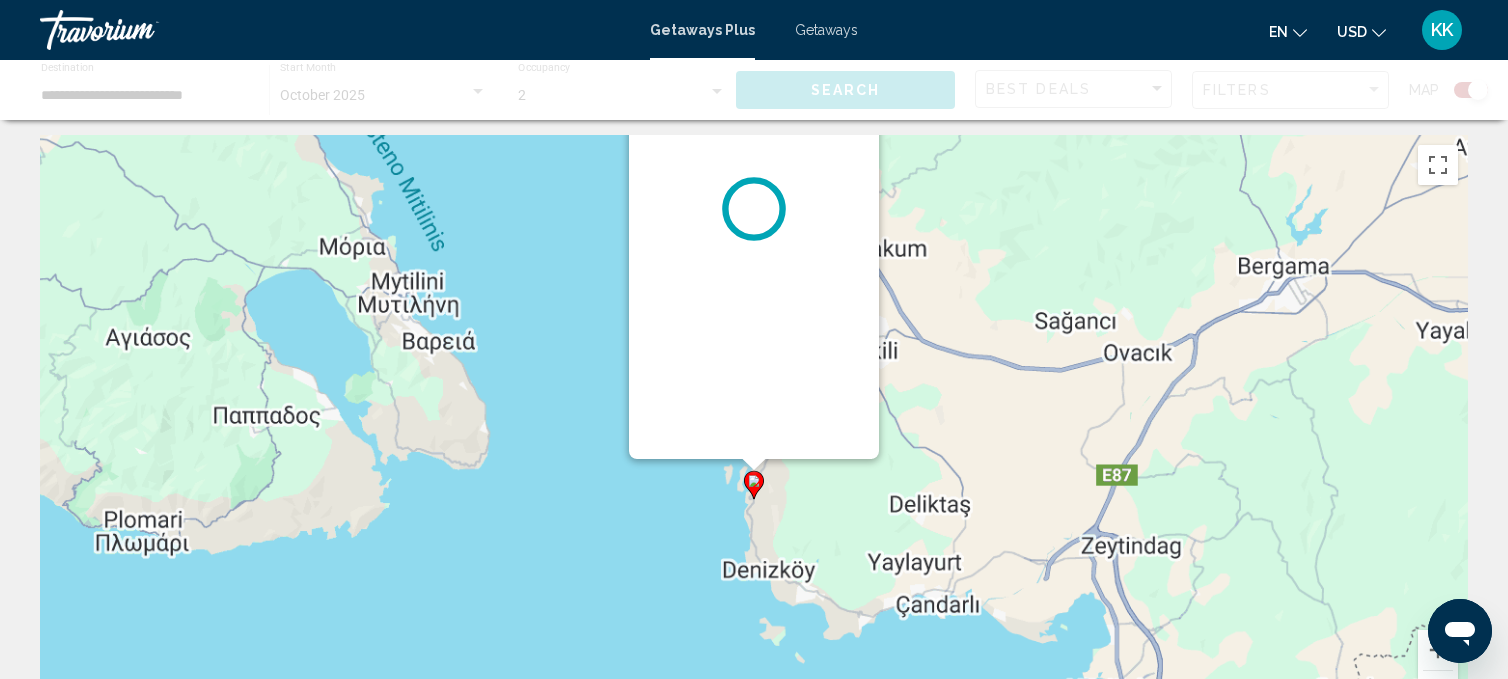 scroll, scrollTop: 0, scrollLeft: 0, axis: both 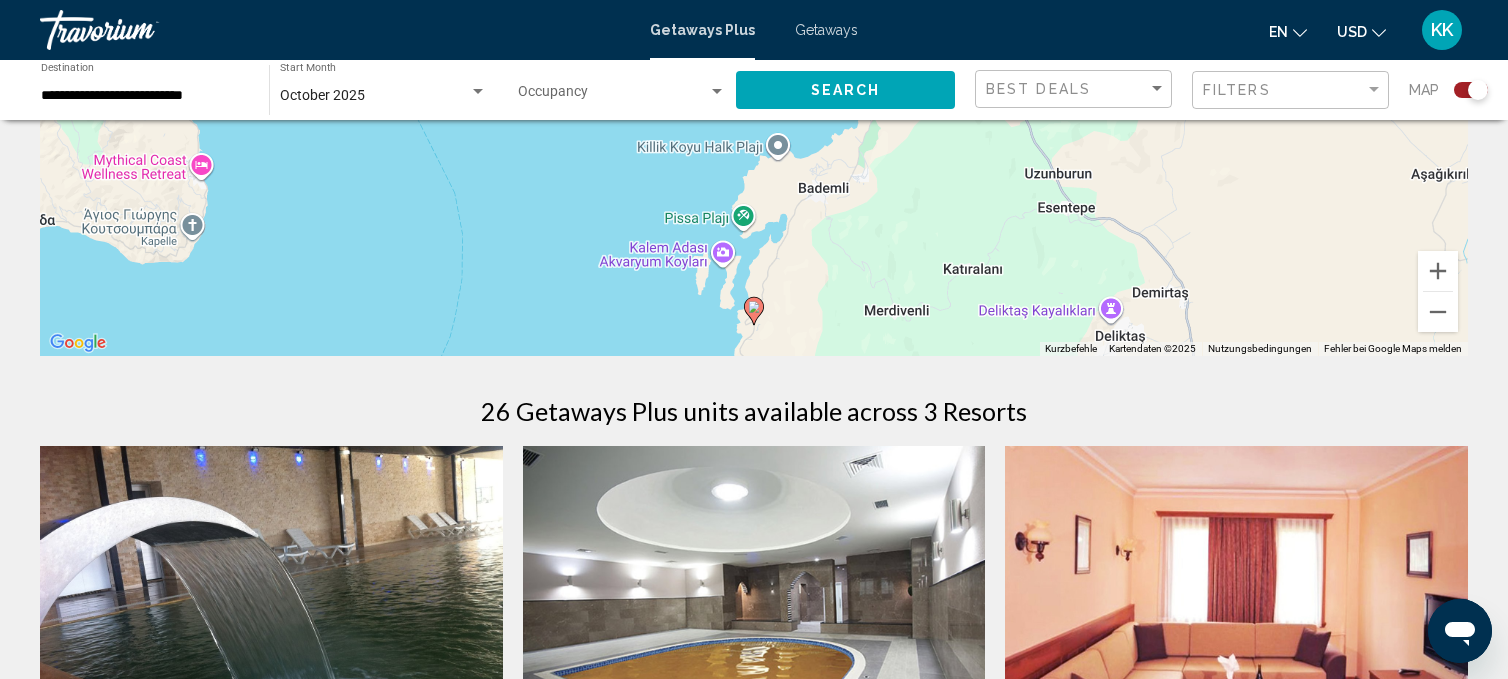 click 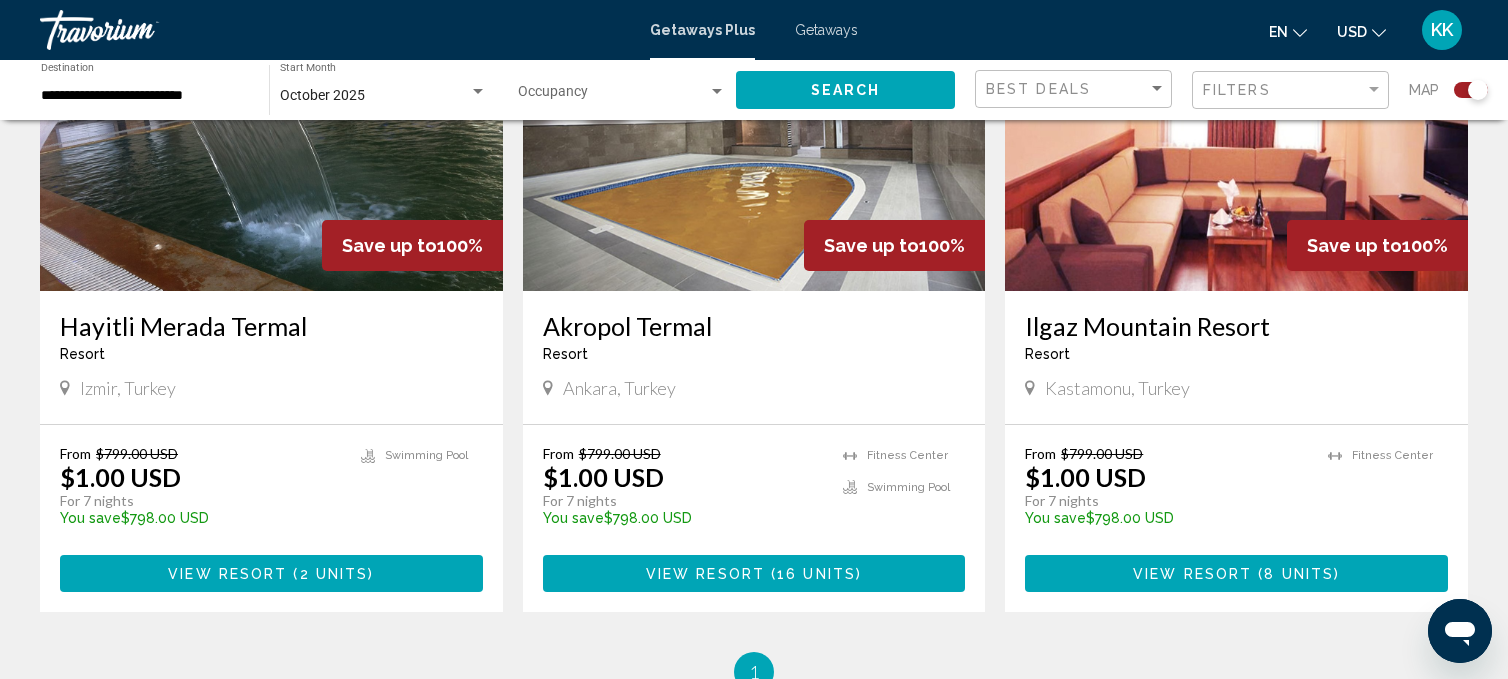 scroll, scrollTop: 875, scrollLeft: 0, axis: vertical 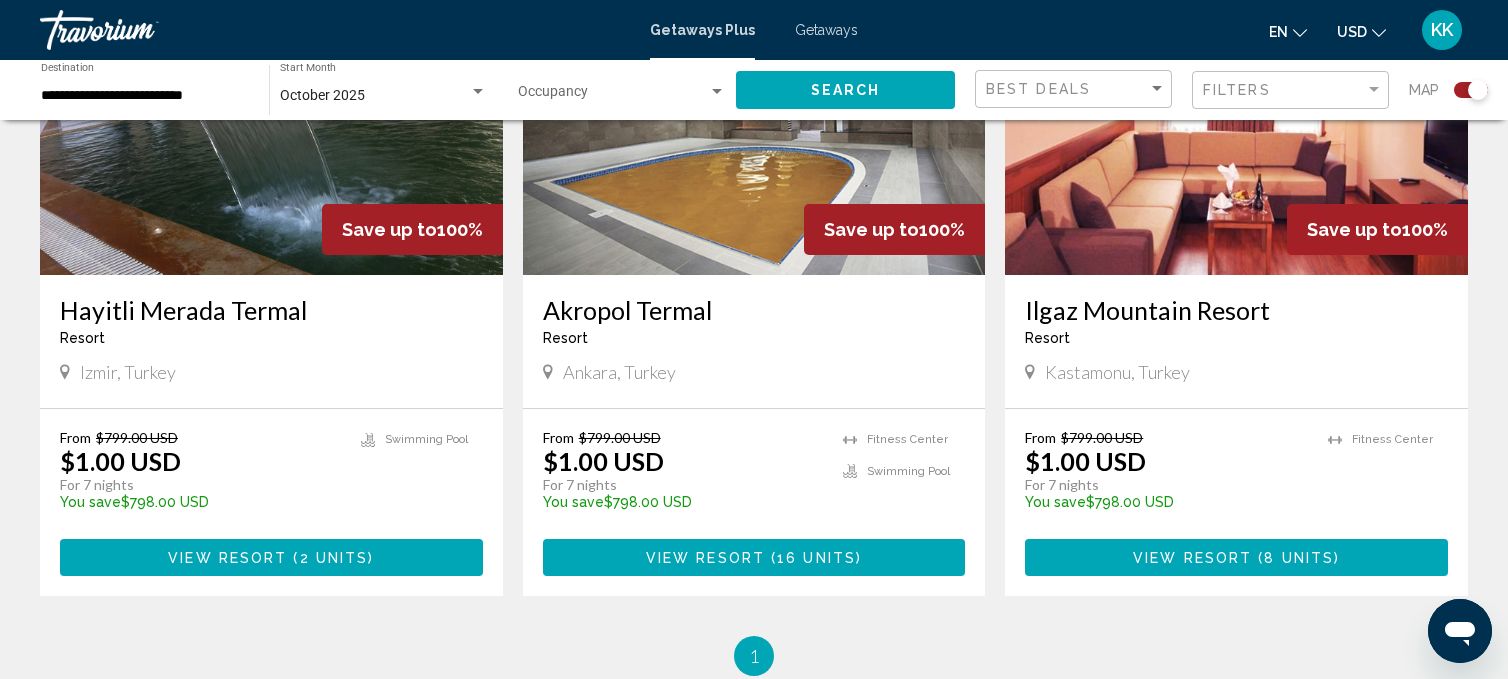 click on "View Resort" at bounding box center [227, 558] 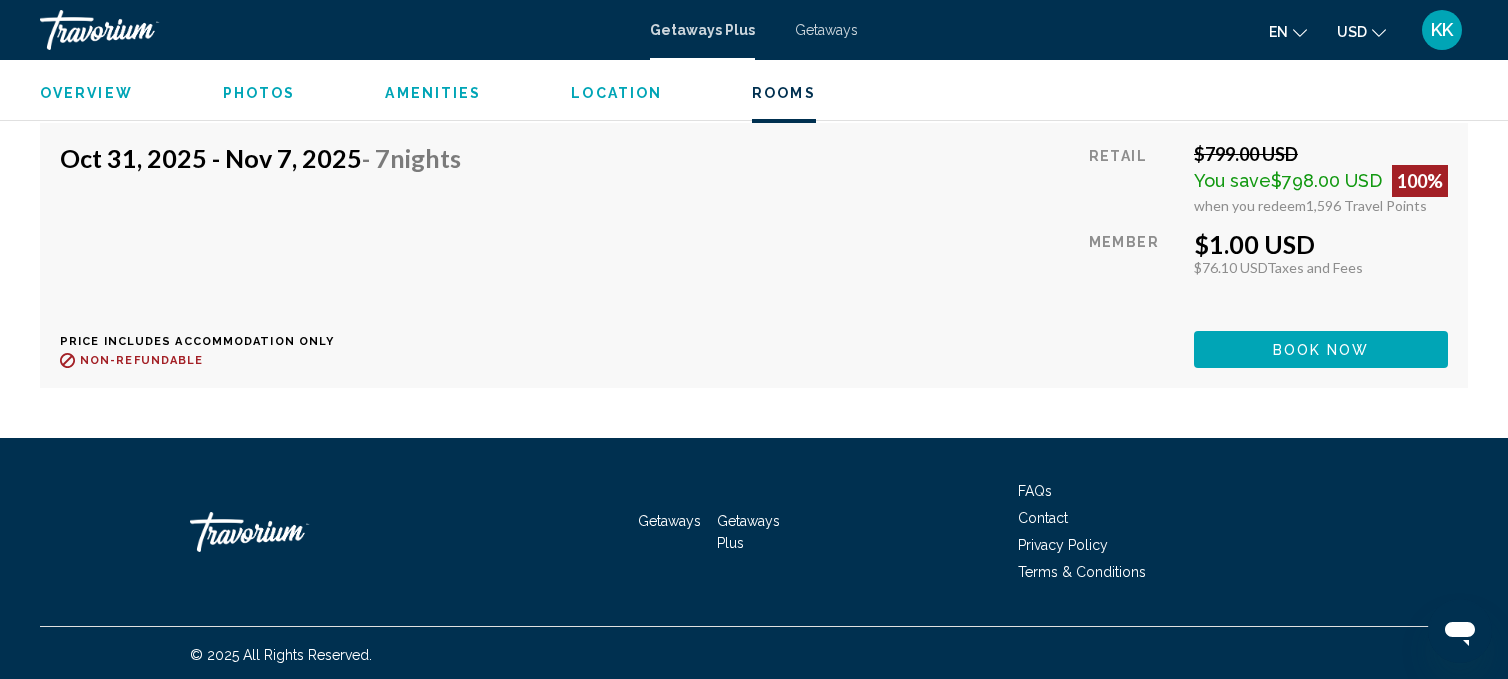 scroll, scrollTop: 3932, scrollLeft: 0, axis: vertical 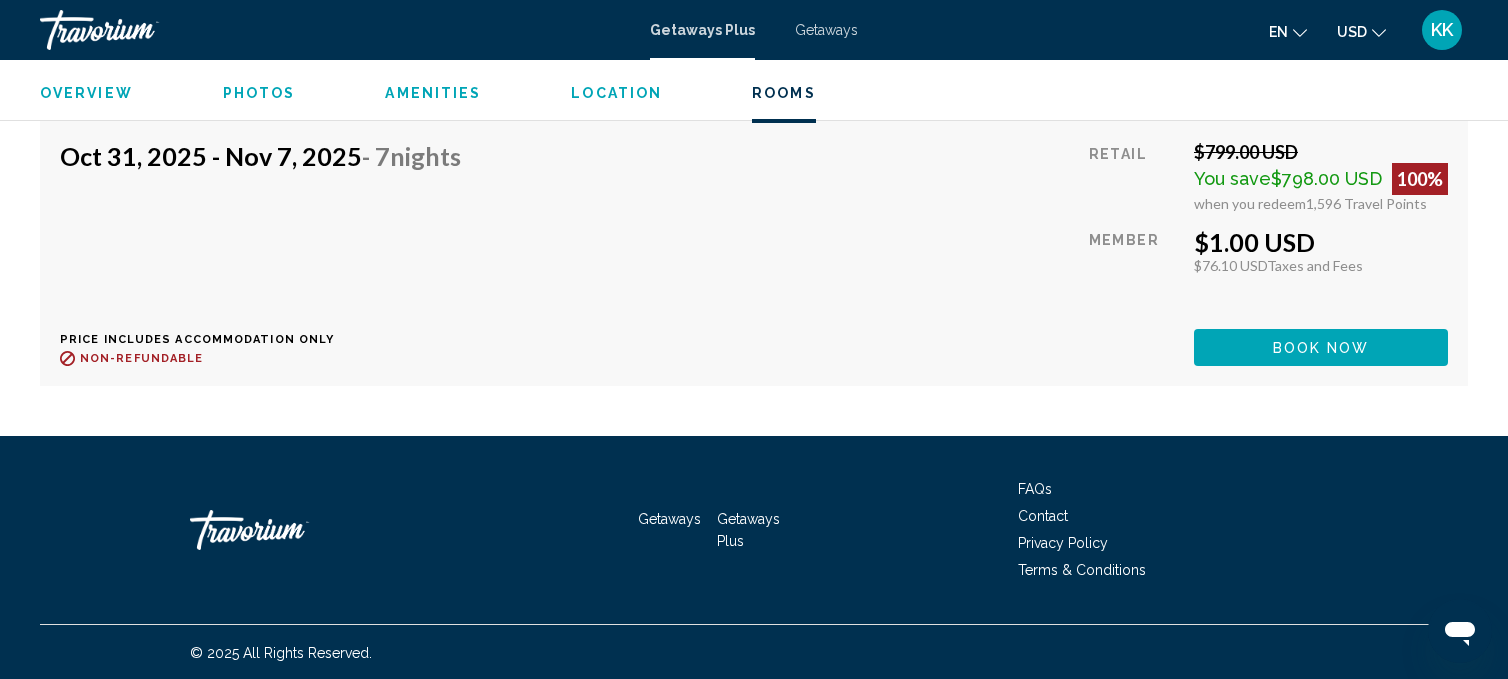 click on "Book now" at bounding box center (1321, 347) 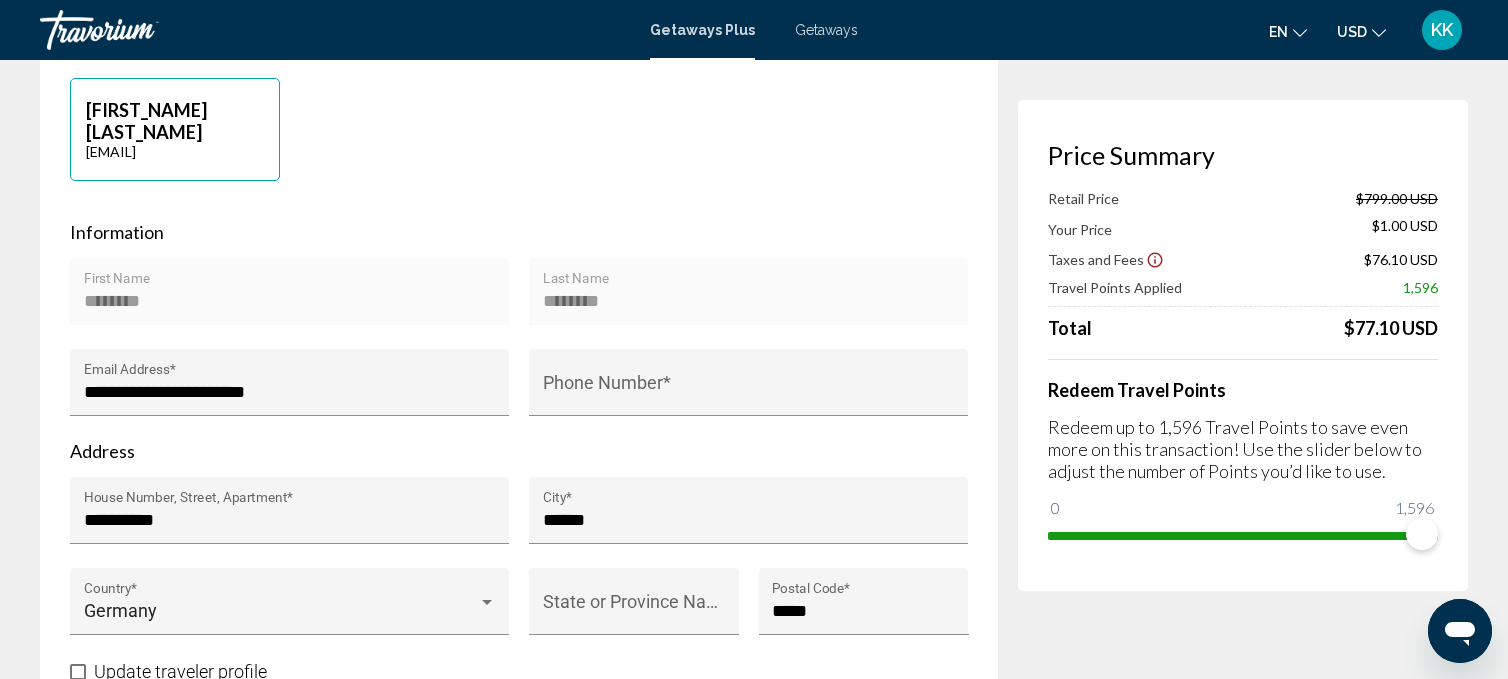 scroll, scrollTop: 0, scrollLeft: 0, axis: both 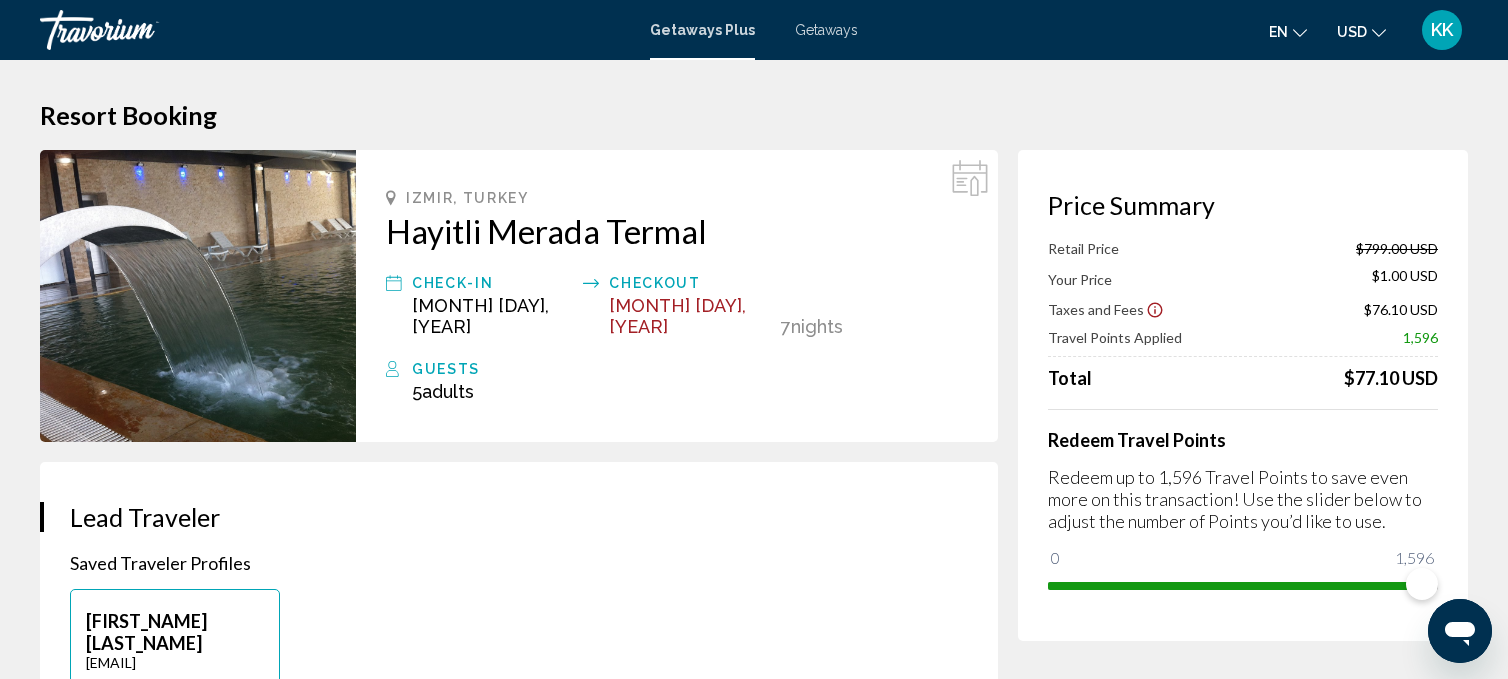 click on "Getaways" at bounding box center (826, 30) 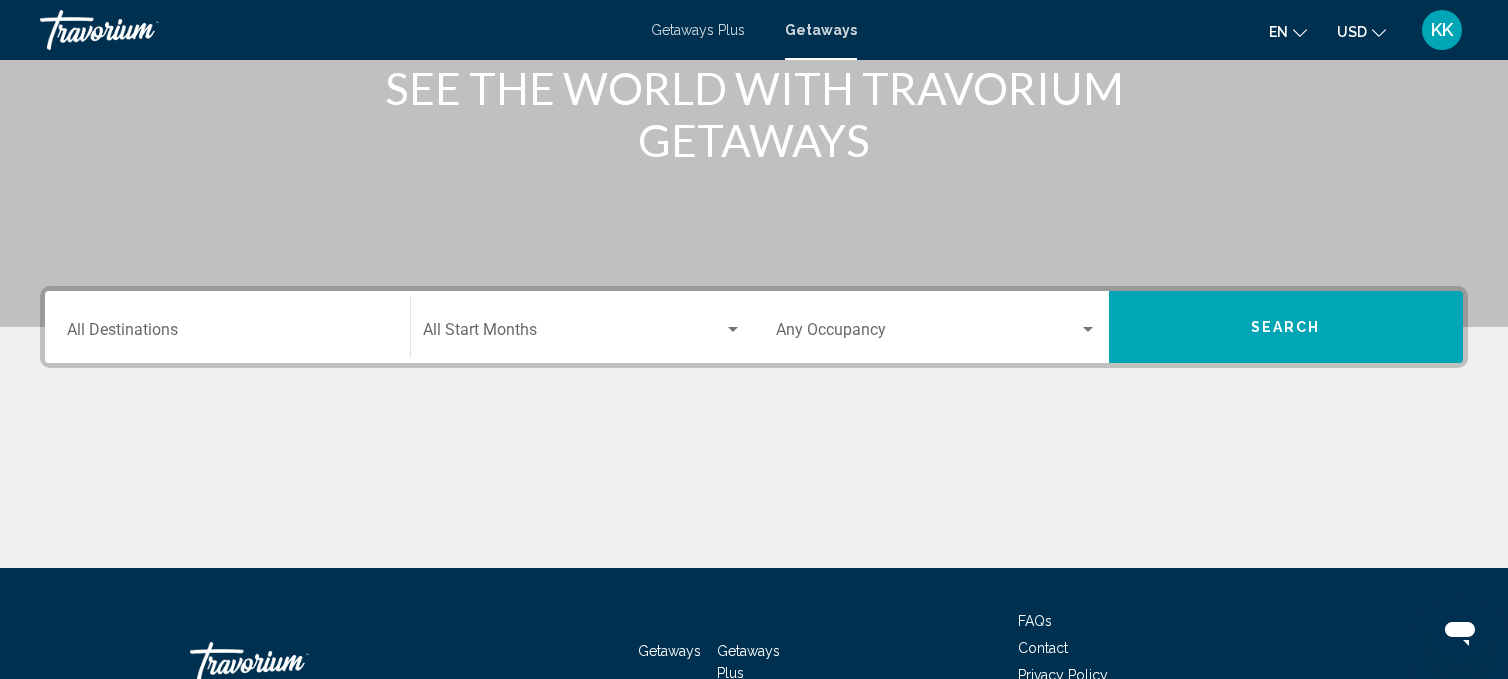 scroll, scrollTop: 295, scrollLeft: 0, axis: vertical 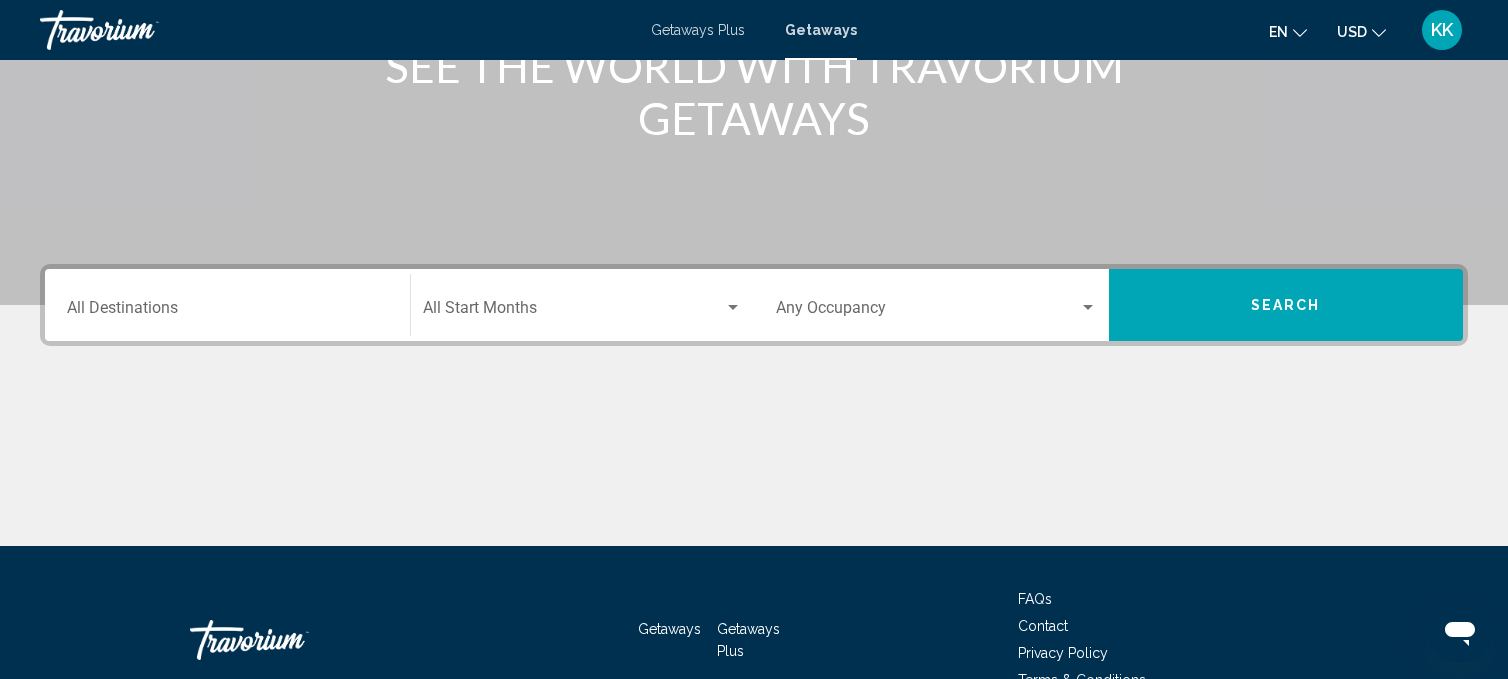click on "Destination All Destinations" at bounding box center (227, 312) 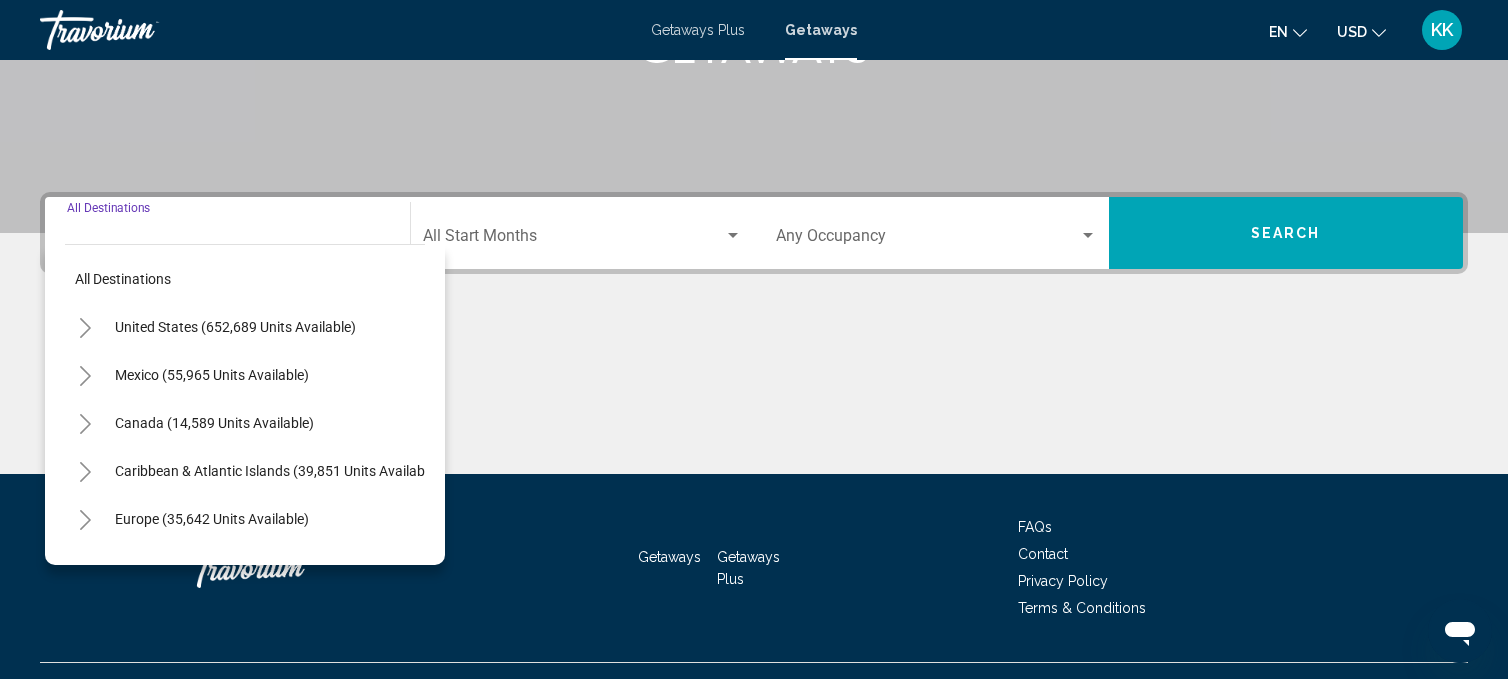 scroll, scrollTop: 406, scrollLeft: 0, axis: vertical 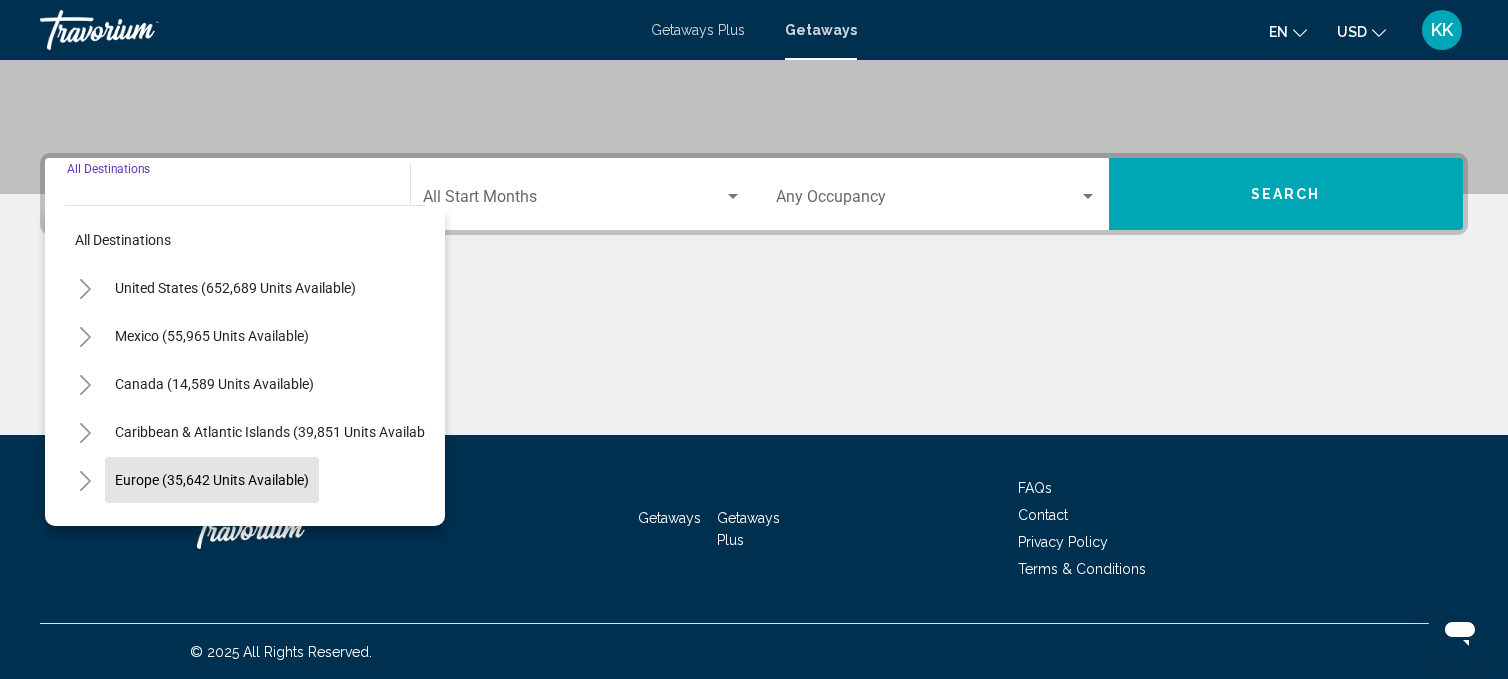 click on "Europe (35,642 units available)" at bounding box center [214, 528] 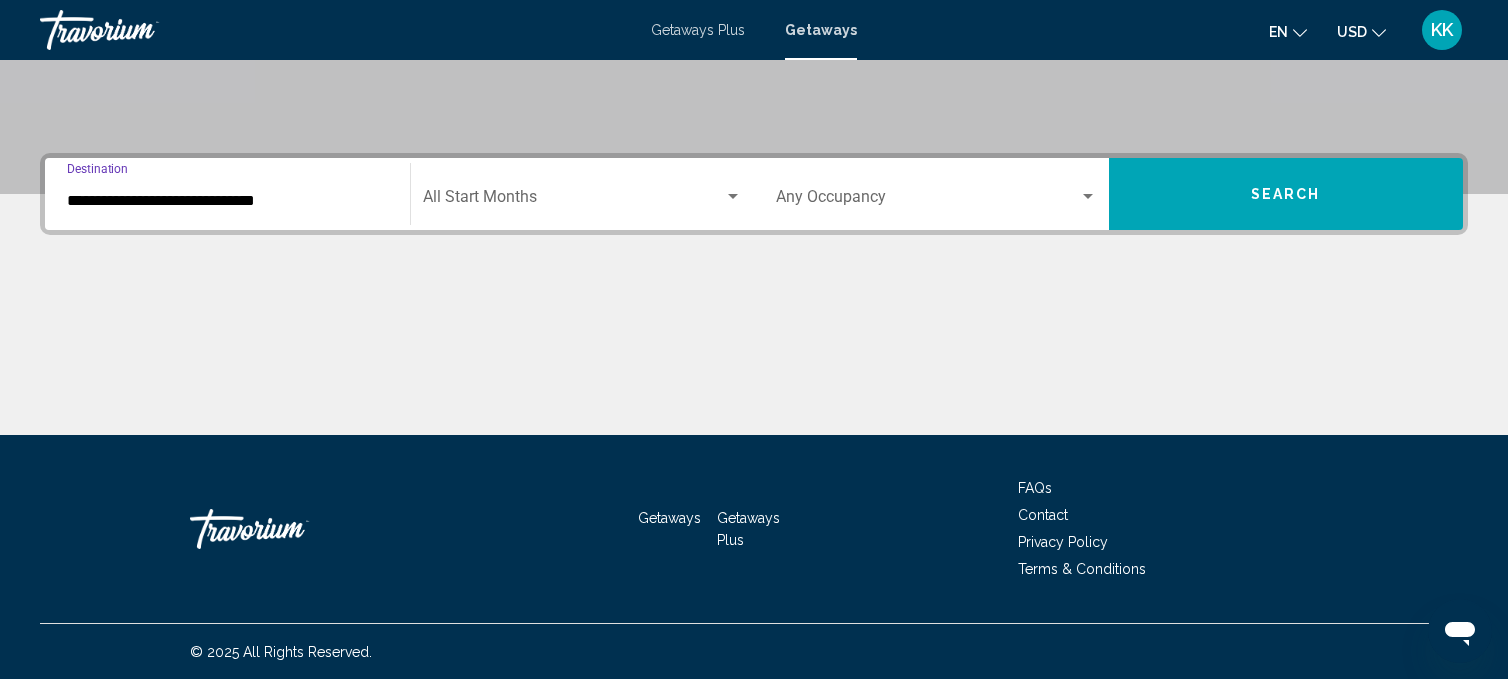 click on "**********" at bounding box center (227, 201) 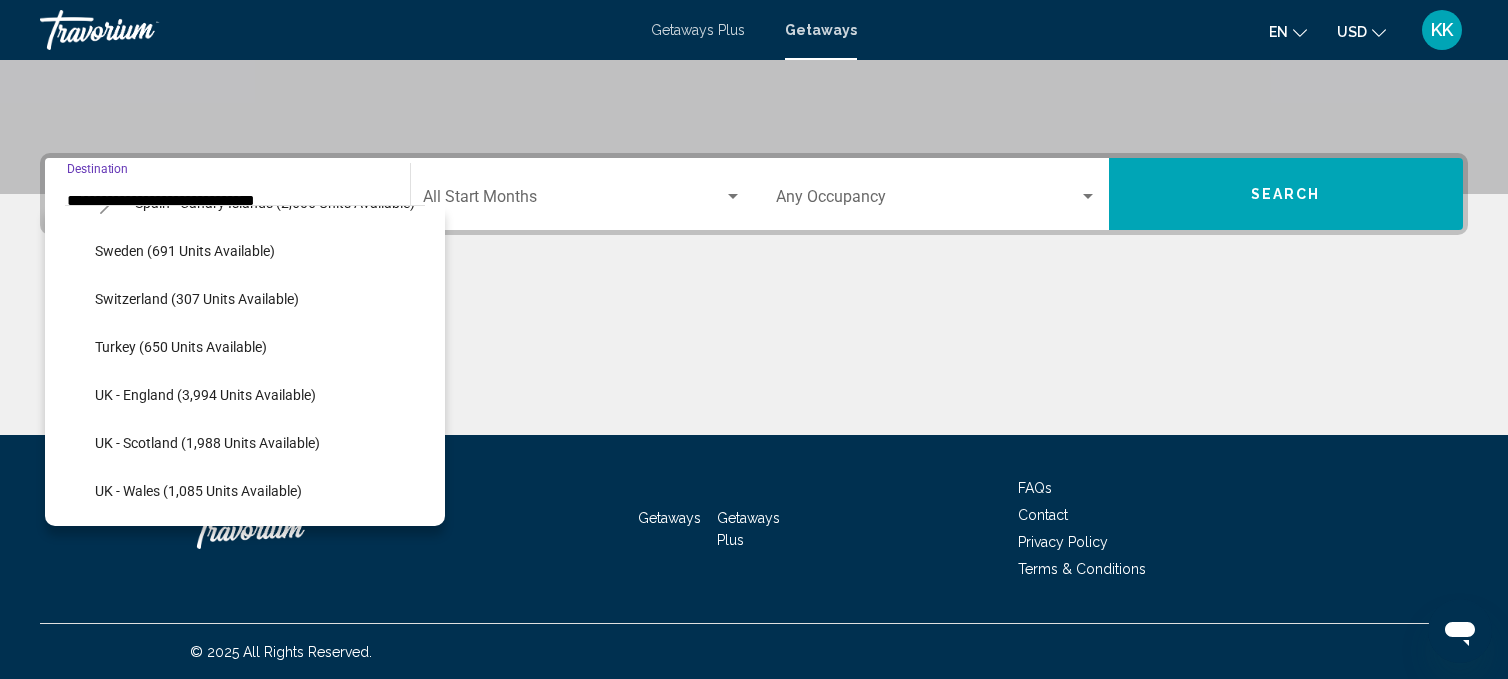 scroll, scrollTop: 1140, scrollLeft: 0, axis: vertical 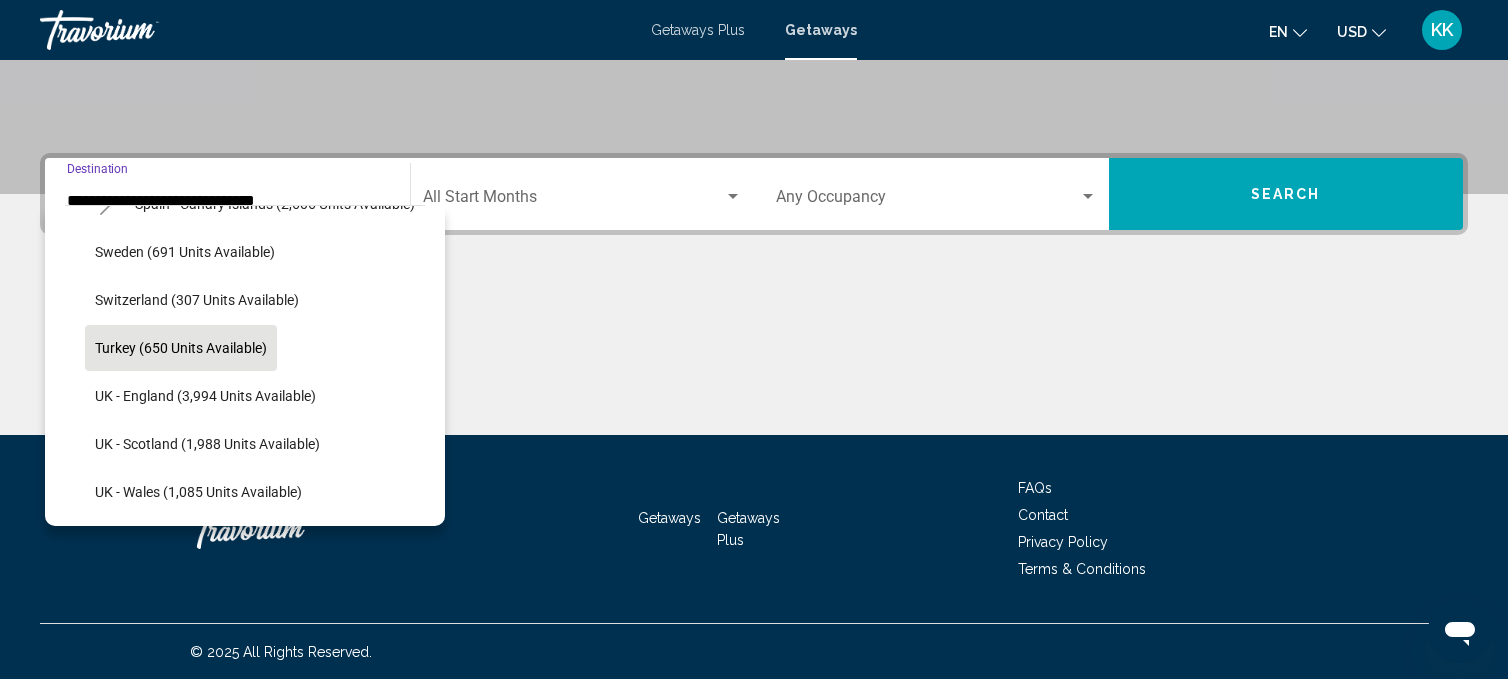 click on "Turkey (650 units available)" 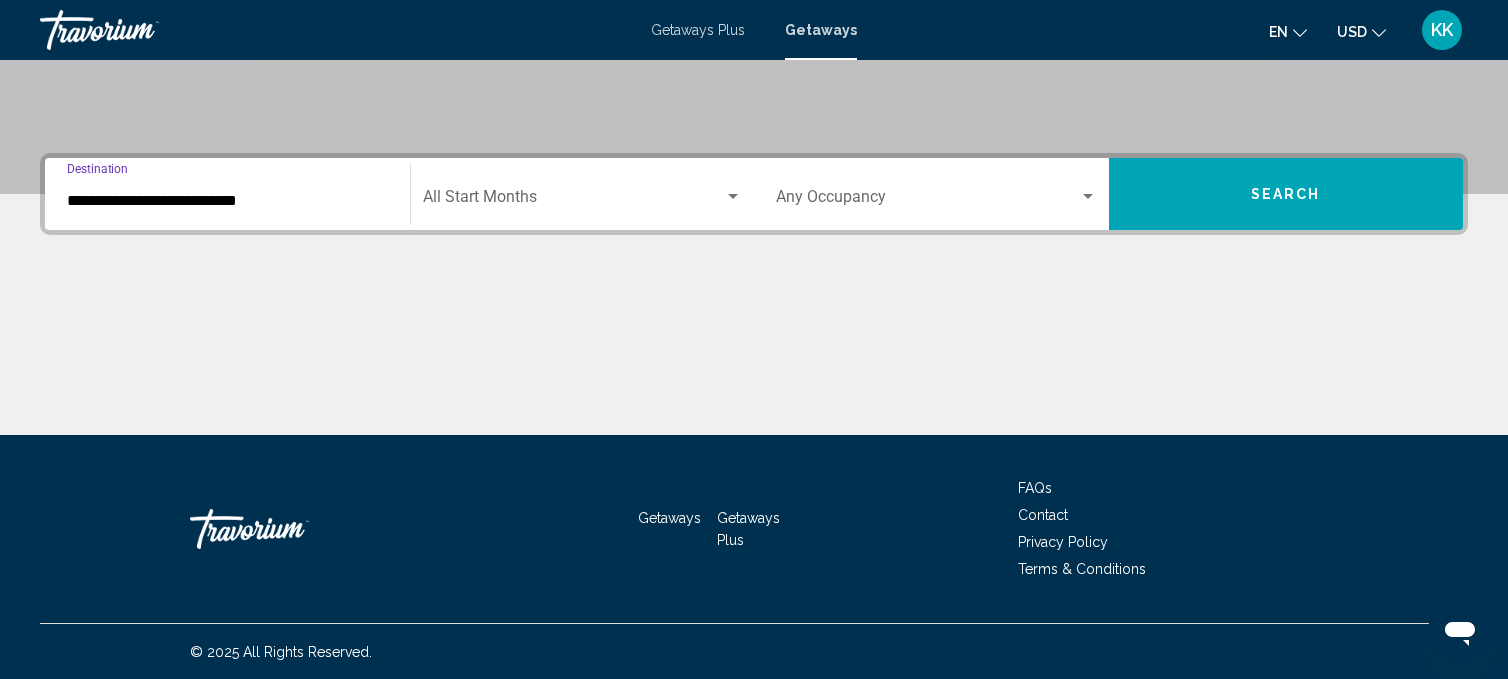 click at bounding box center (574, 201) 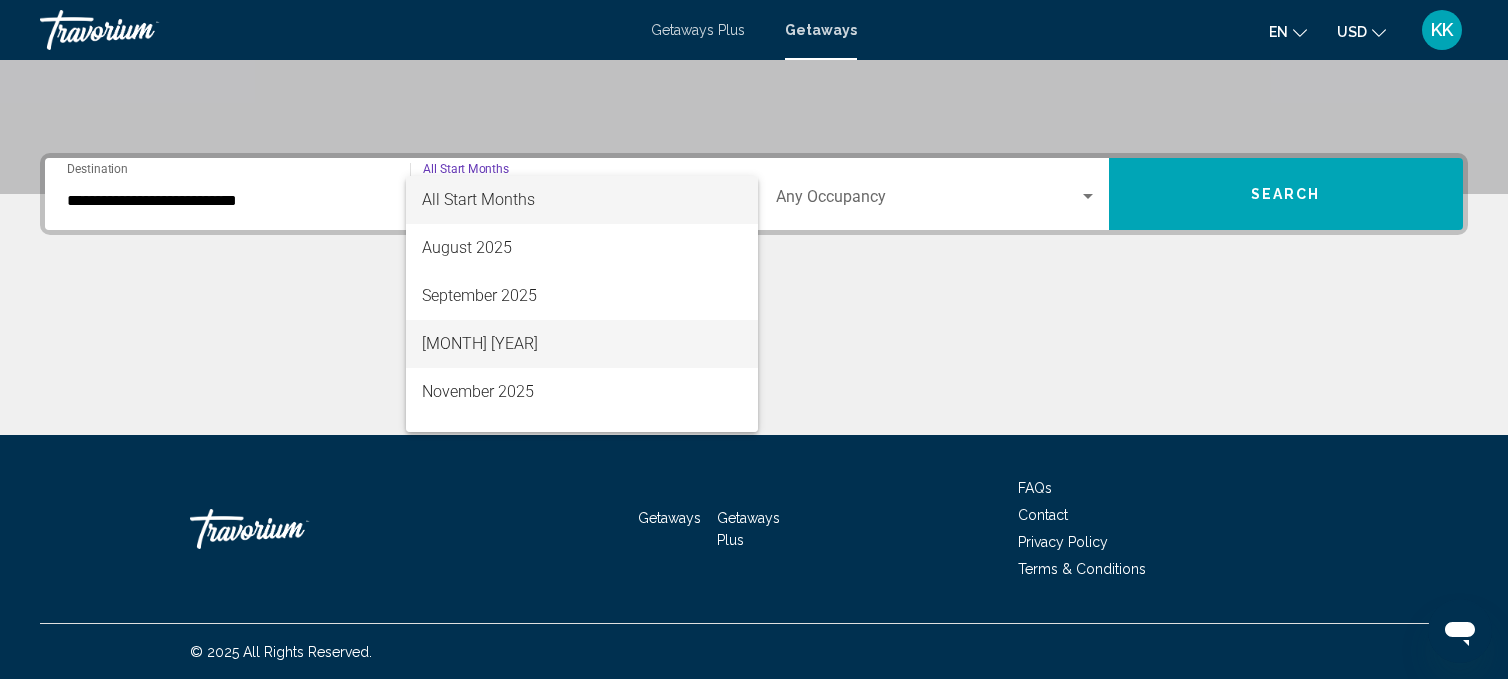 click on "[MONTH] [YEAR]" at bounding box center (582, 344) 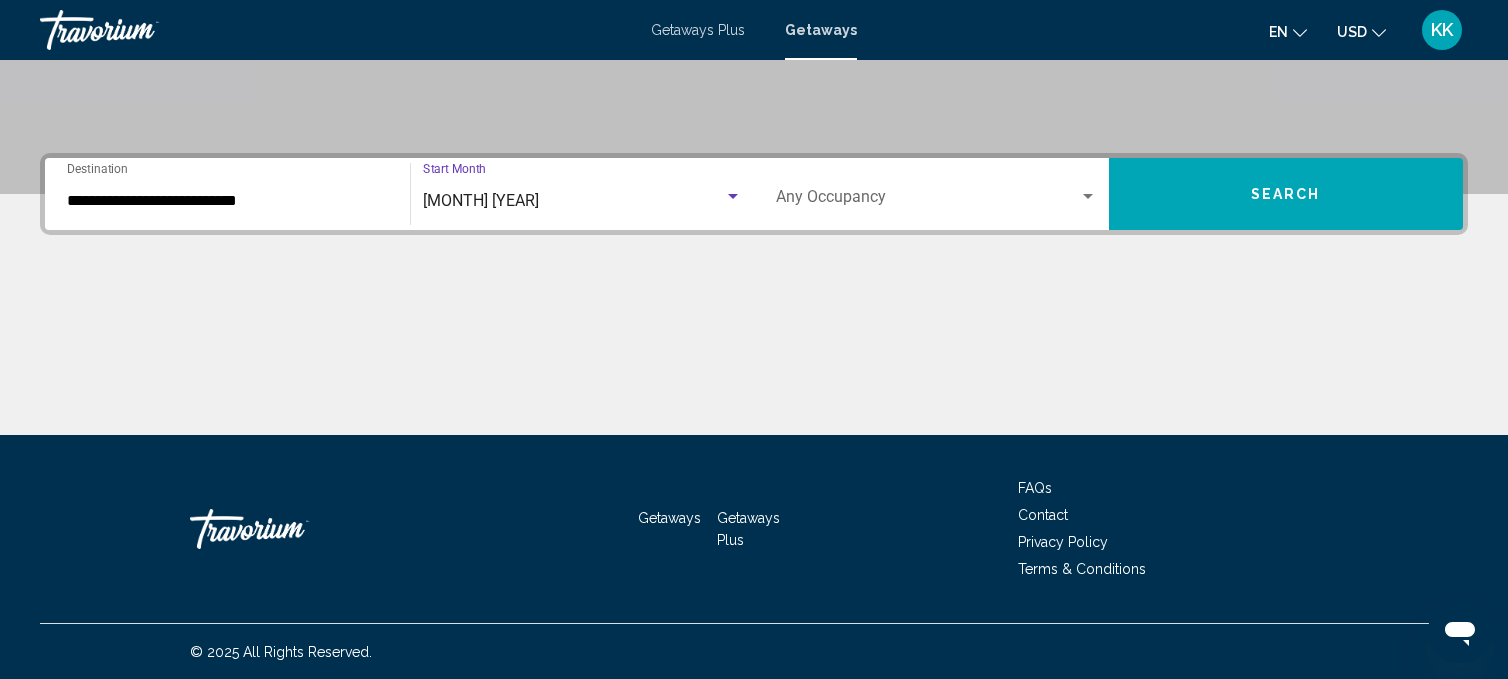 click at bounding box center [1088, 197] 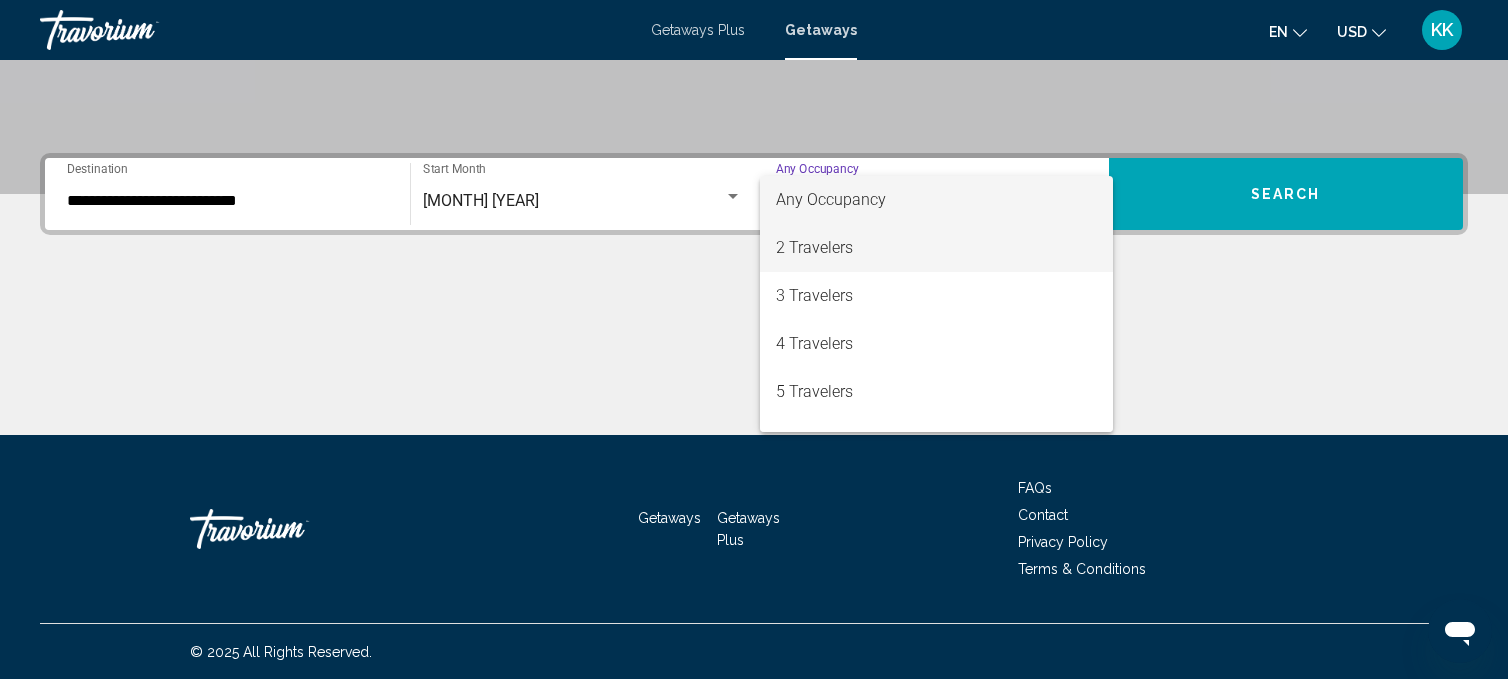 click on "2 Travelers" at bounding box center [936, 248] 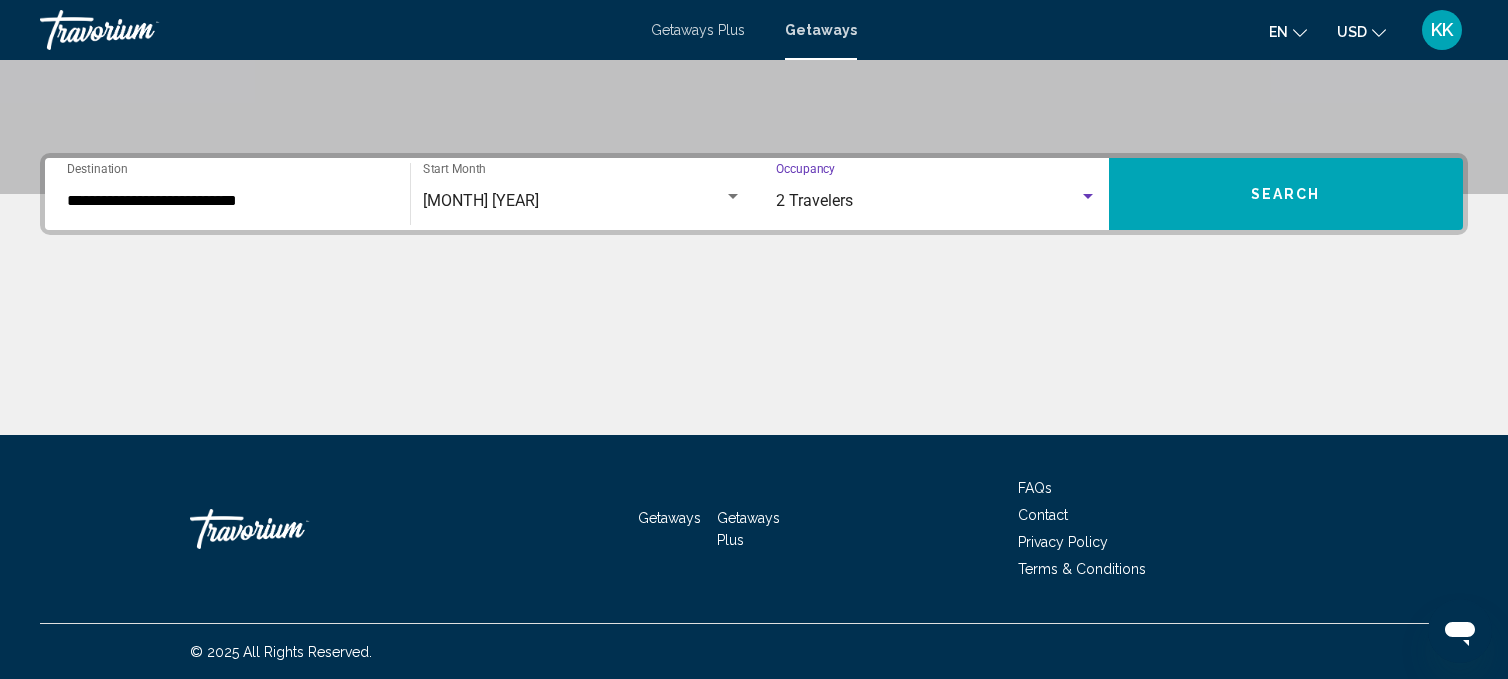 click on "Search" at bounding box center [1286, 194] 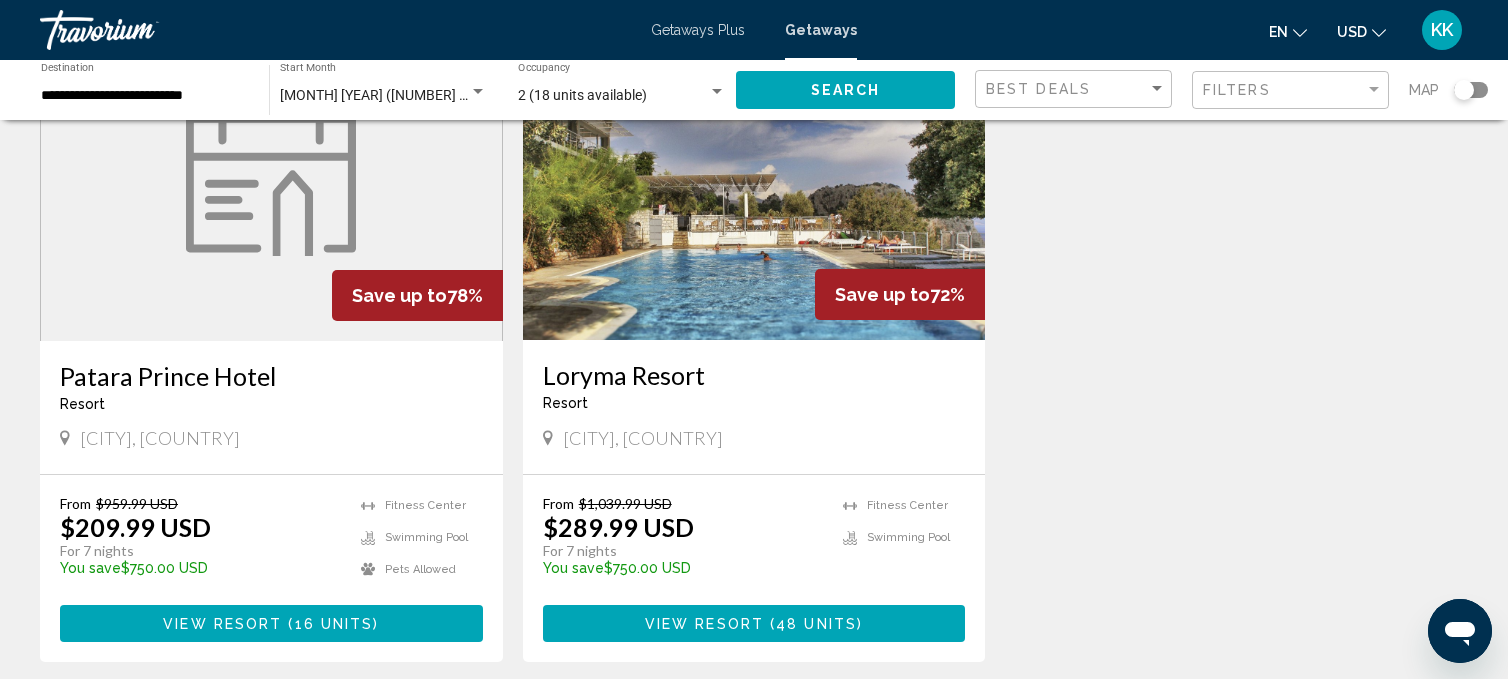 scroll, scrollTop: 2242, scrollLeft: 0, axis: vertical 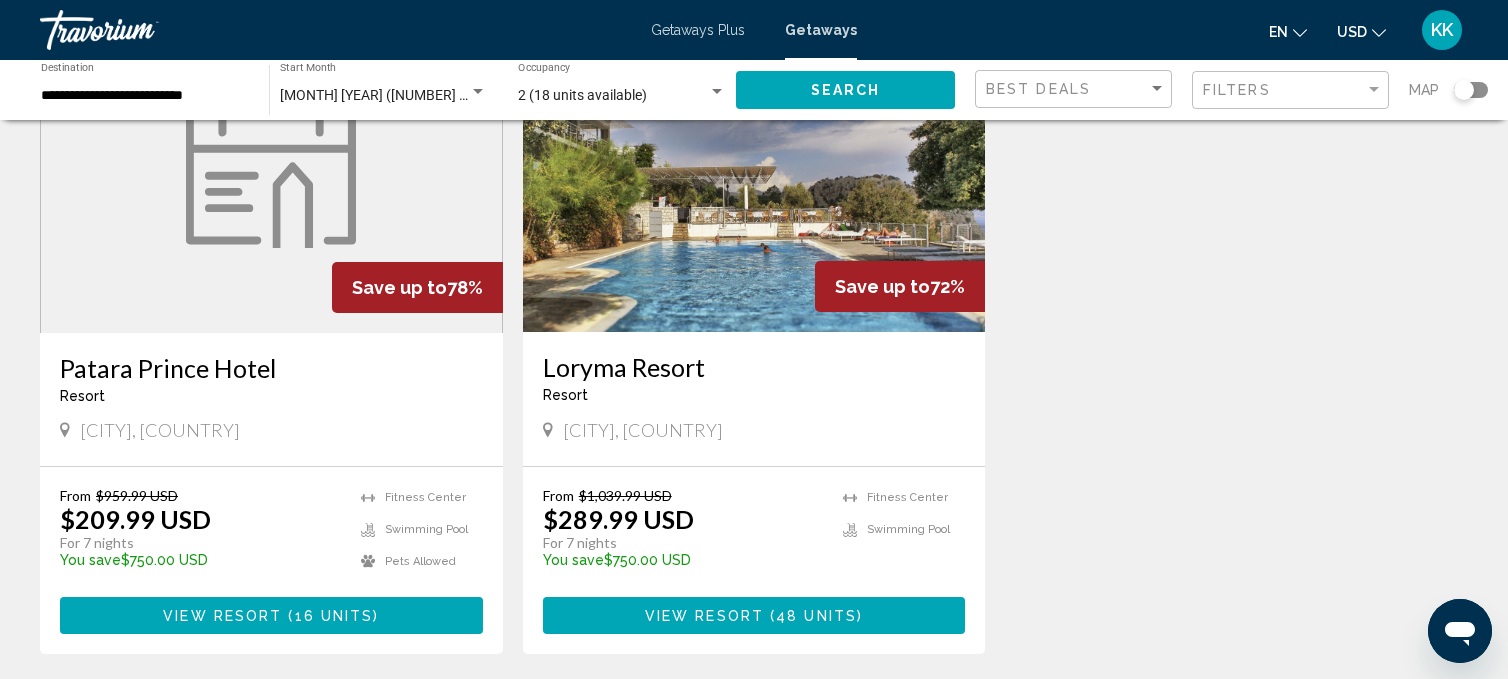 click on "View Resort" at bounding box center [222, 616] 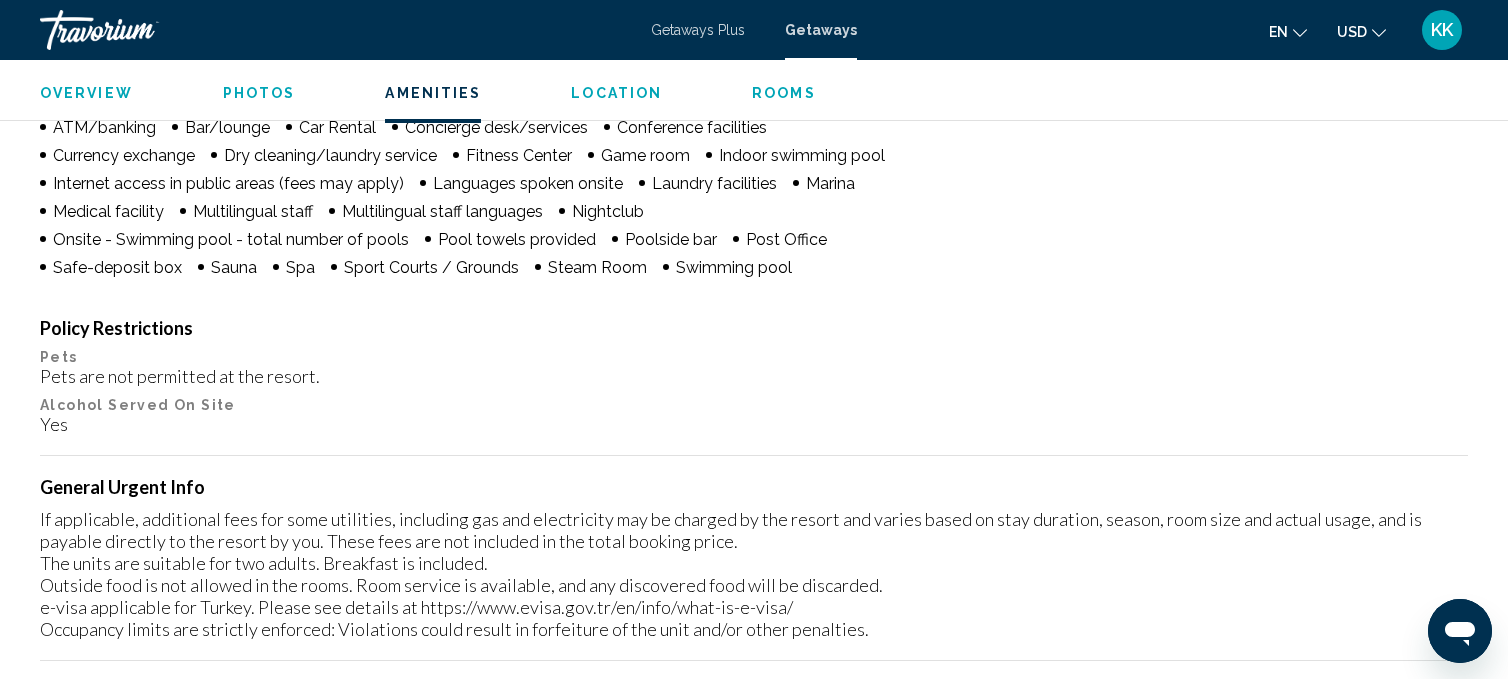 scroll, scrollTop: 1581, scrollLeft: 0, axis: vertical 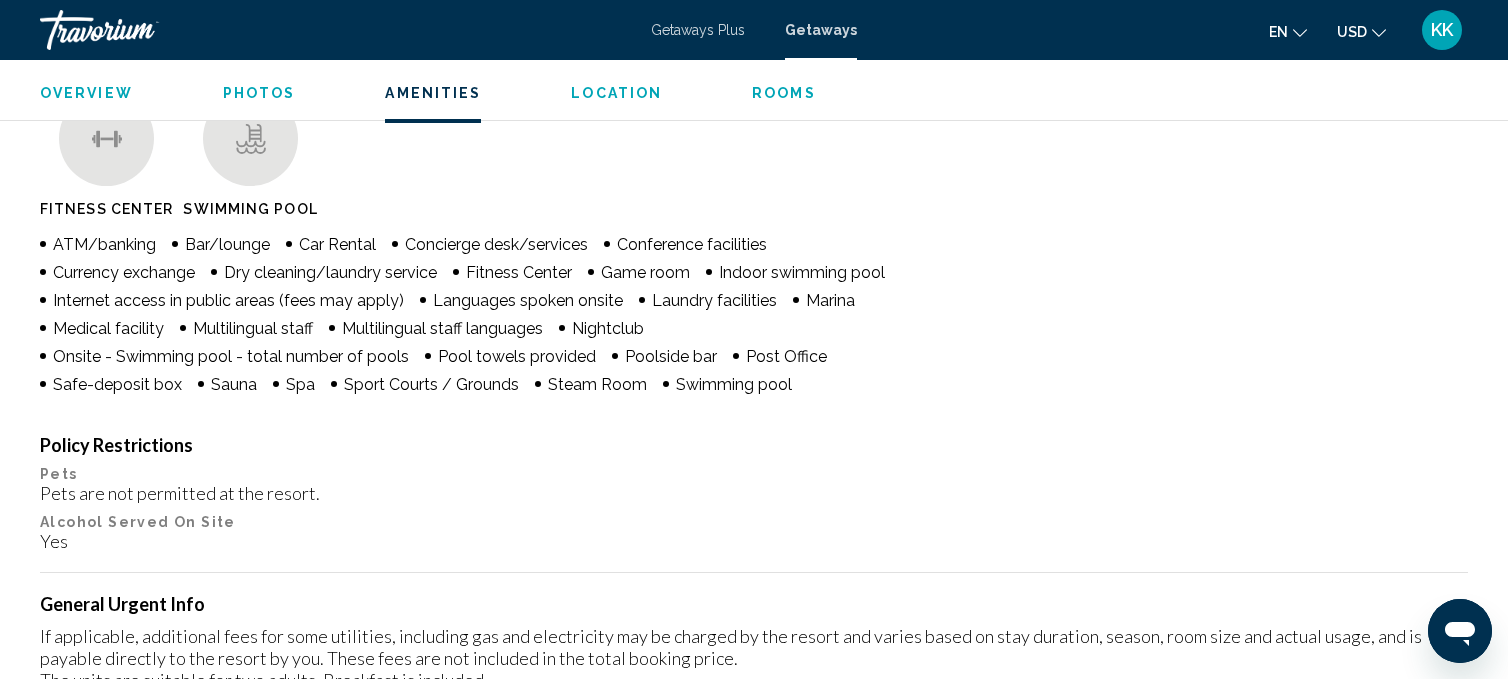 click 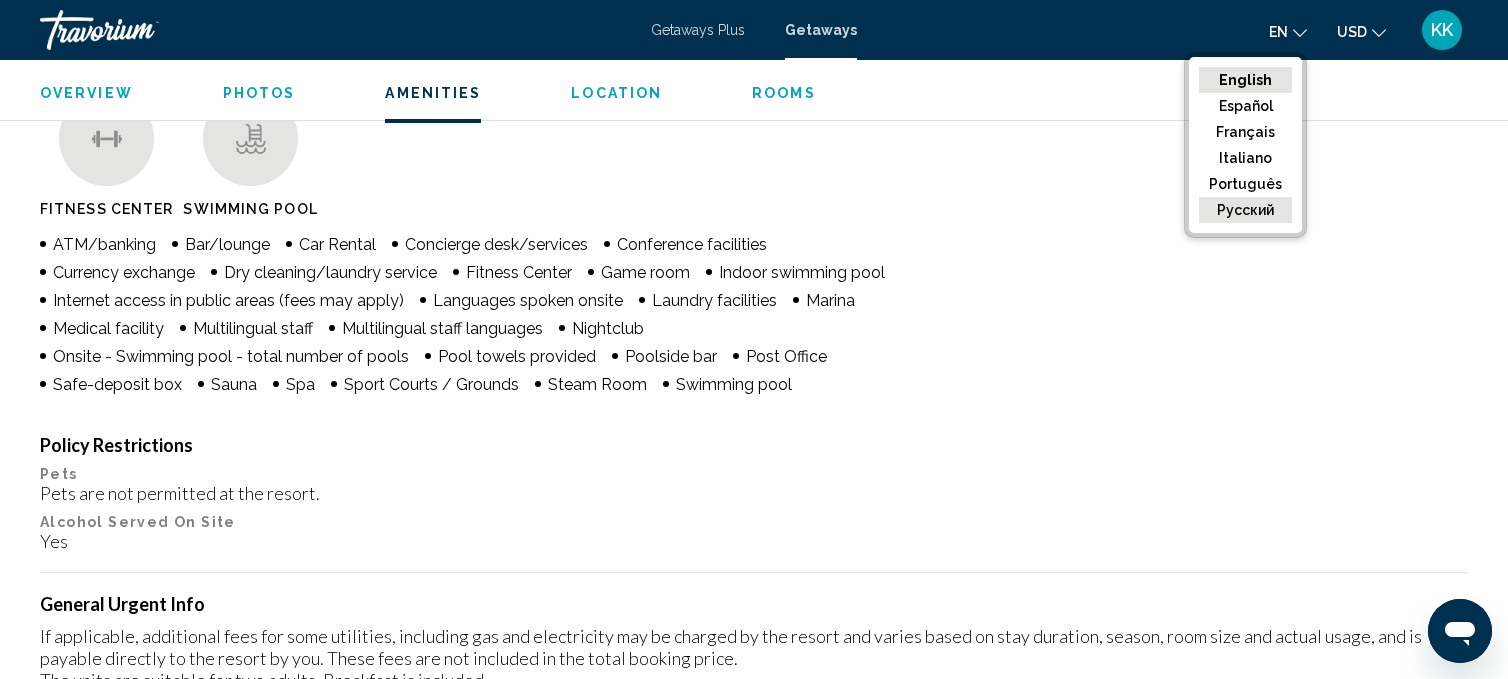 click on "русский" 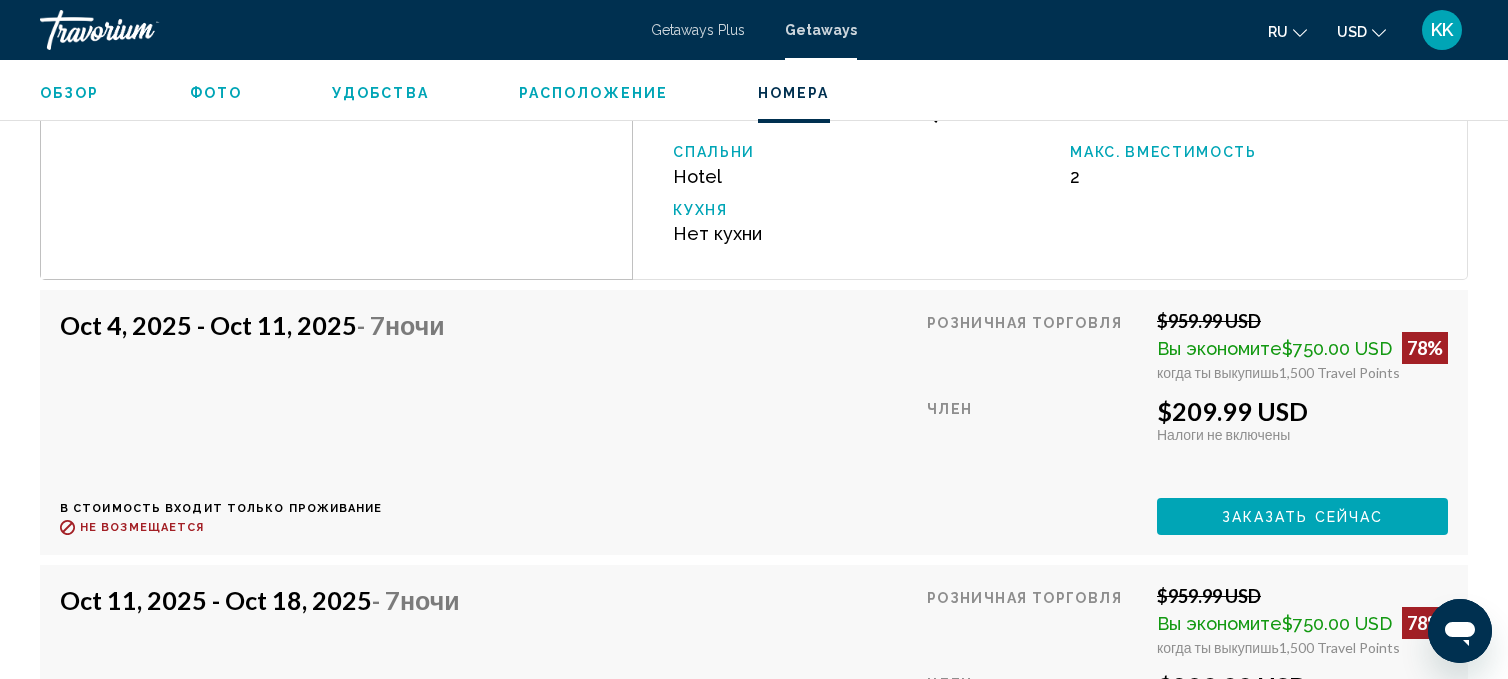 scroll, scrollTop: 3094, scrollLeft: 0, axis: vertical 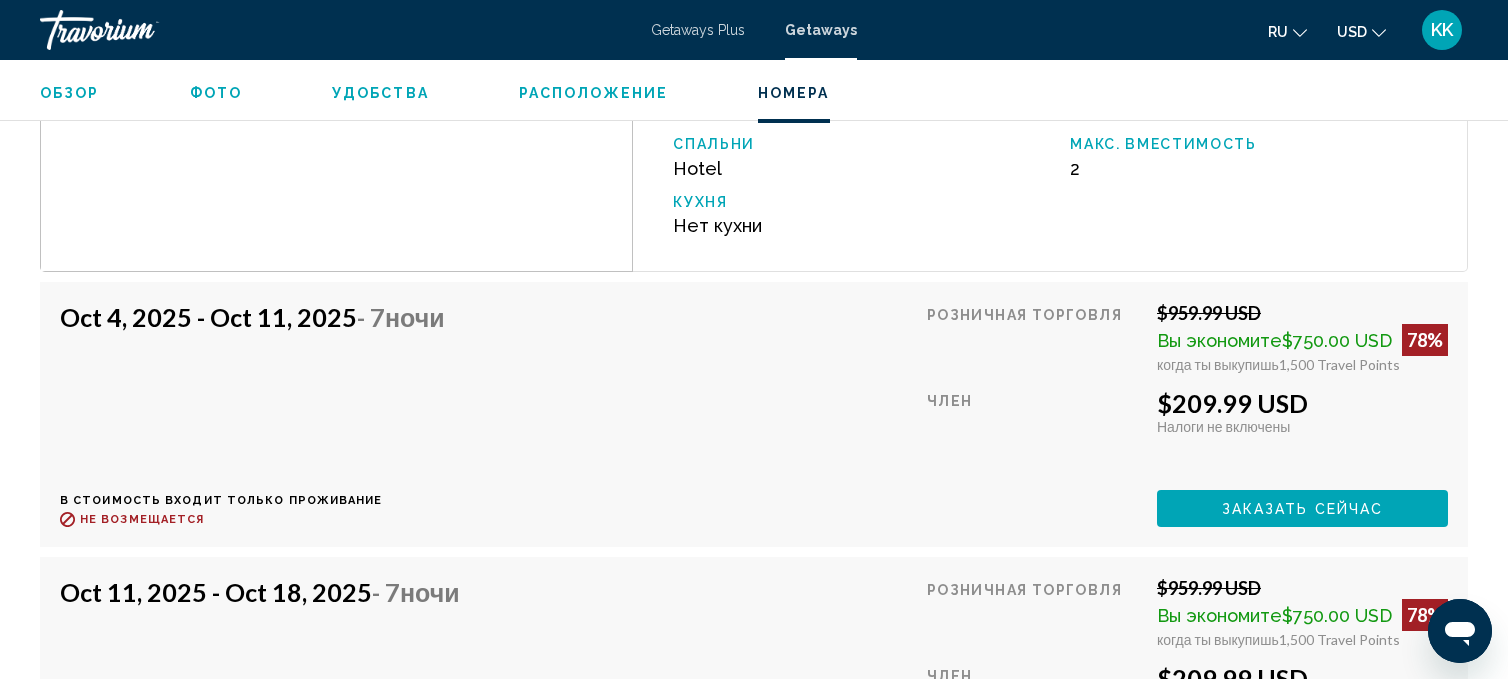 click on "Заказать сейчас" at bounding box center [1303, 509] 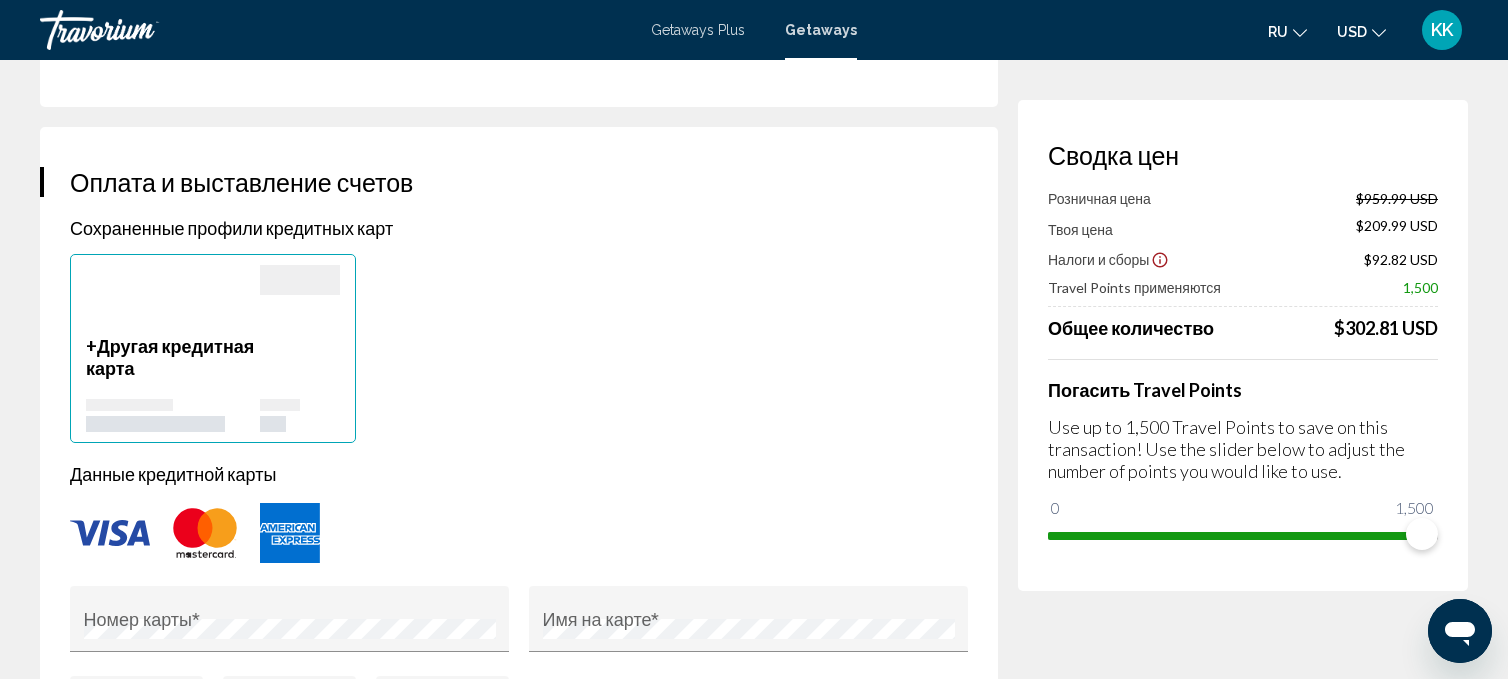 scroll, scrollTop: 0, scrollLeft: 0, axis: both 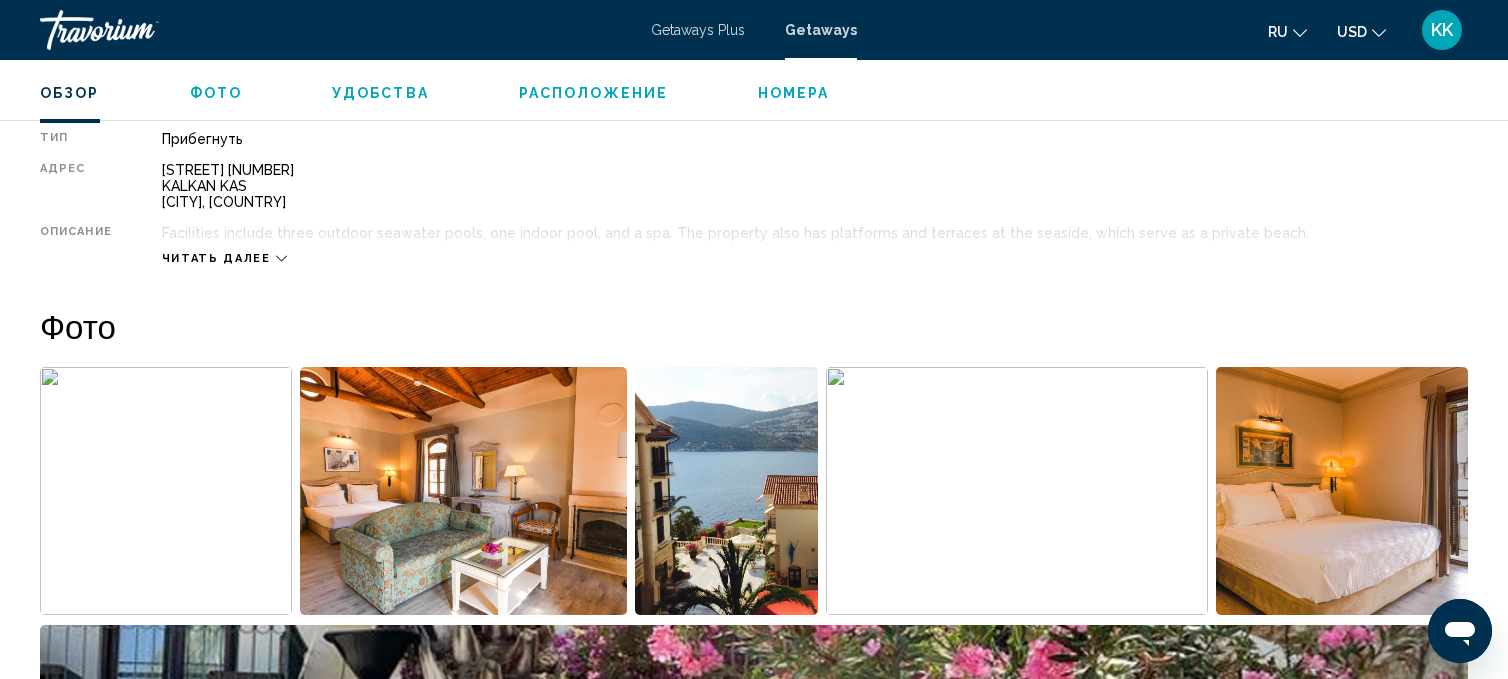 click 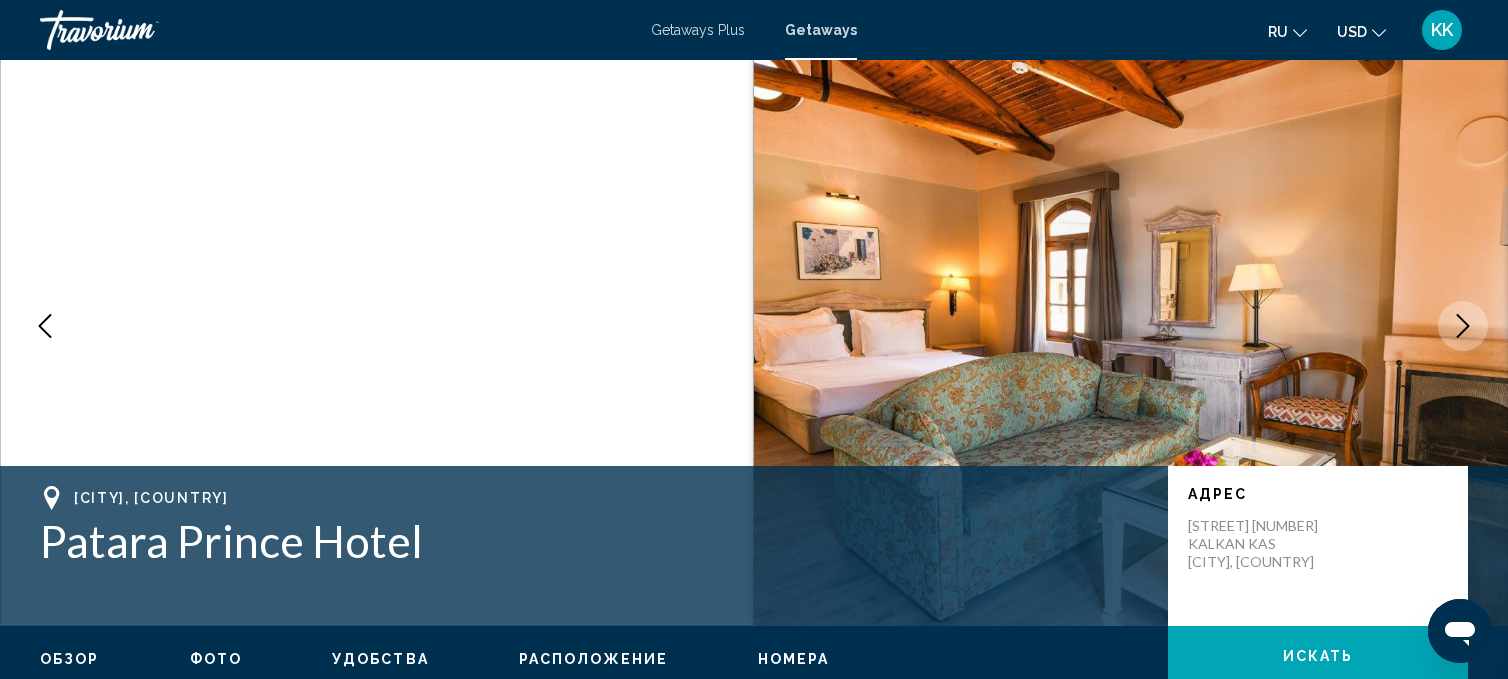 scroll, scrollTop: 0, scrollLeft: 0, axis: both 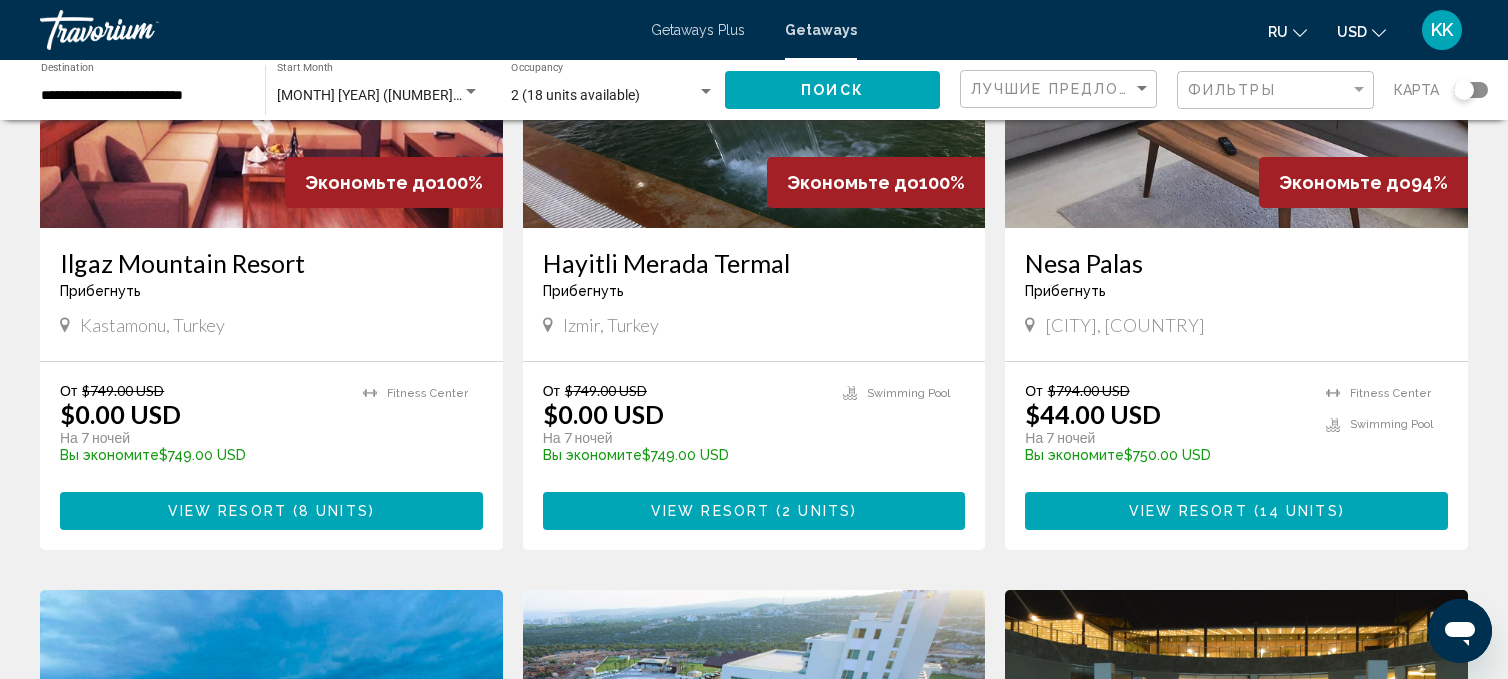 click on "View Resort" at bounding box center (710, 512) 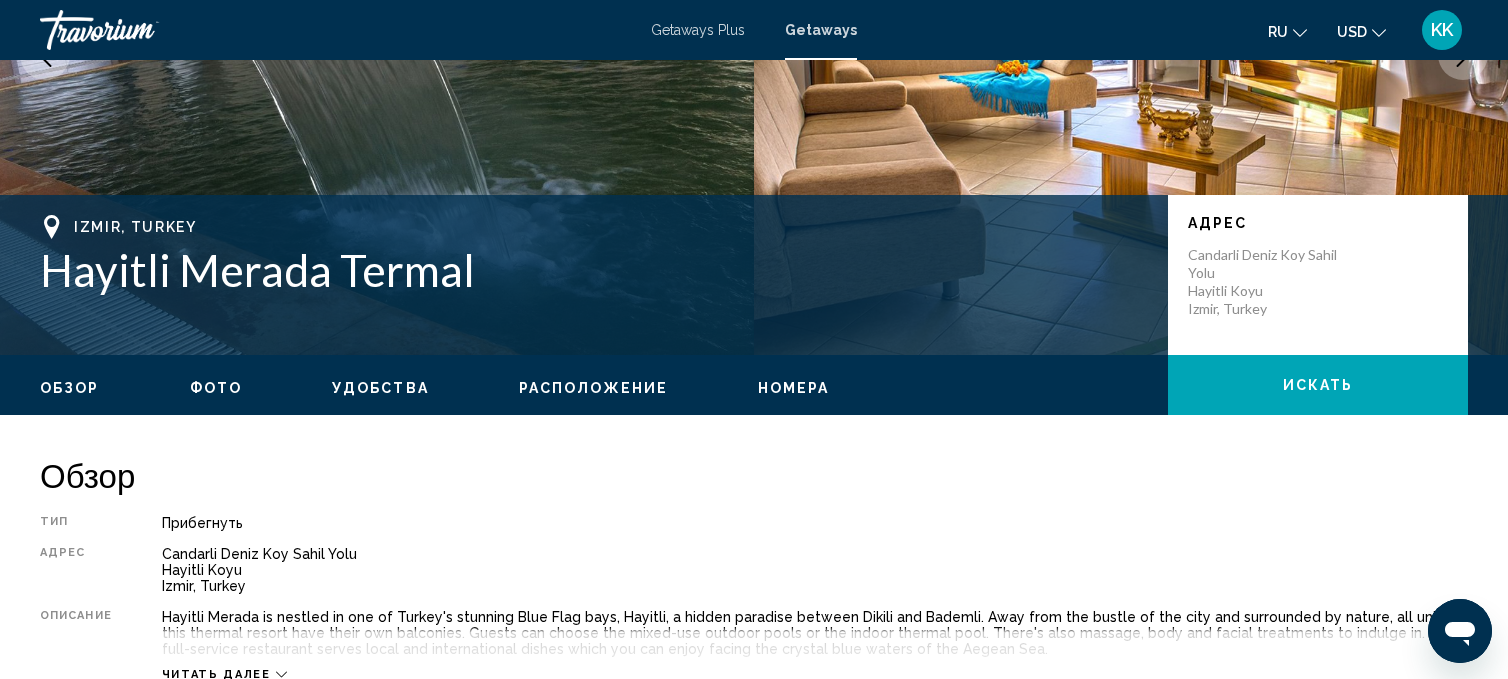 scroll, scrollTop: 308, scrollLeft: 0, axis: vertical 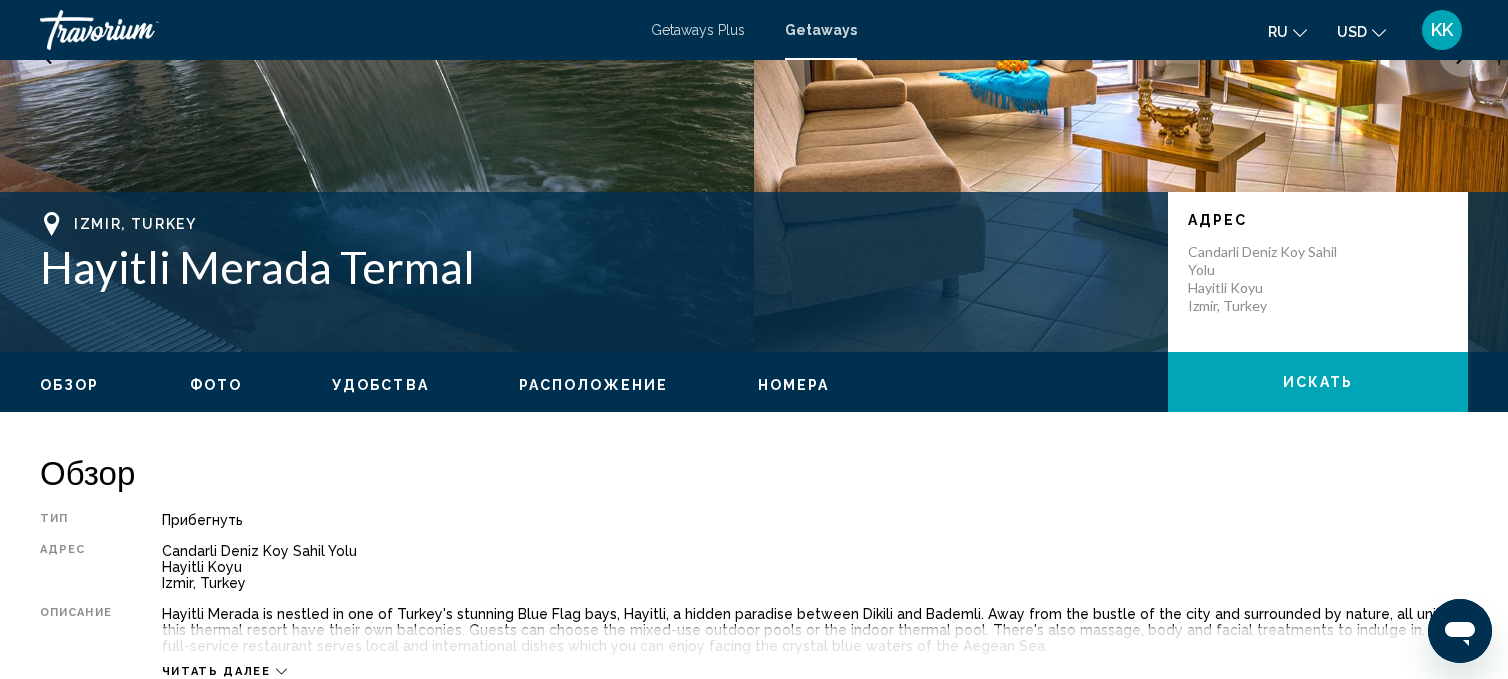 click on "Расположение" at bounding box center (593, 385) 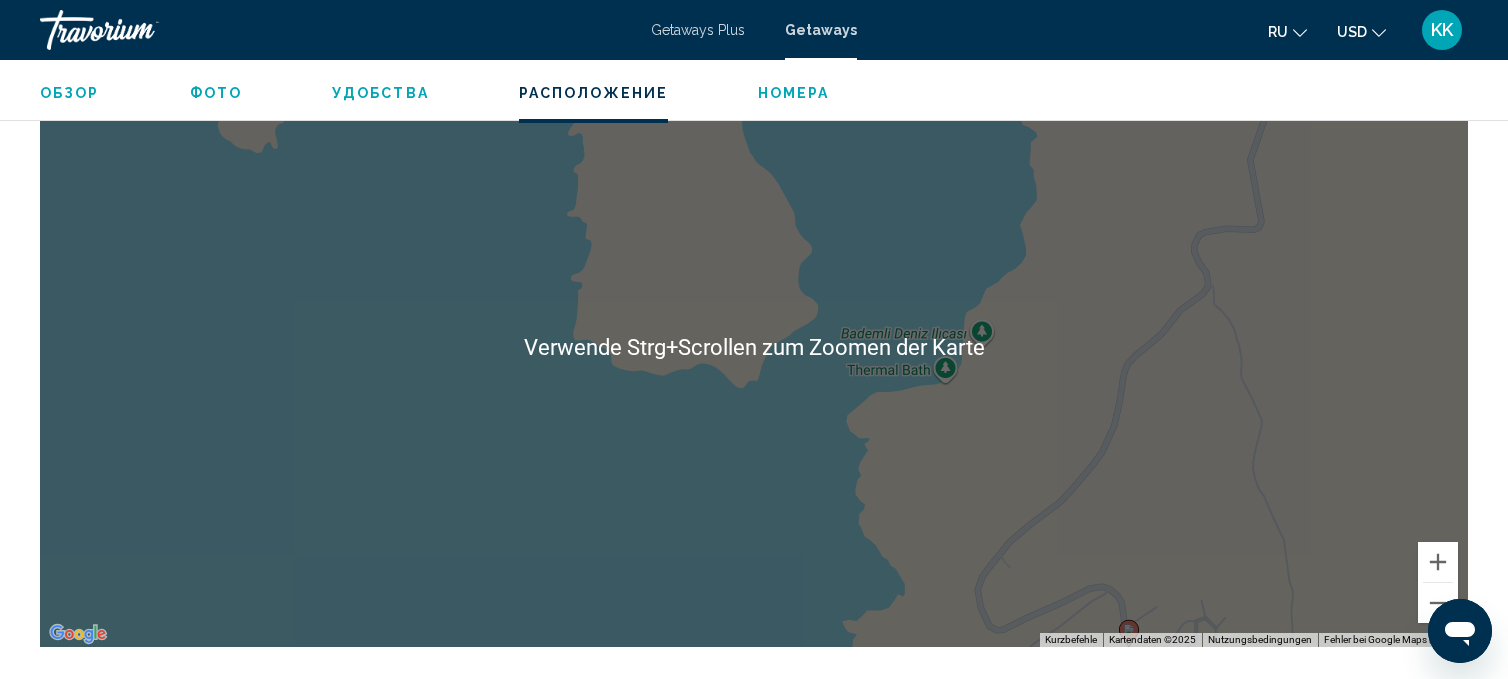scroll, scrollTop: 2874, scrollLeft: 0, axis: vertical 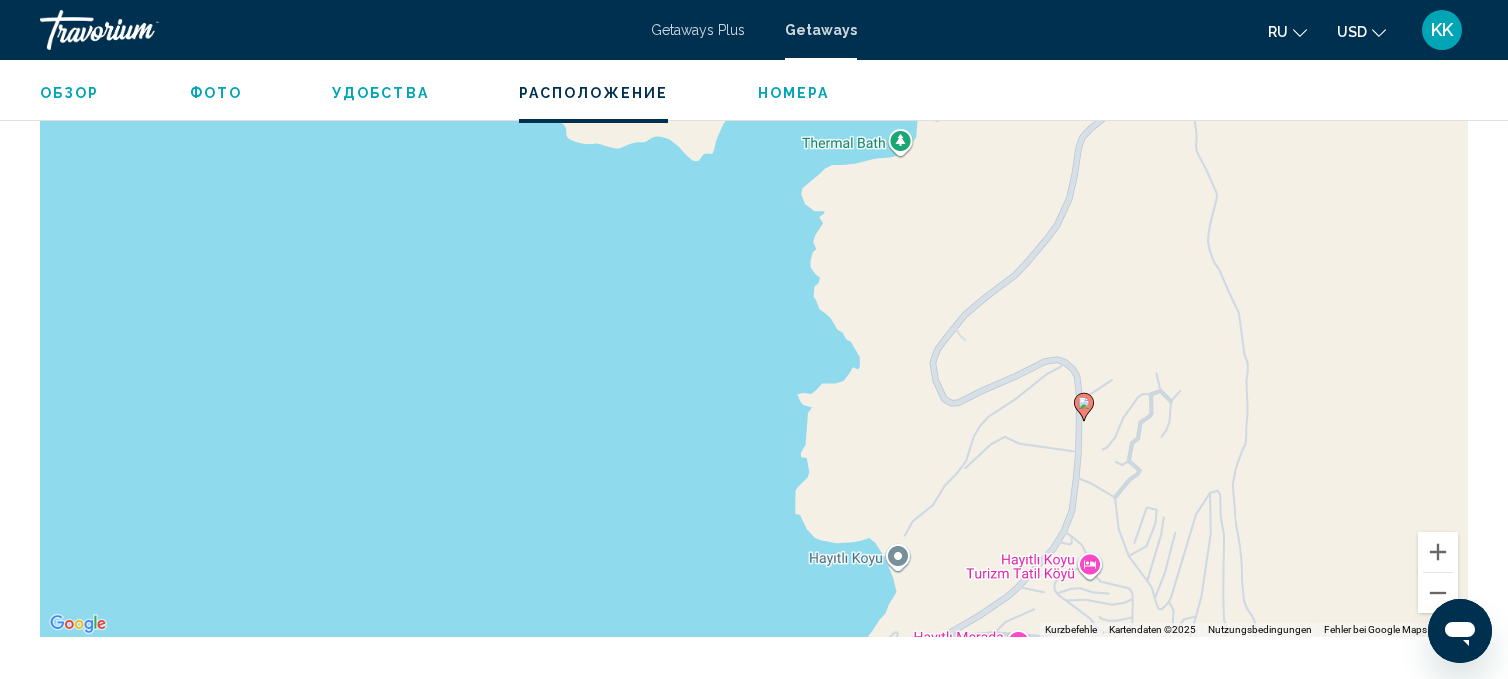 drag, startPoint x: 1372, startPoint y: 467, endPoint x: 1329, endPoint y: 251, distance: 220.23851 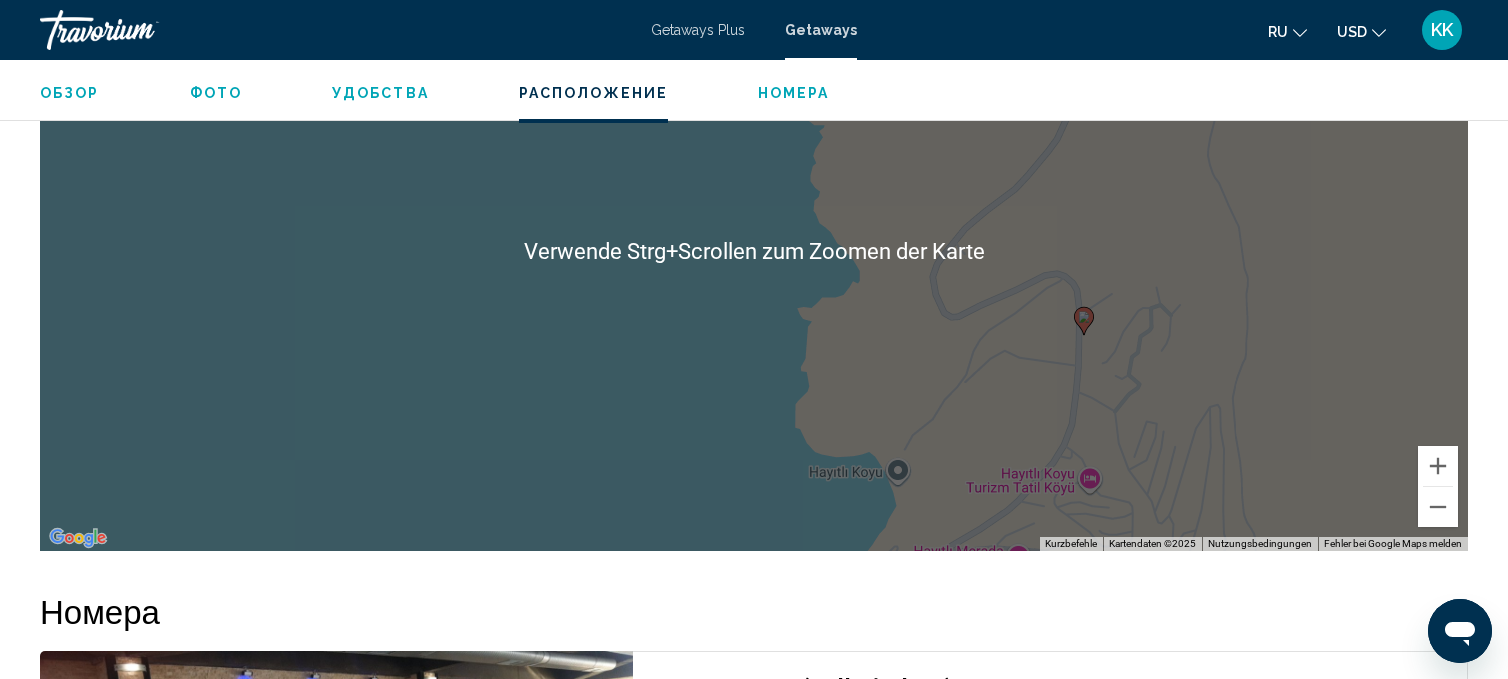 scroll, scrollTop: 2956, scrollLeft: 0, axis: vertical 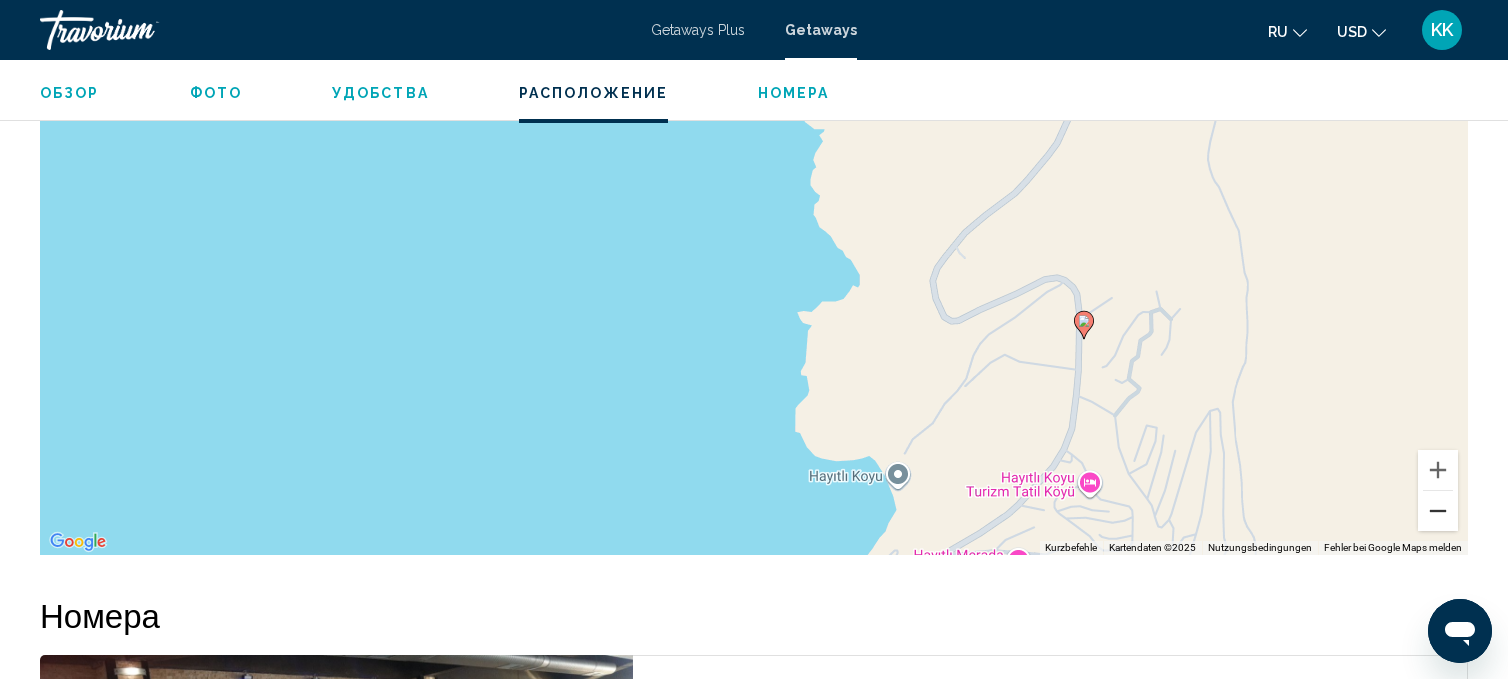 click at bounding box center (1438, 511) 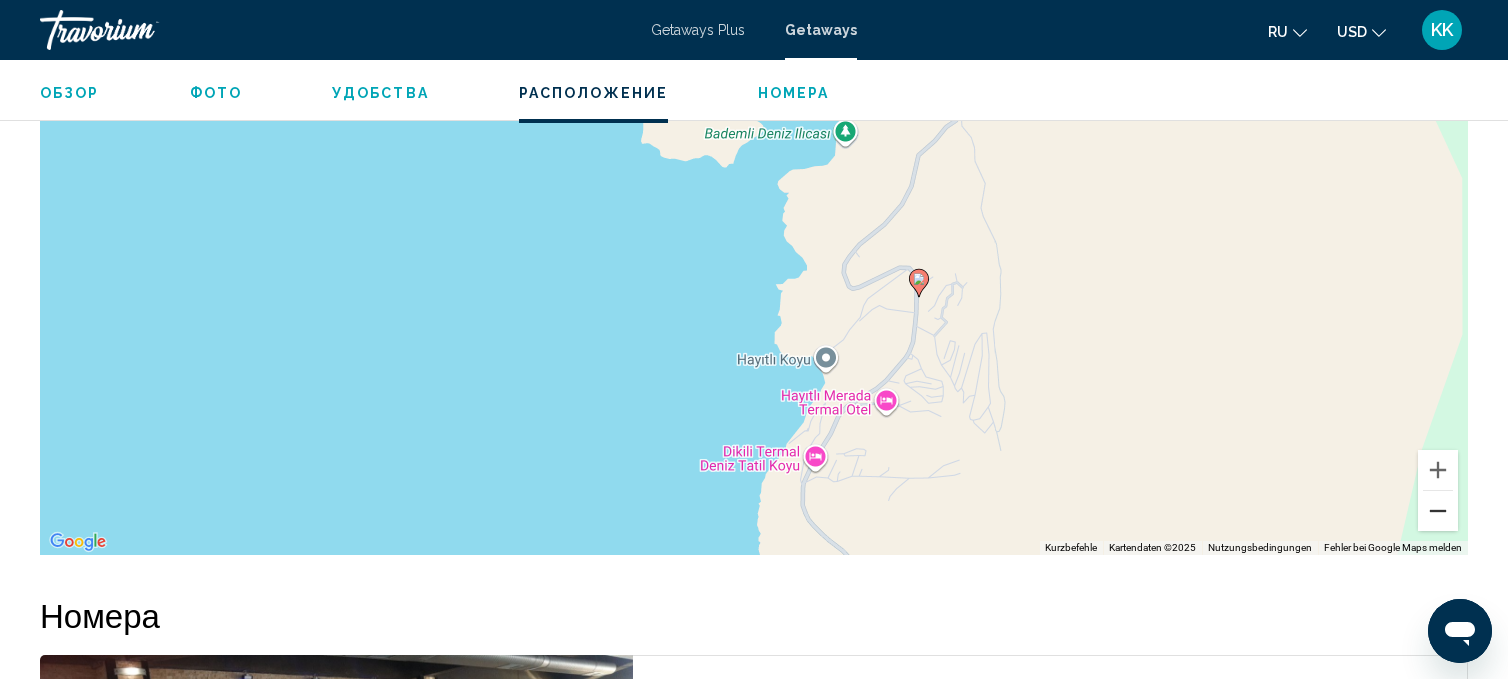 click at bounding box center (1438, 511) 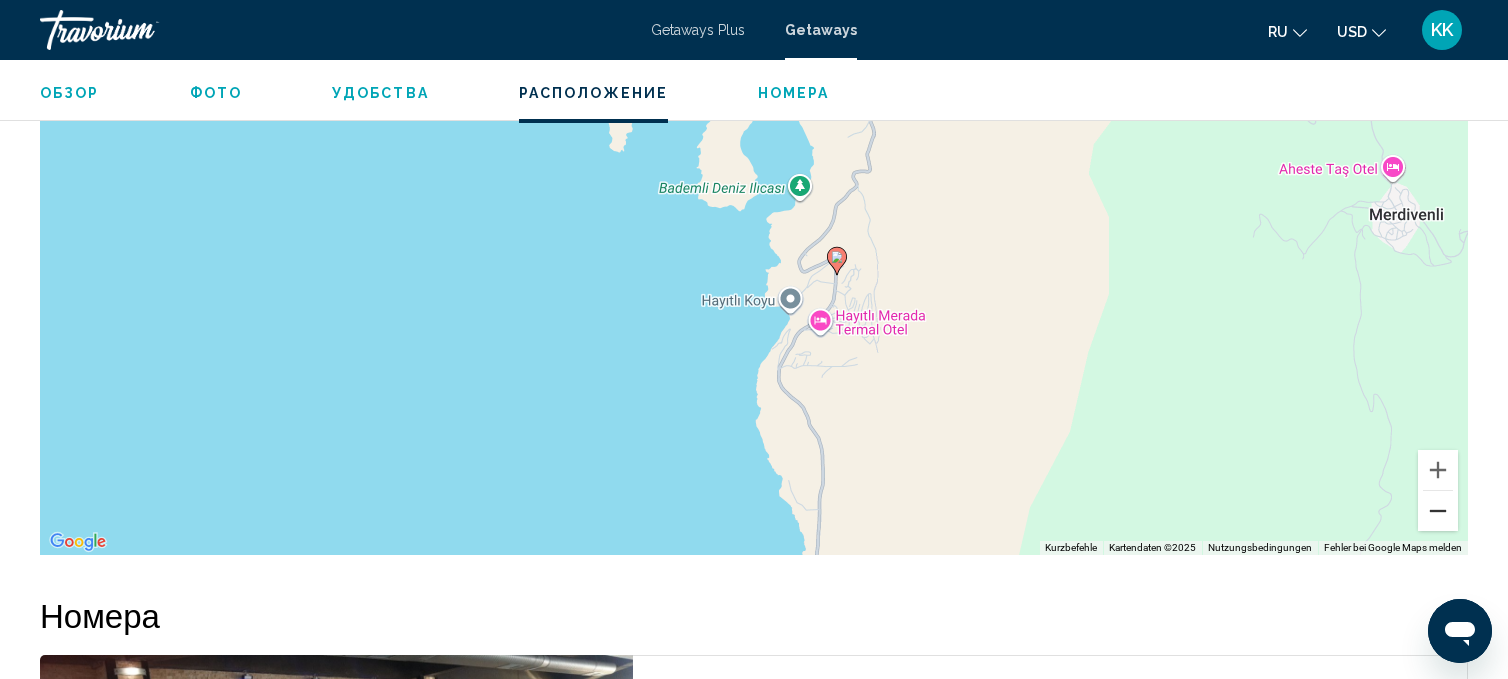click at bounding box center (1438, 511) 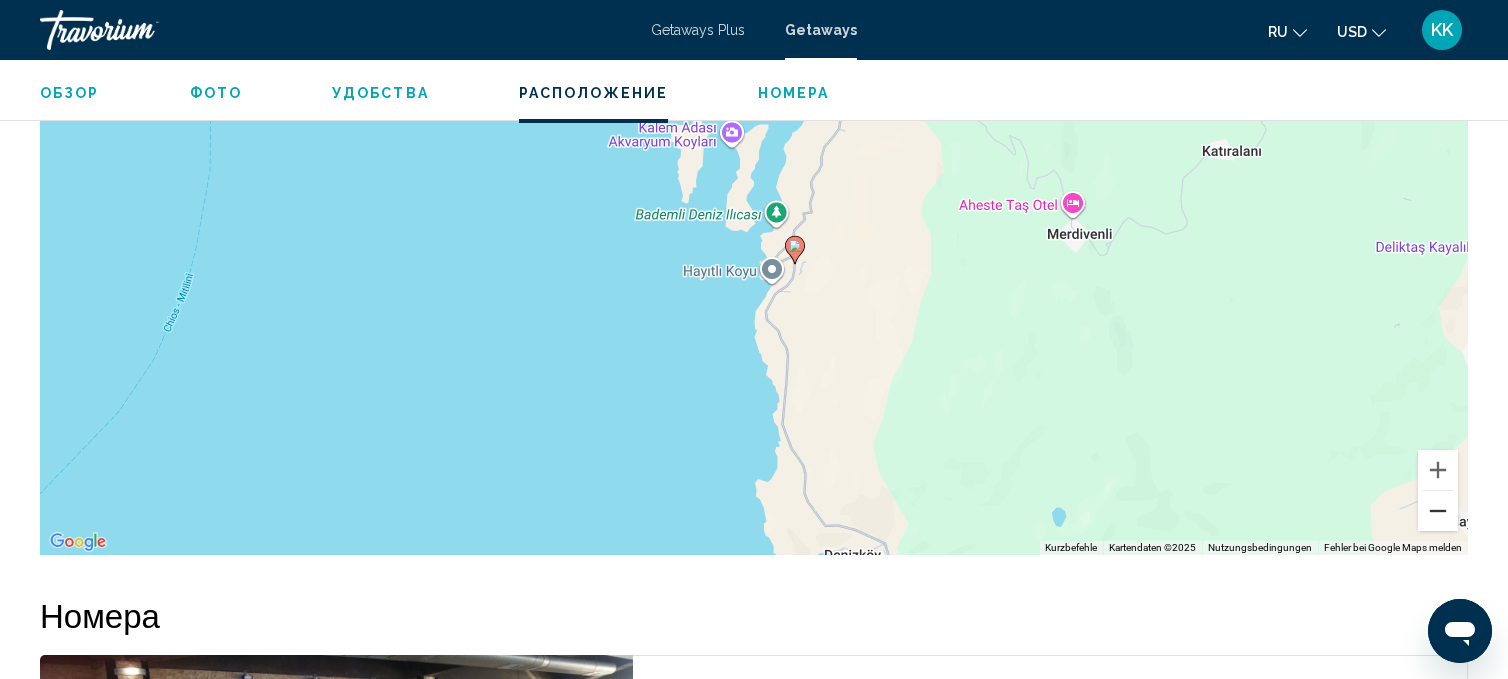 click at bounding box center [1438, 511] 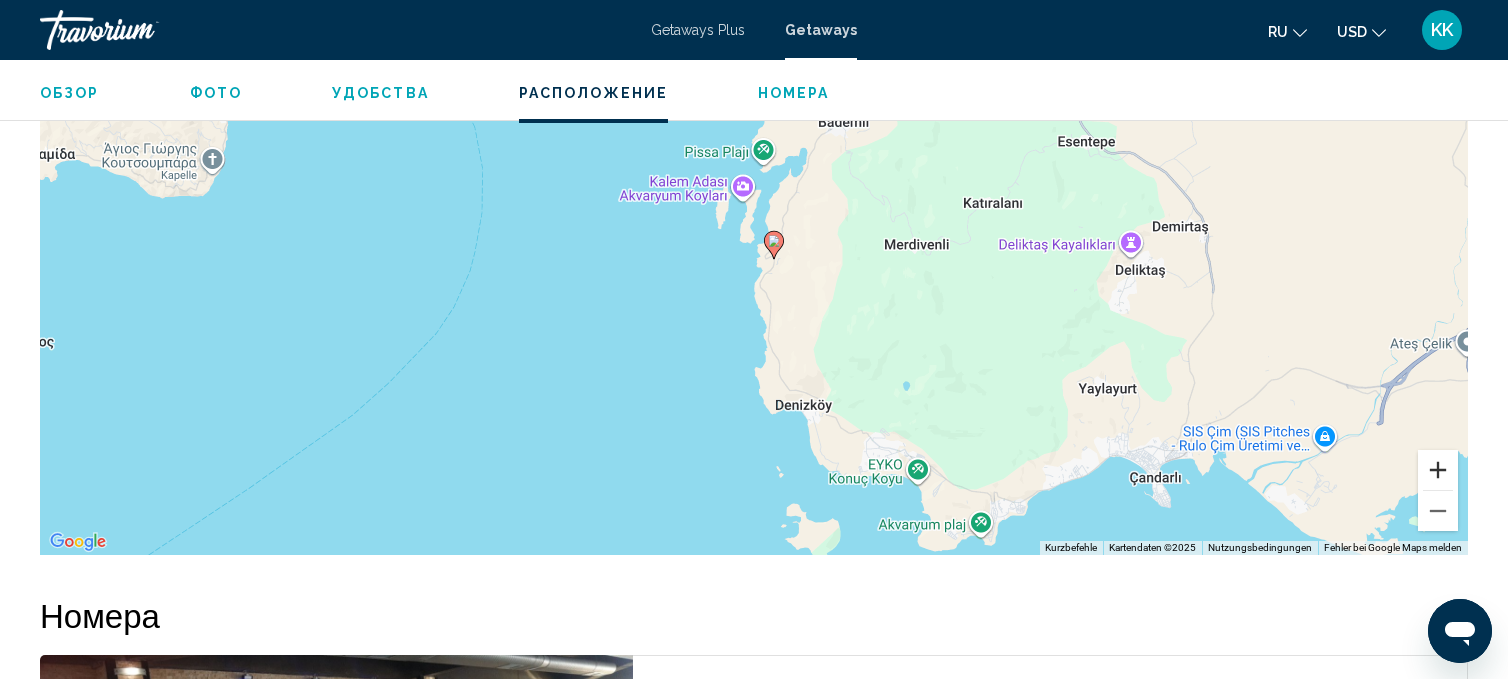 click at bounding box center (1438, 470) 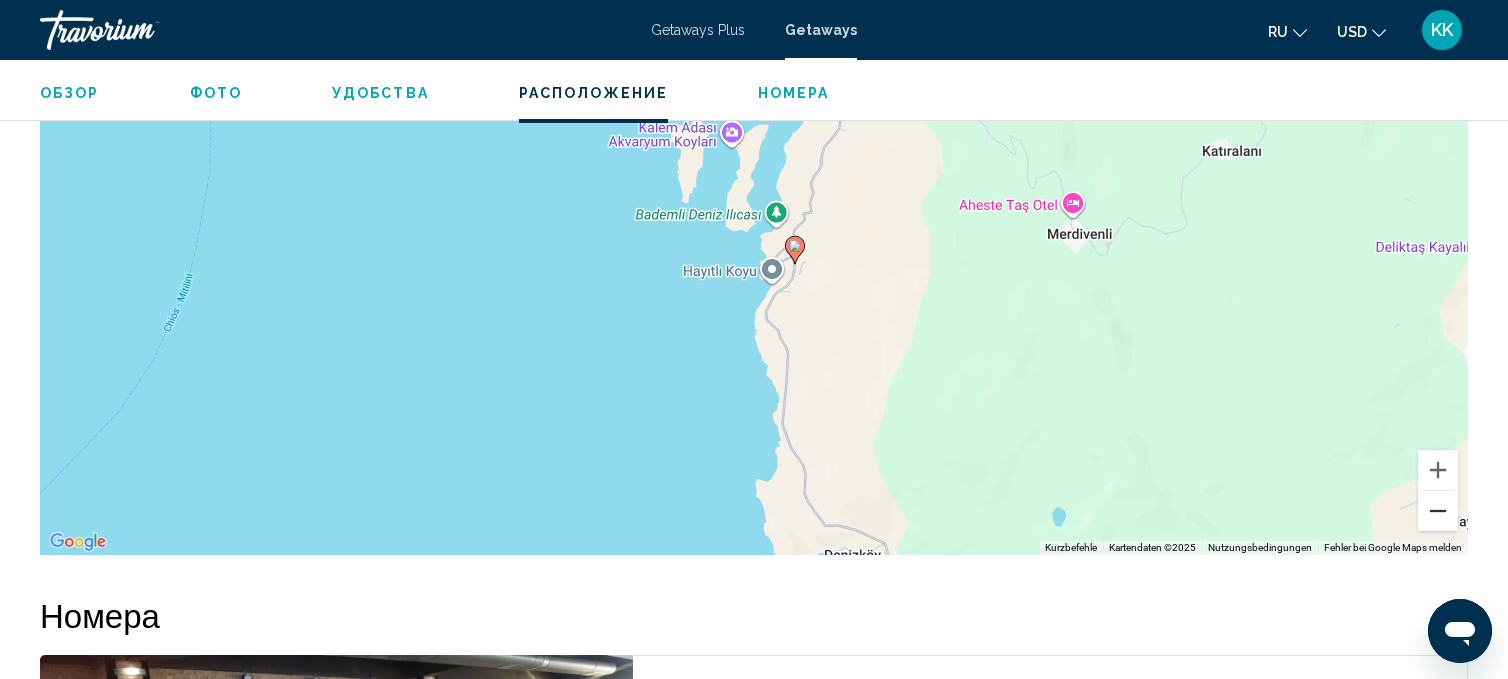 click at bounding box center (1438, 511) 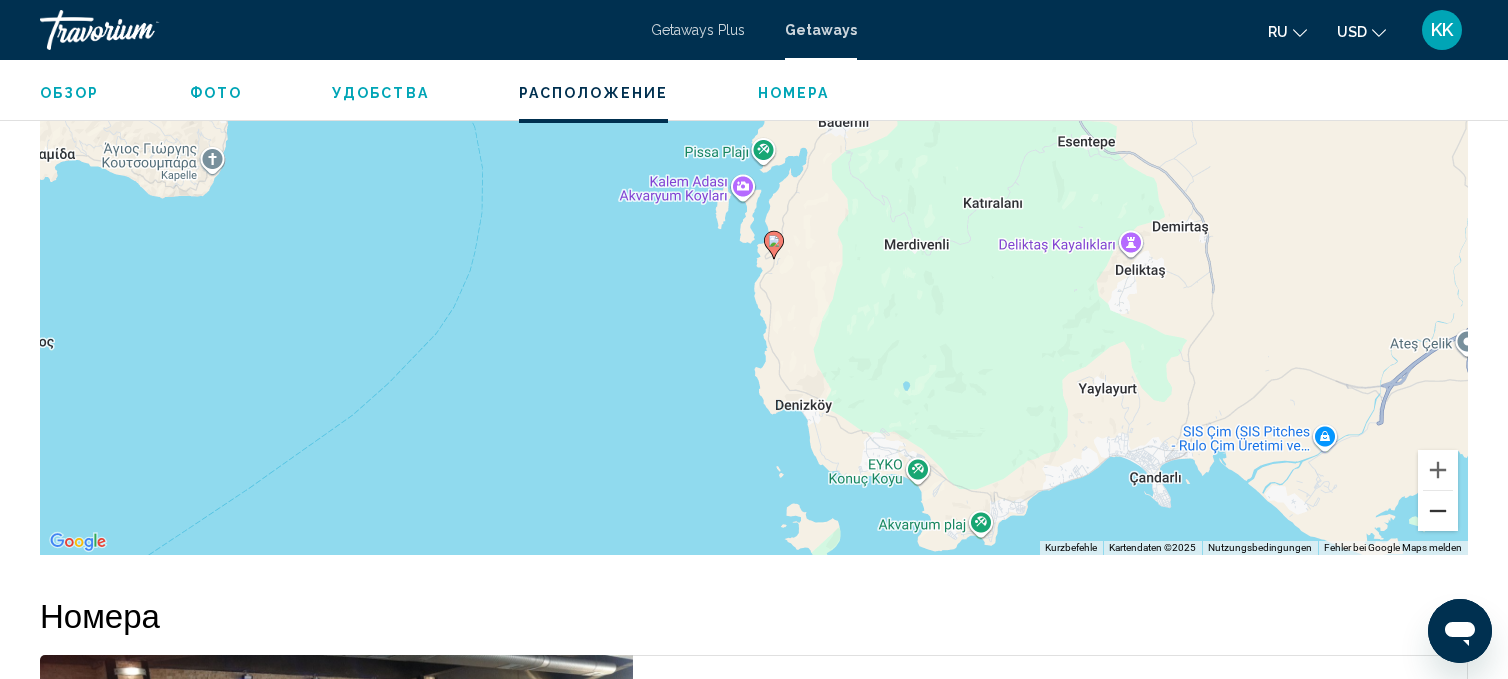 click at bounding box center (1438, 511) 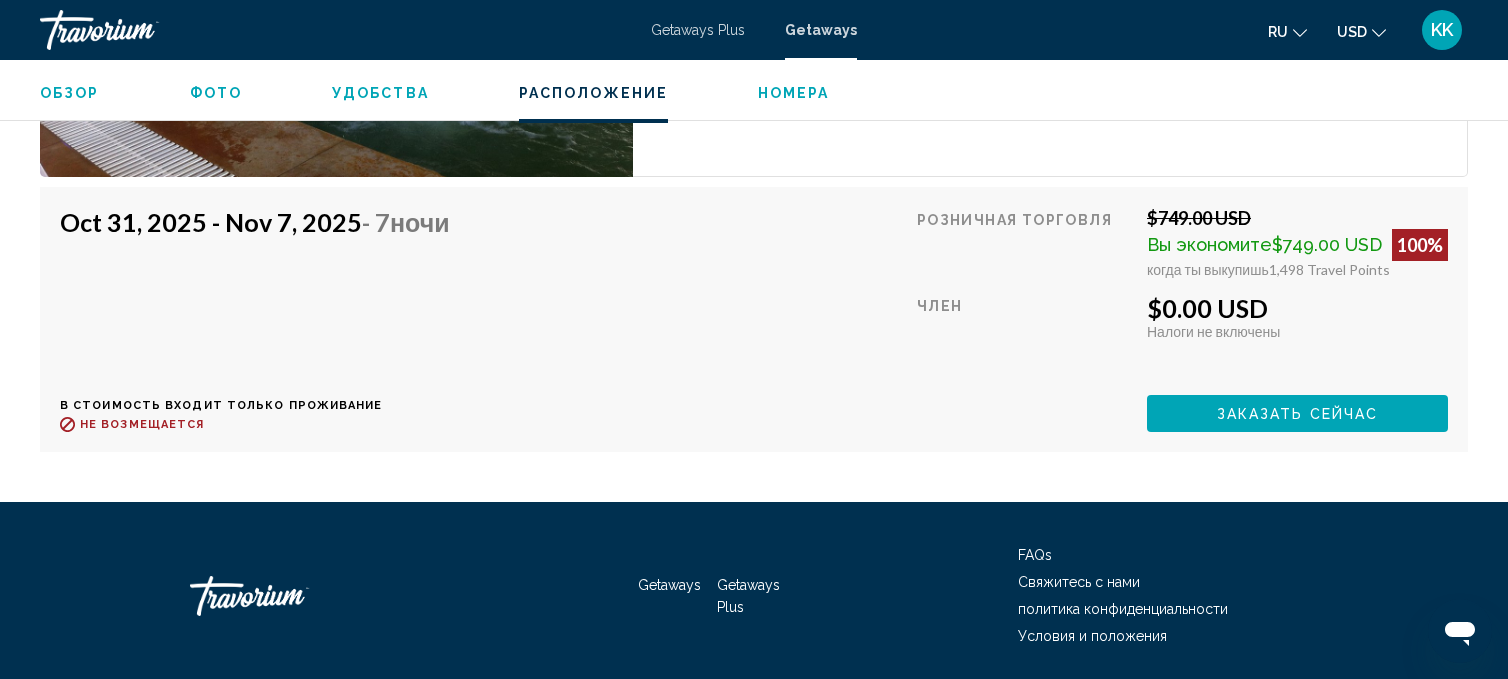 click on "Getaways Getaways Plus FAQs Свяжитесь с нами политика конфиденциальности Условия и положения" at bounding box center [754, 596] 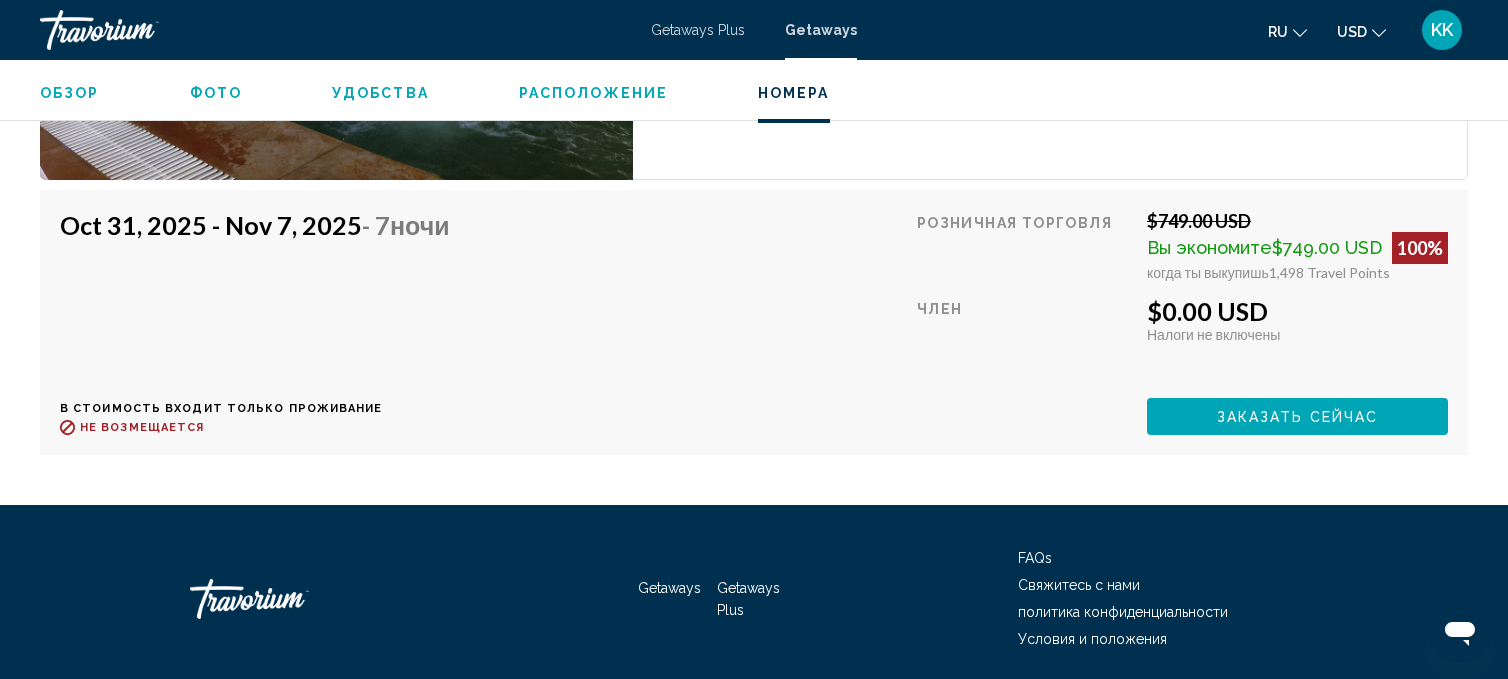 scroll, scrollTop: 3952, scrollLeft: 0, axis: vertical 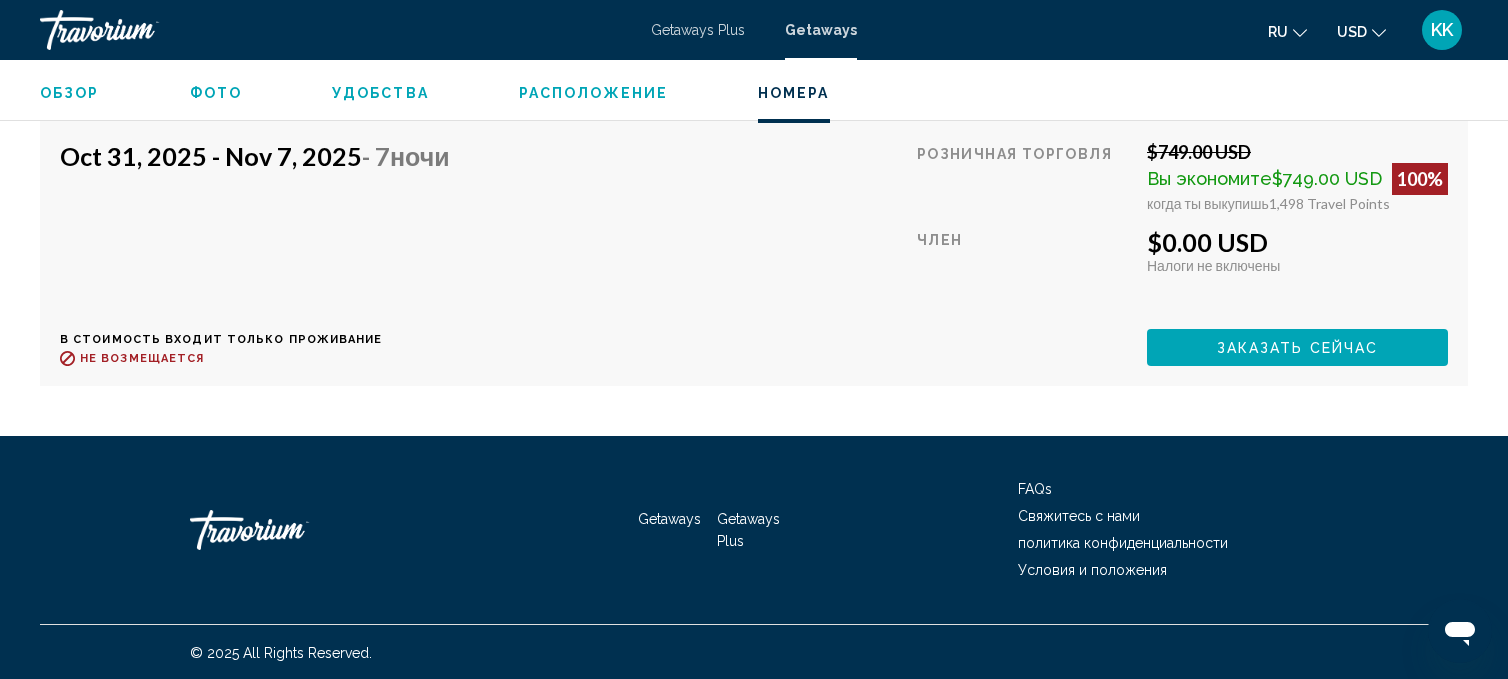 click on "Заказать сейчас" at bounding box center (1297, 347) 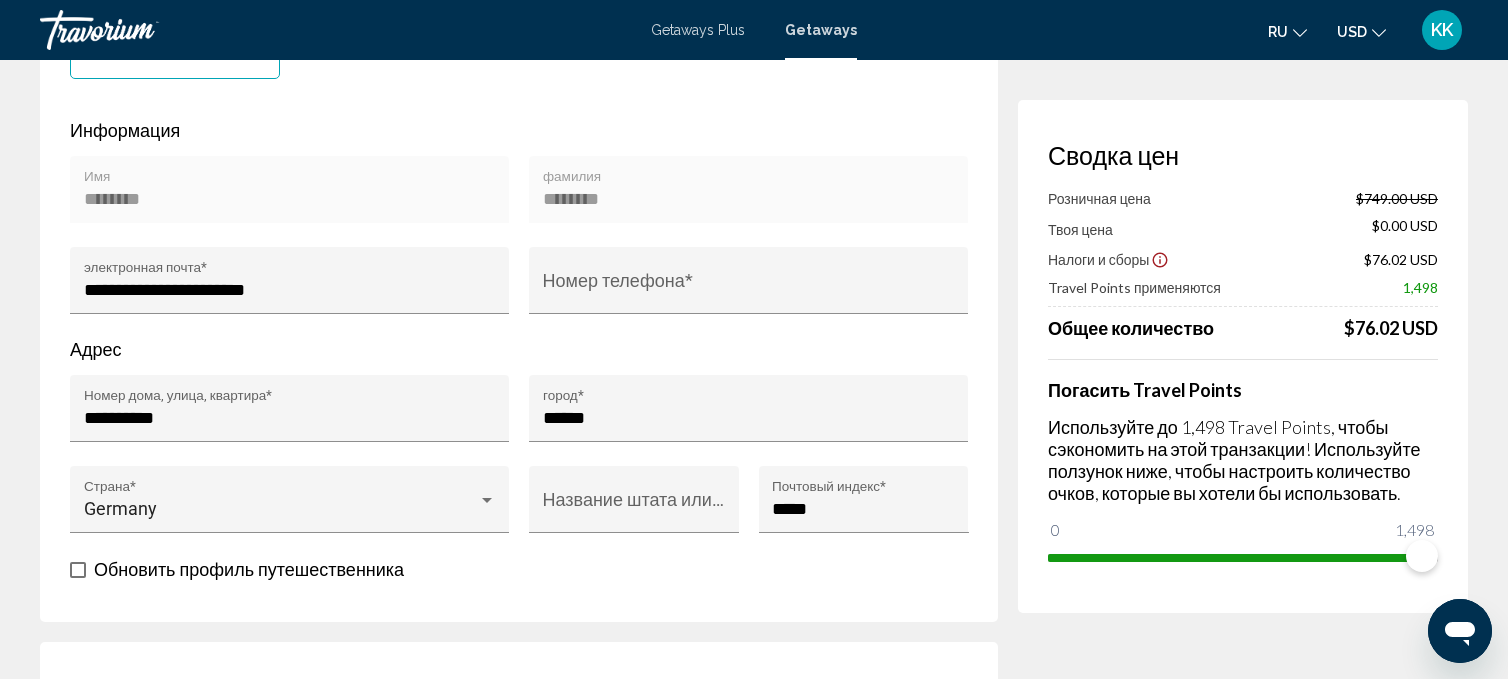 scroll, scrollTop: 614, scrollLeft: 0, axis: vertical 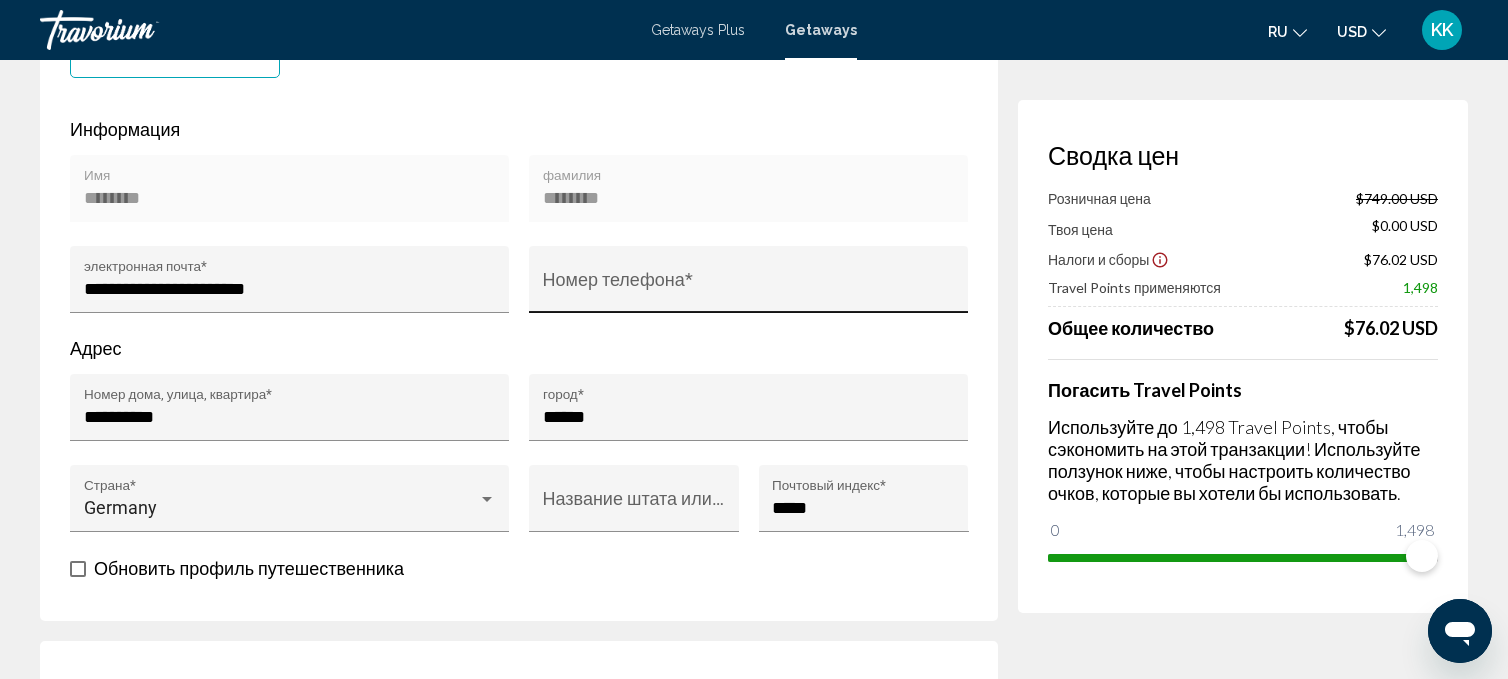 click on "Номер телефона  *" at bounding box center [749, 289] 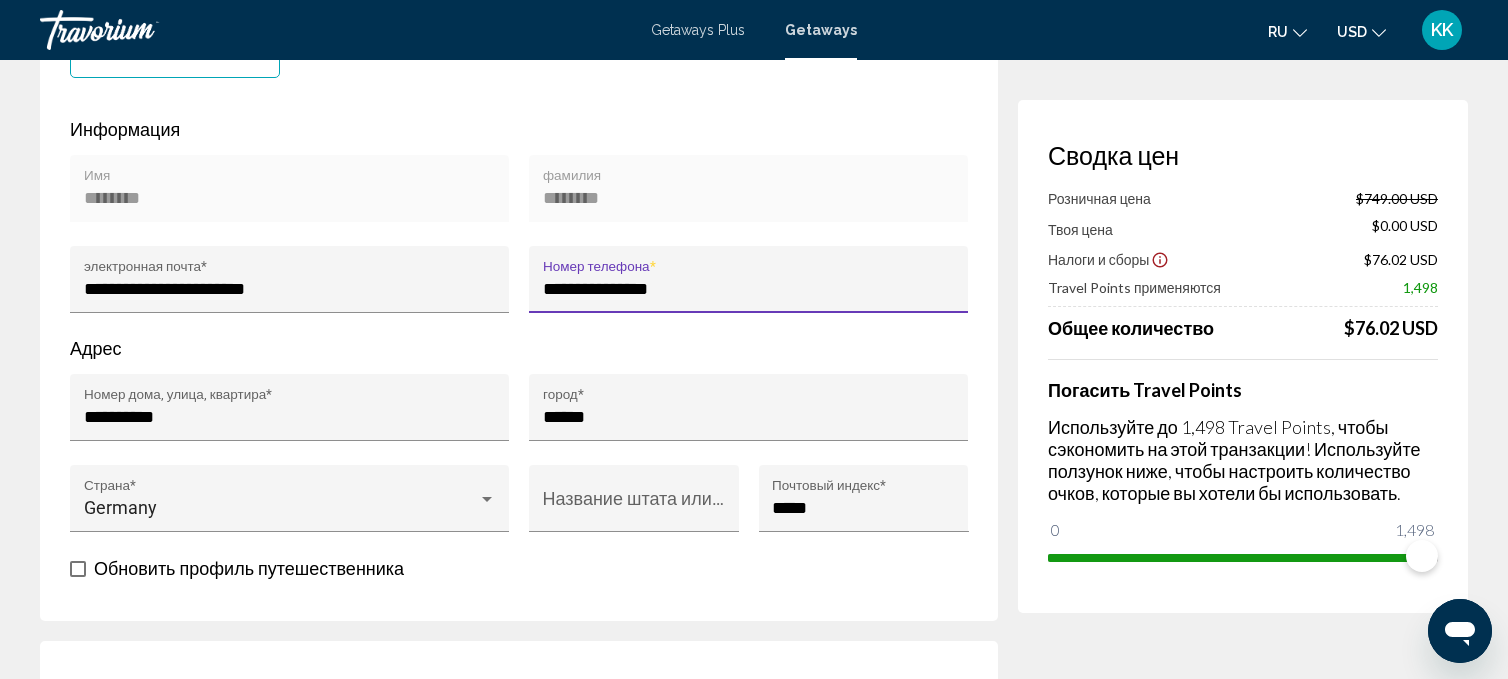 type on "**********" 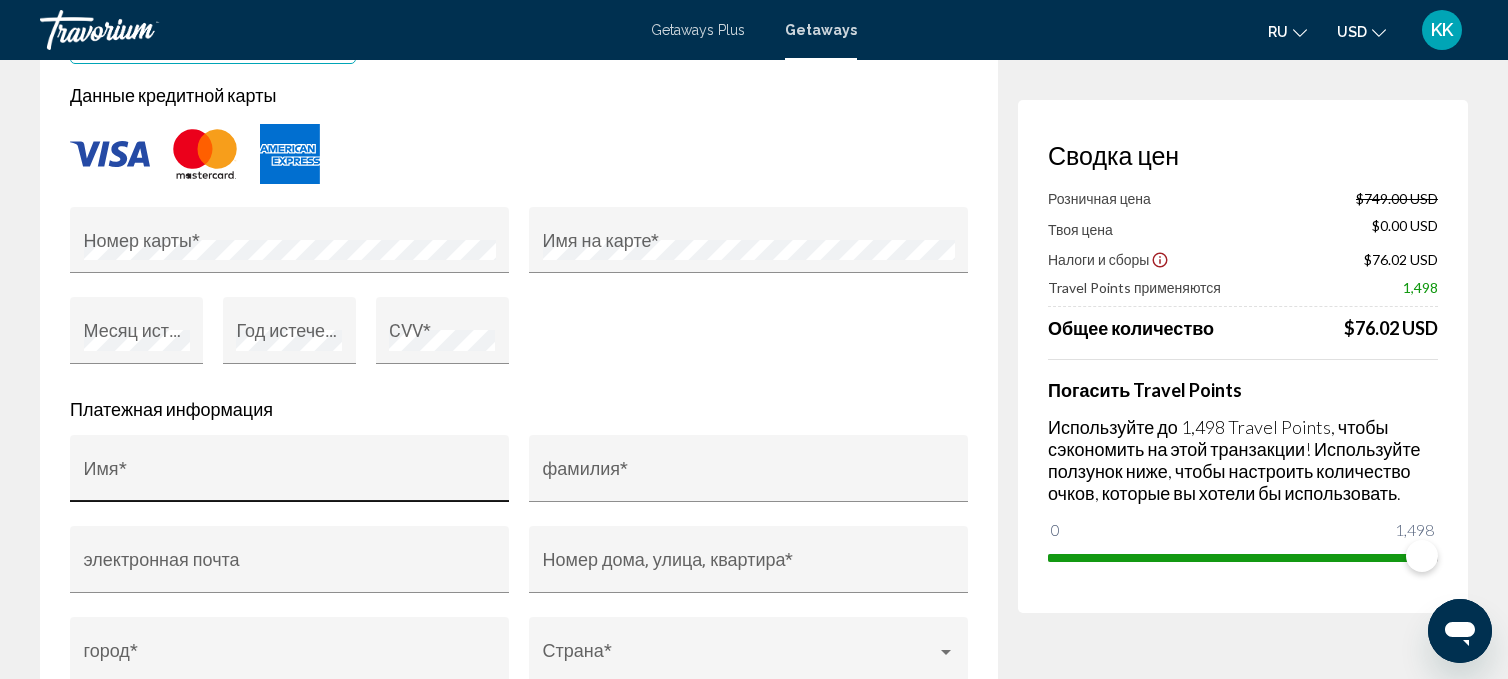 scroll, scrollTop: 1744, scrollLeft: 0, axis: vertical 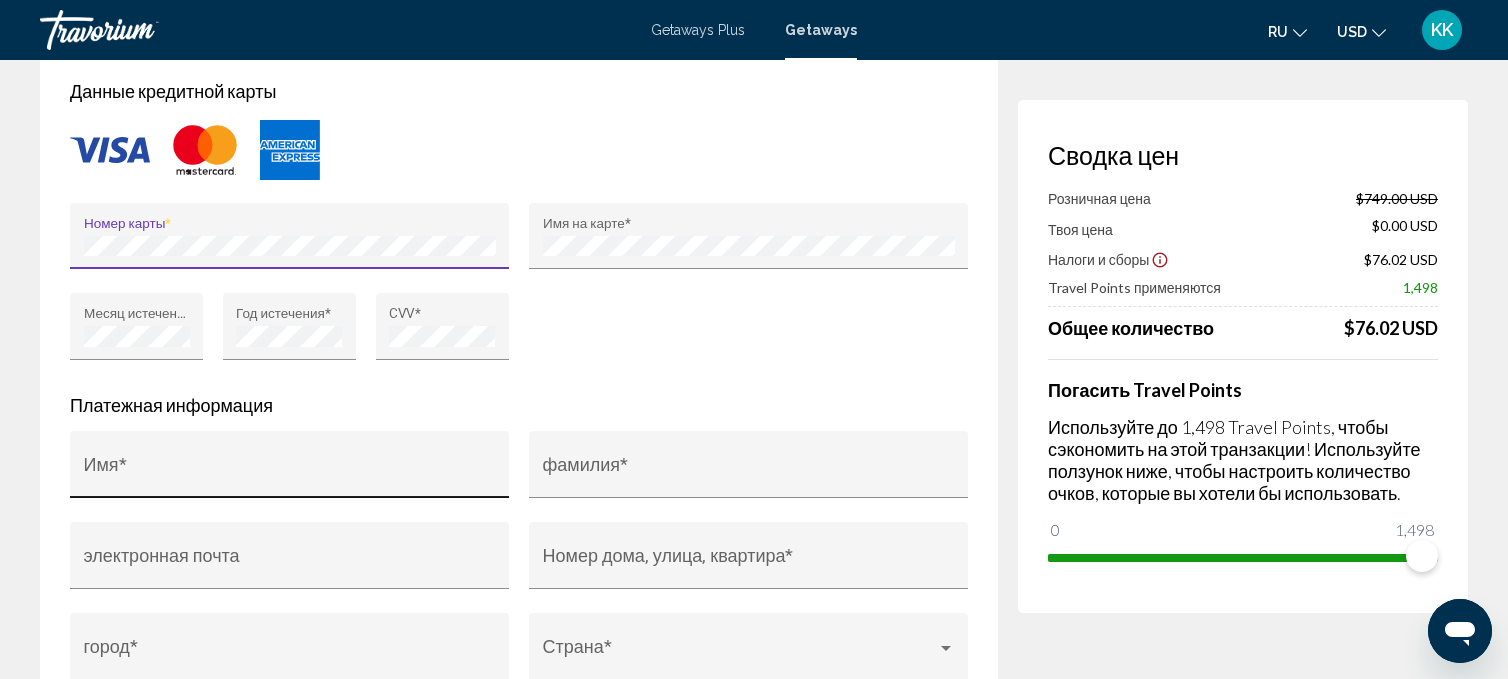 click on "First Name  *" at bounding box center (290, 474) 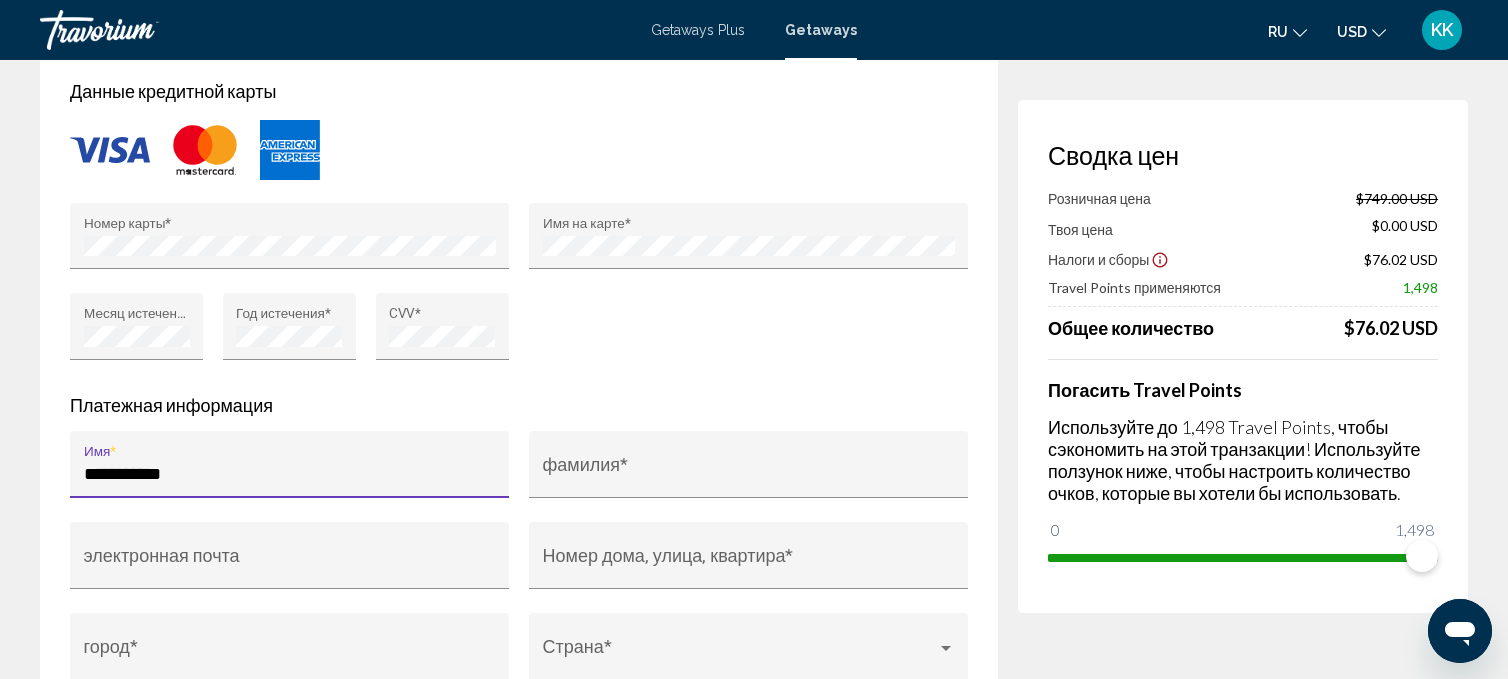 click on "**********" at bounding box center (290, 474) 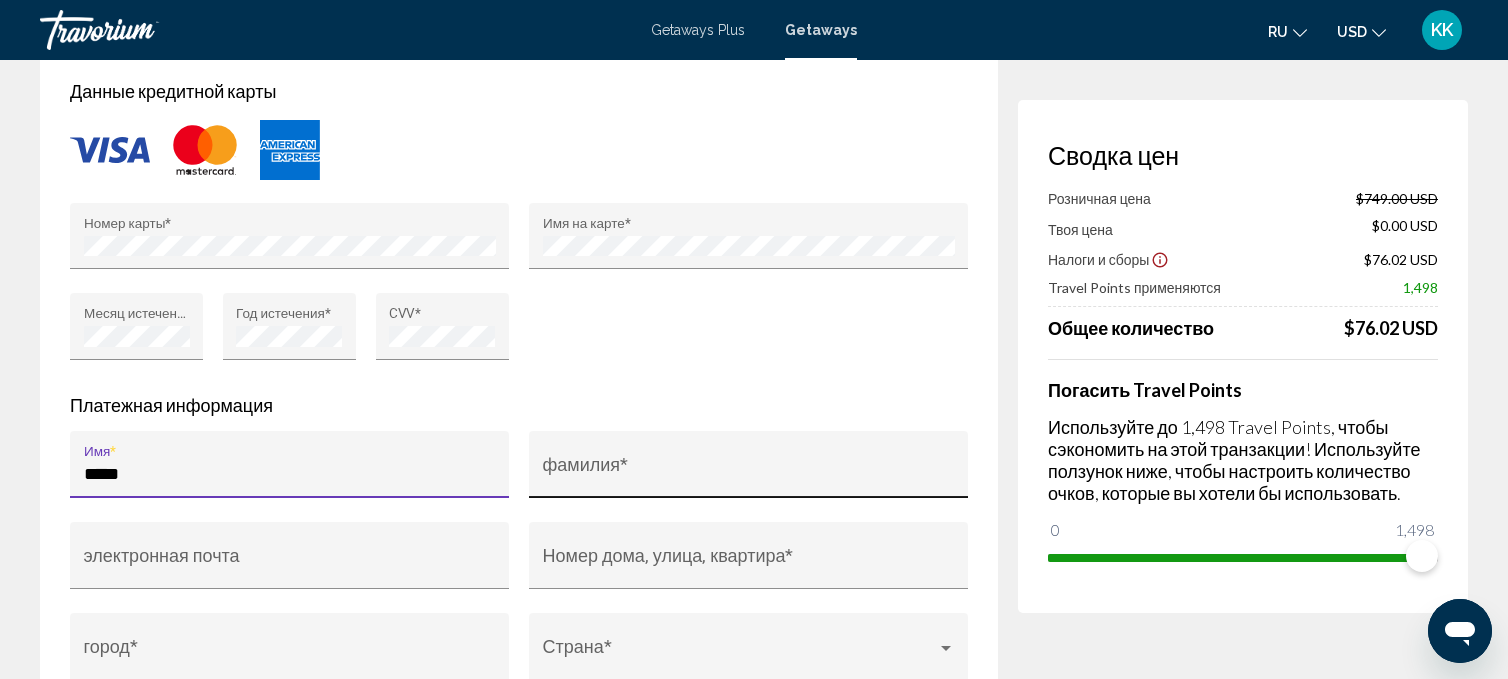 type on "****" 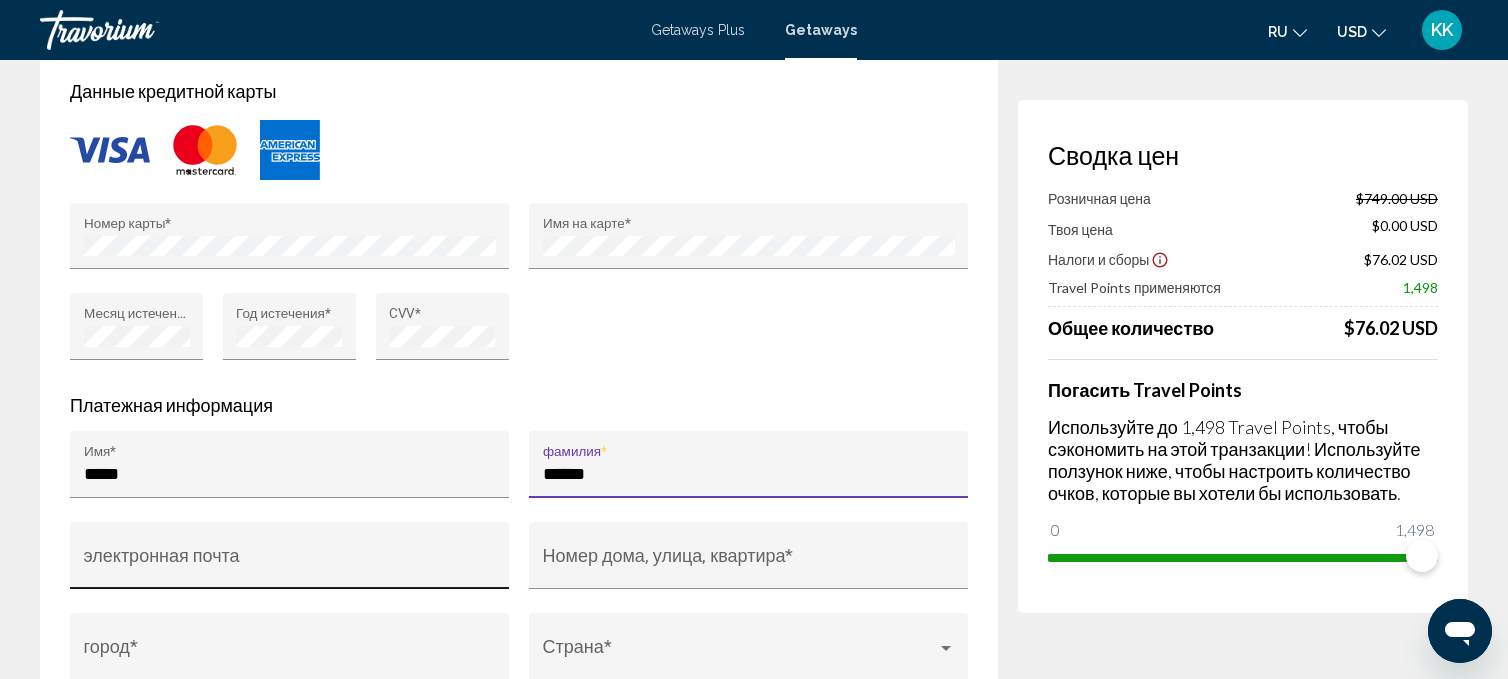 type on "******" 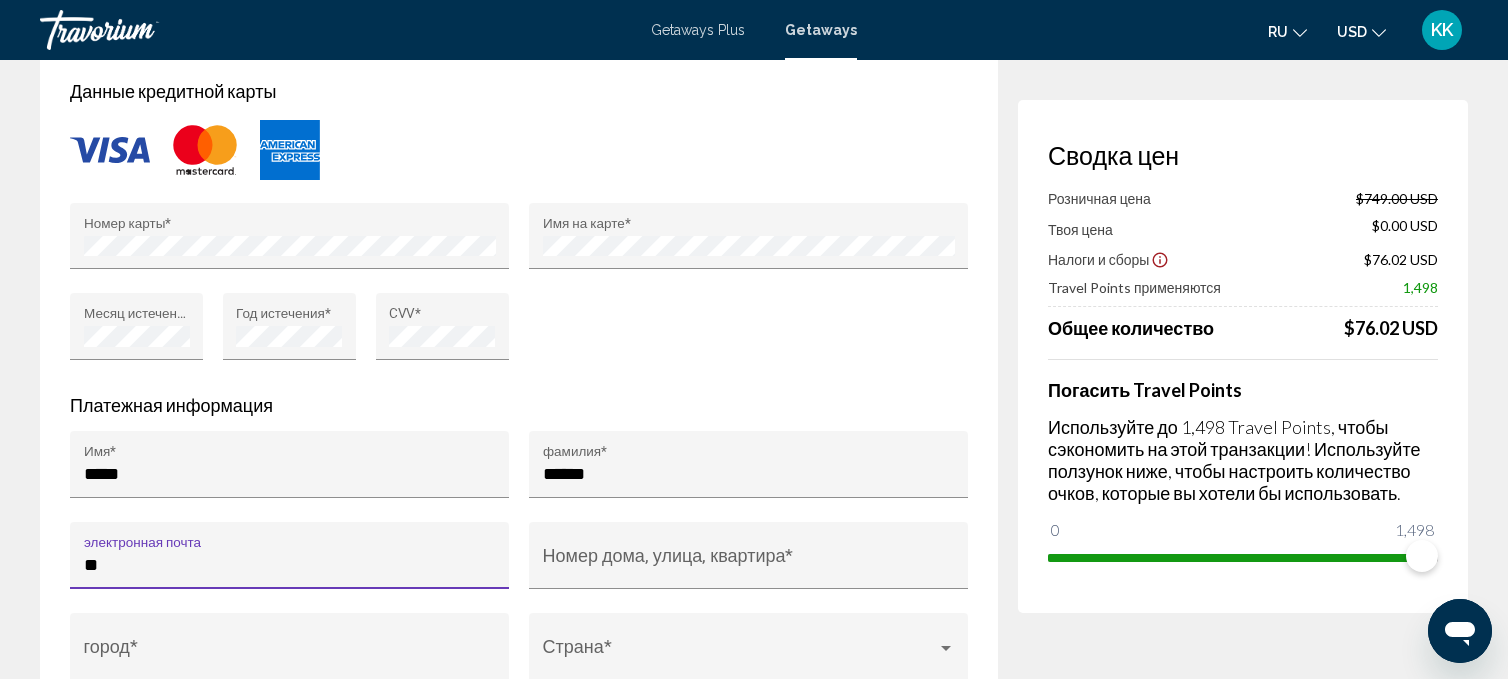 type on "*" 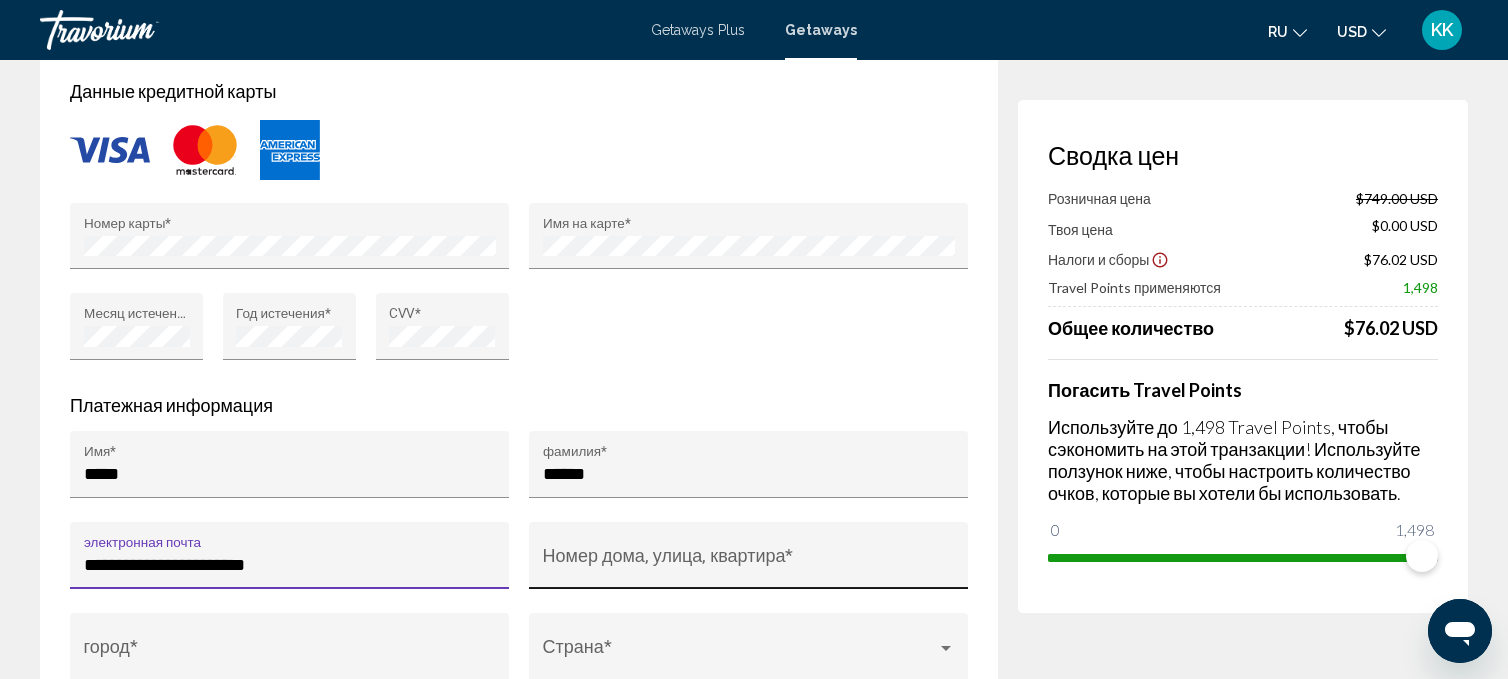 click on "[NUMBER], [STREET], [APARTMENT] *" at bounding box center [749, 565] 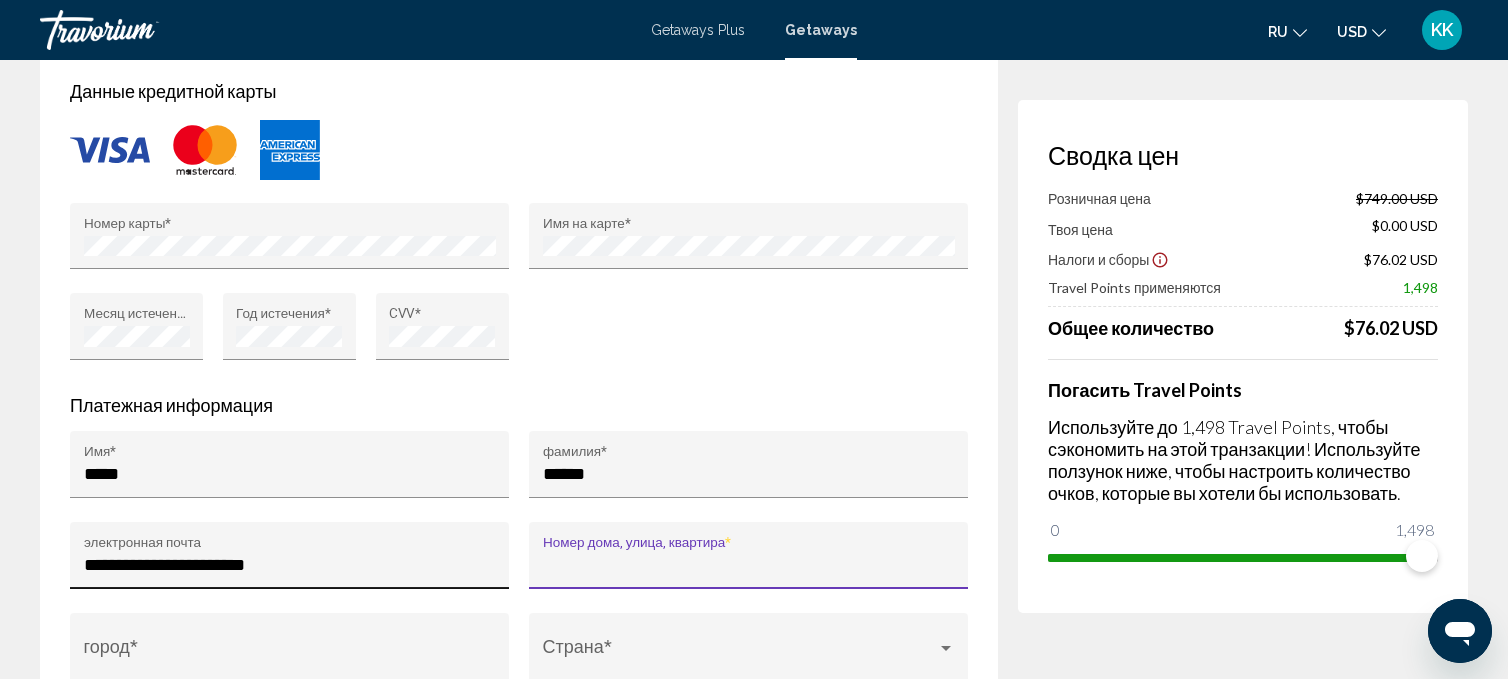 click on "**********" at bounding box center (290, 562) 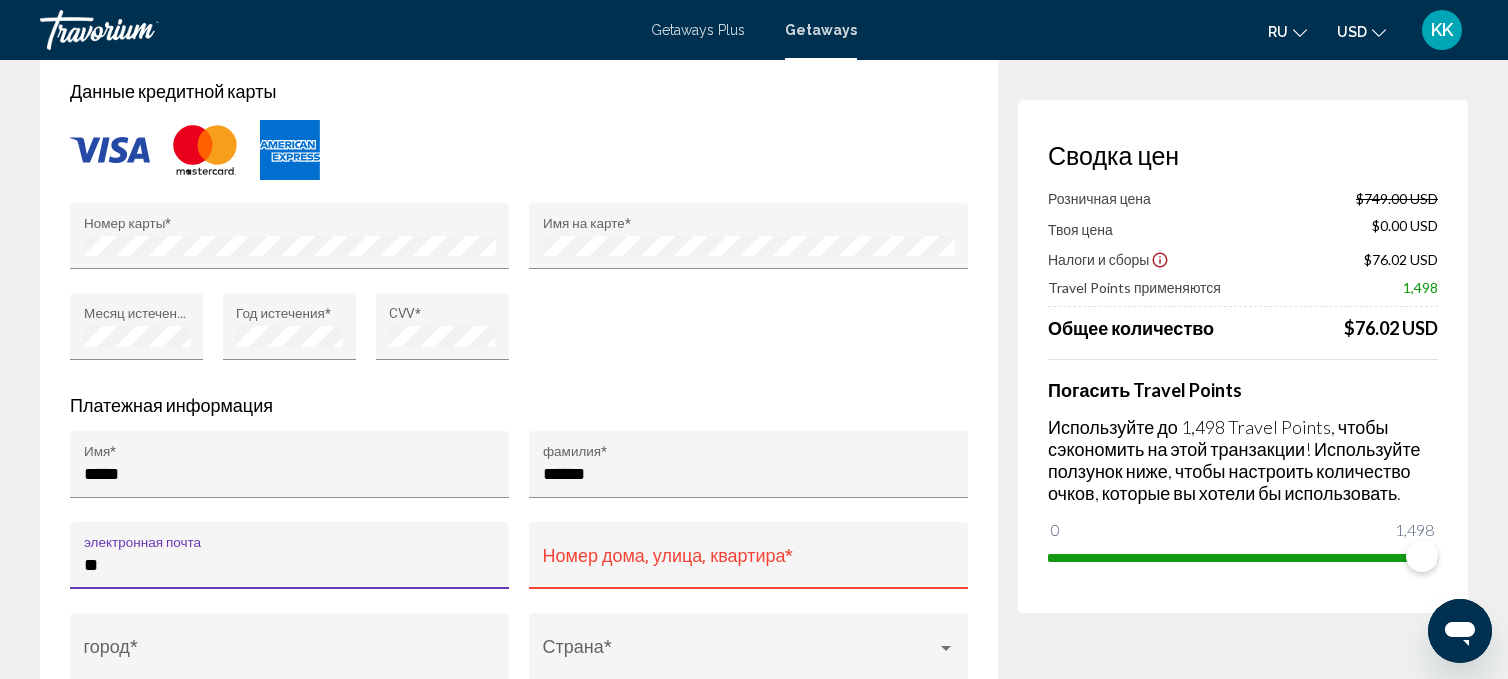 type on "*" 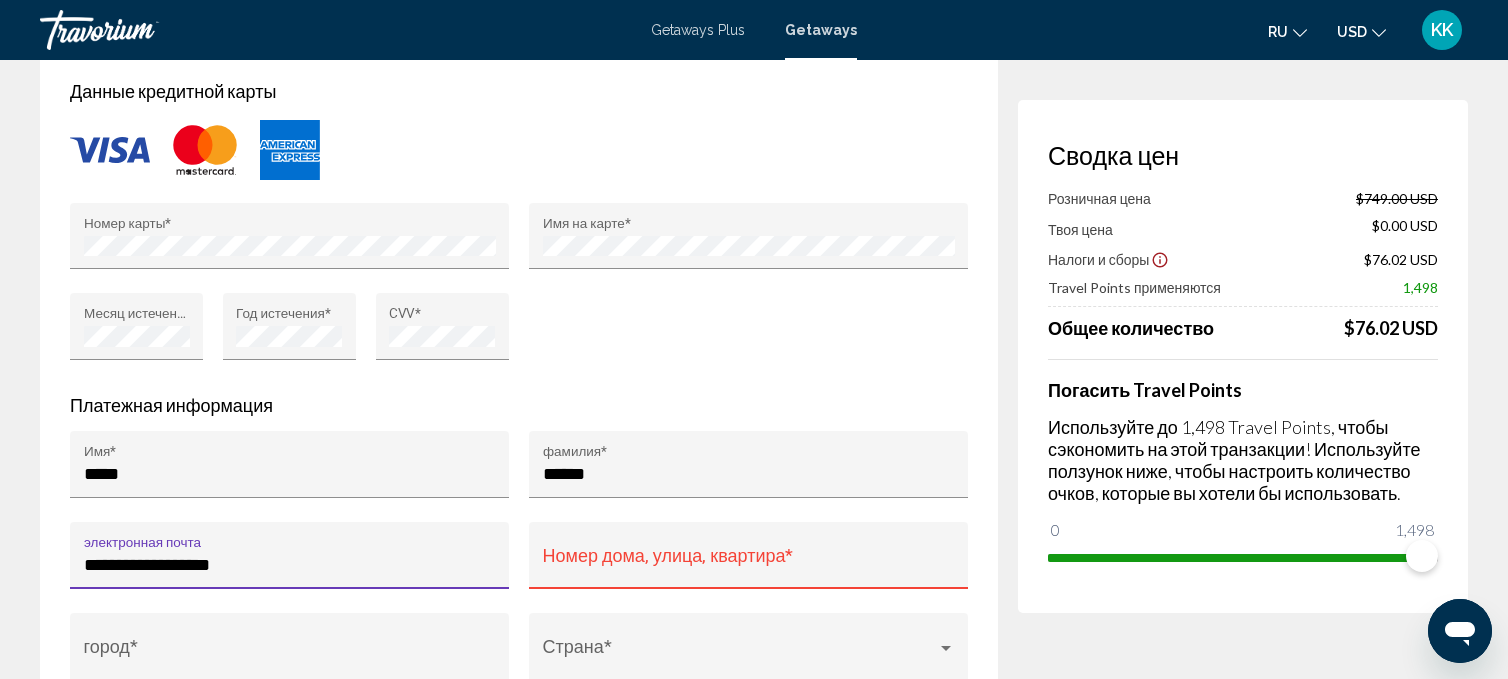 type on "**********" 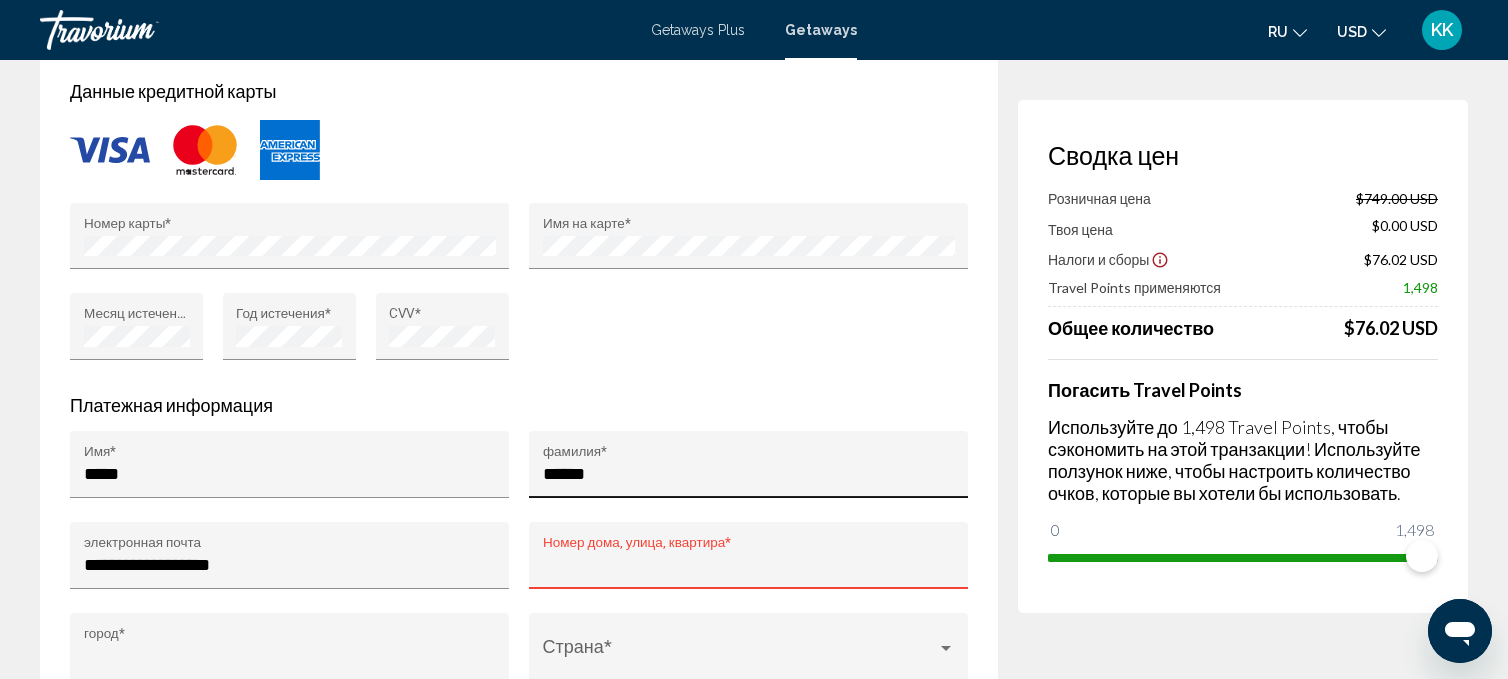 type on "**********" 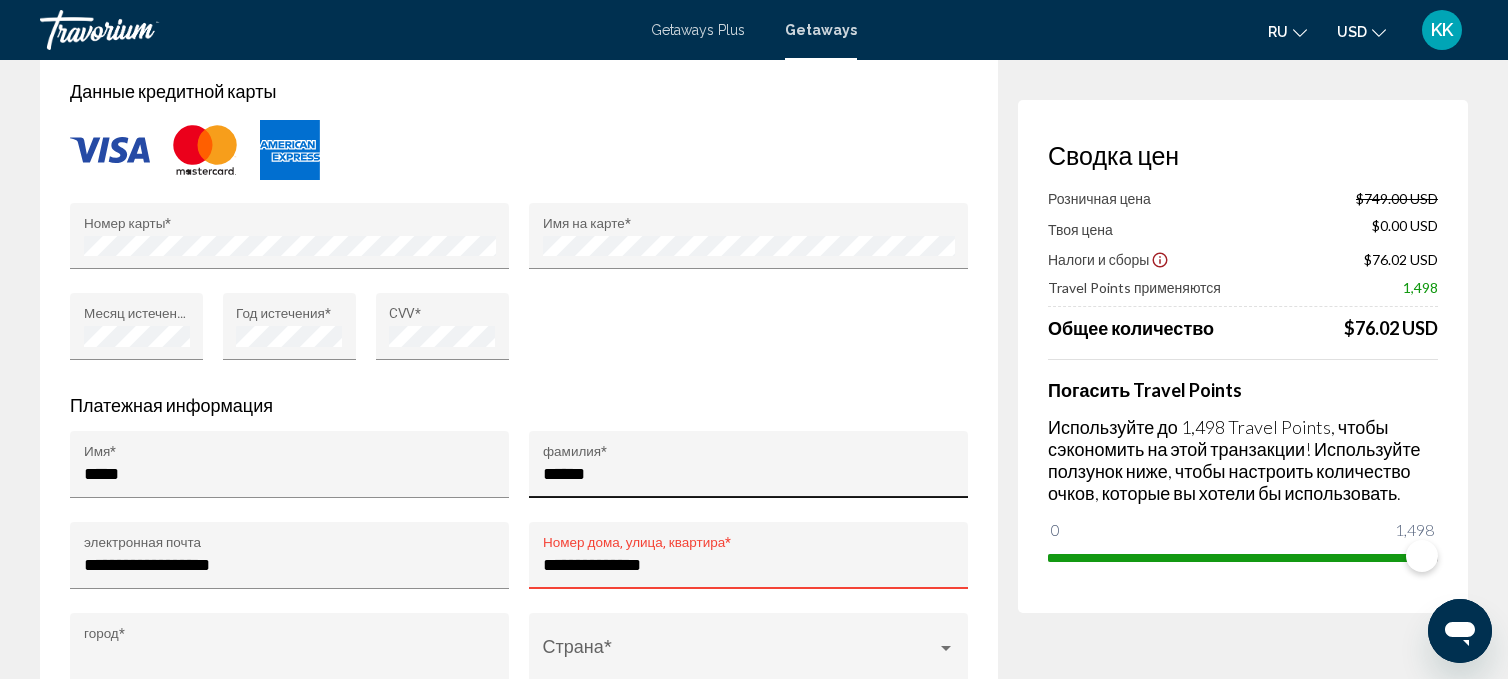 type on "*******" 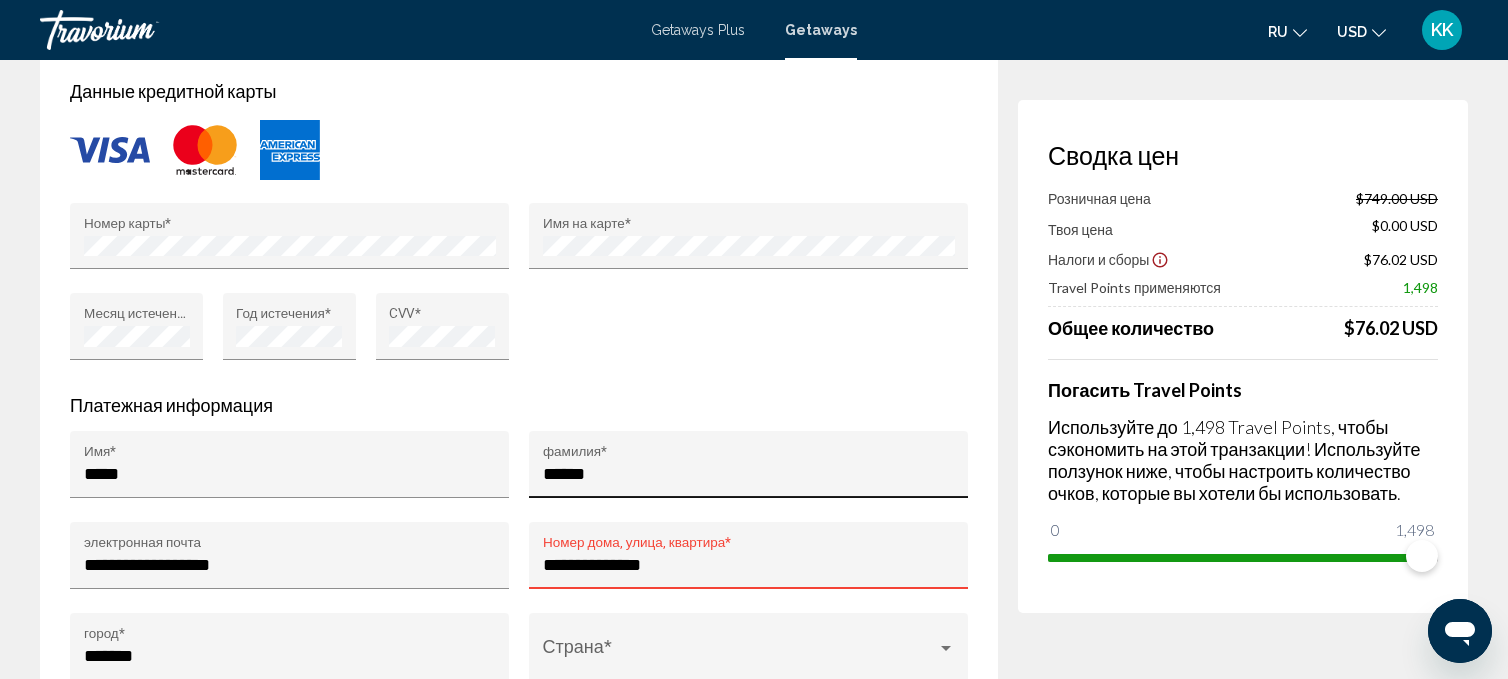 type on "*****" 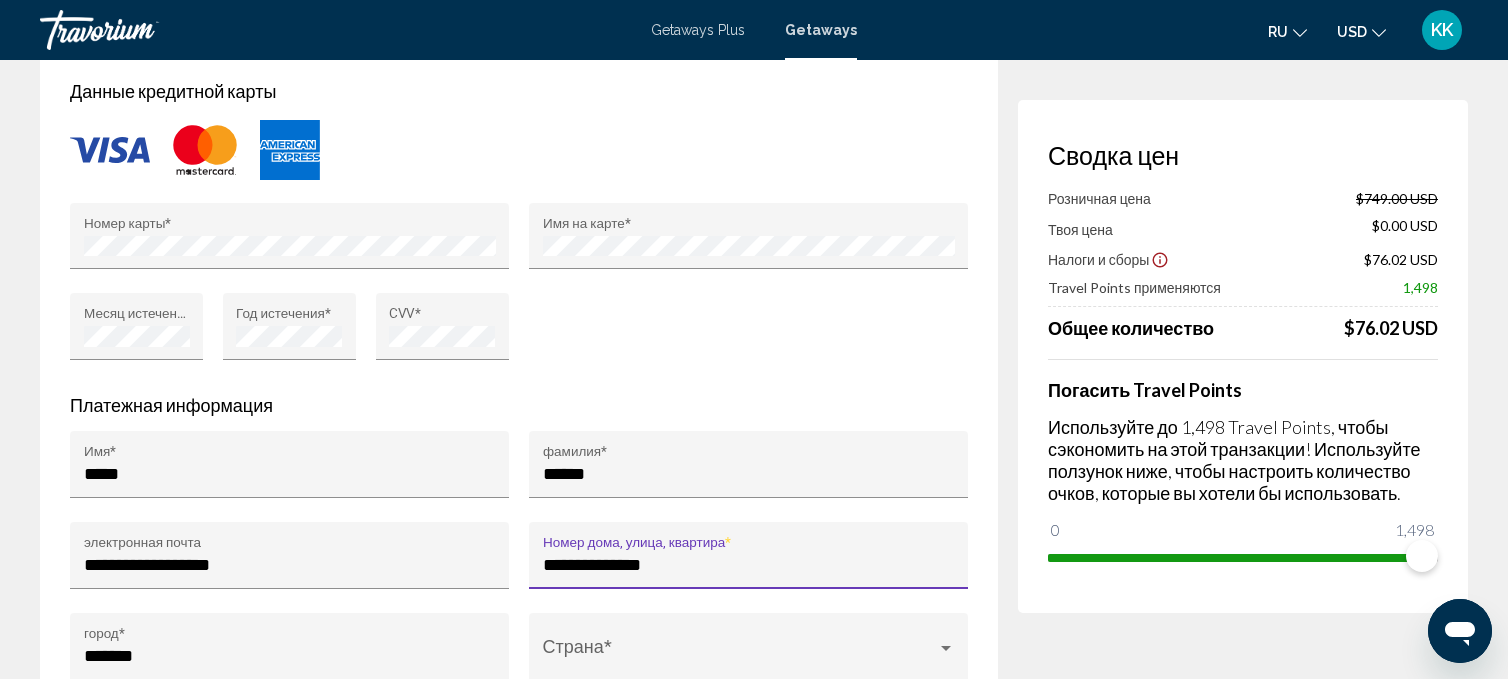 click on "**********" at bounding box center (749, 565) 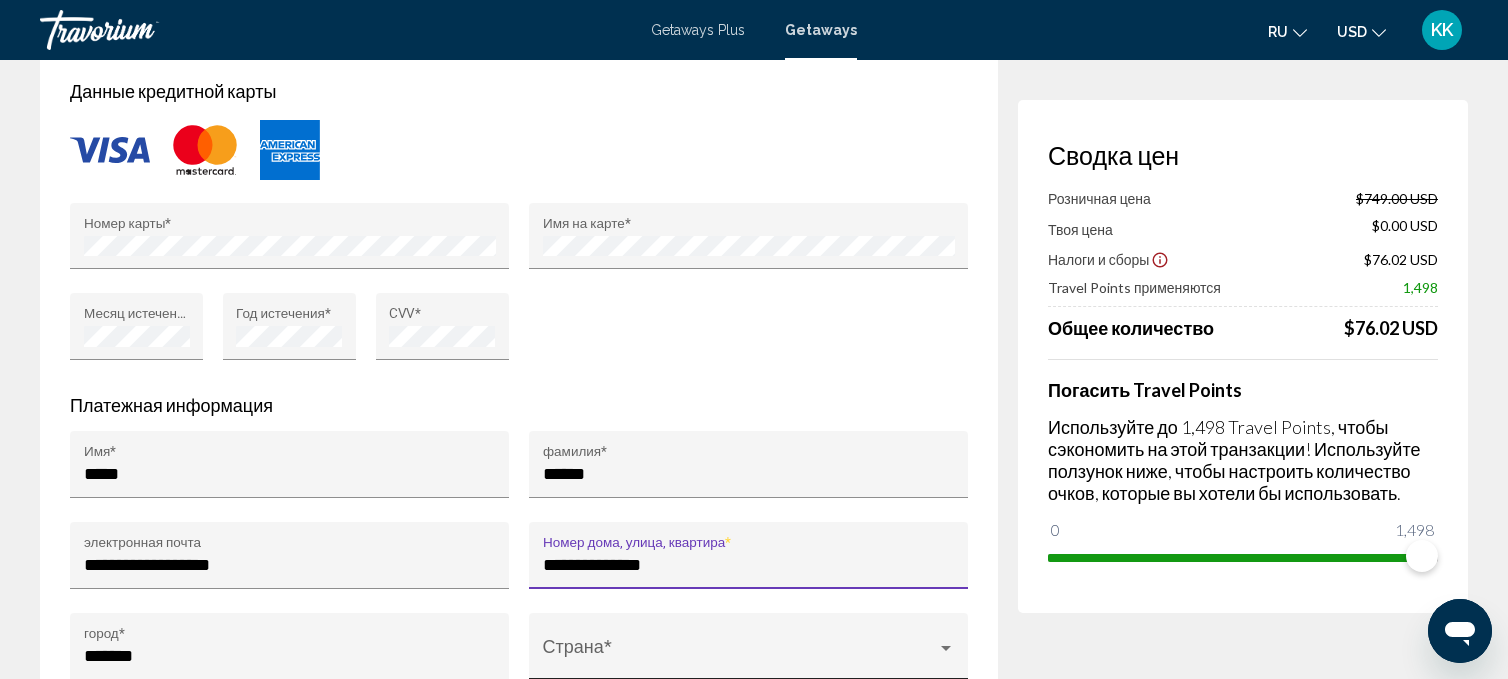 type on "**********" 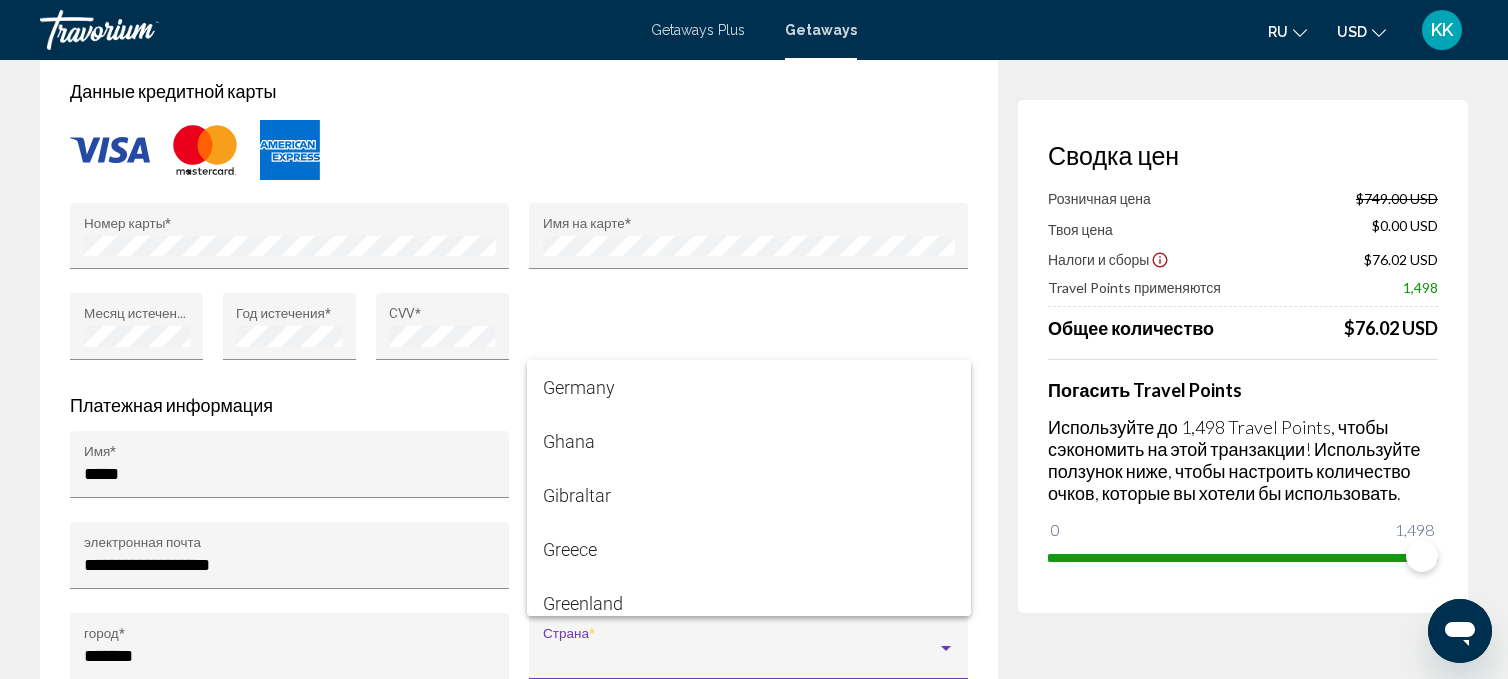 scroll, scrollTop: 4522, scrollLeft: 0, axis: vertical 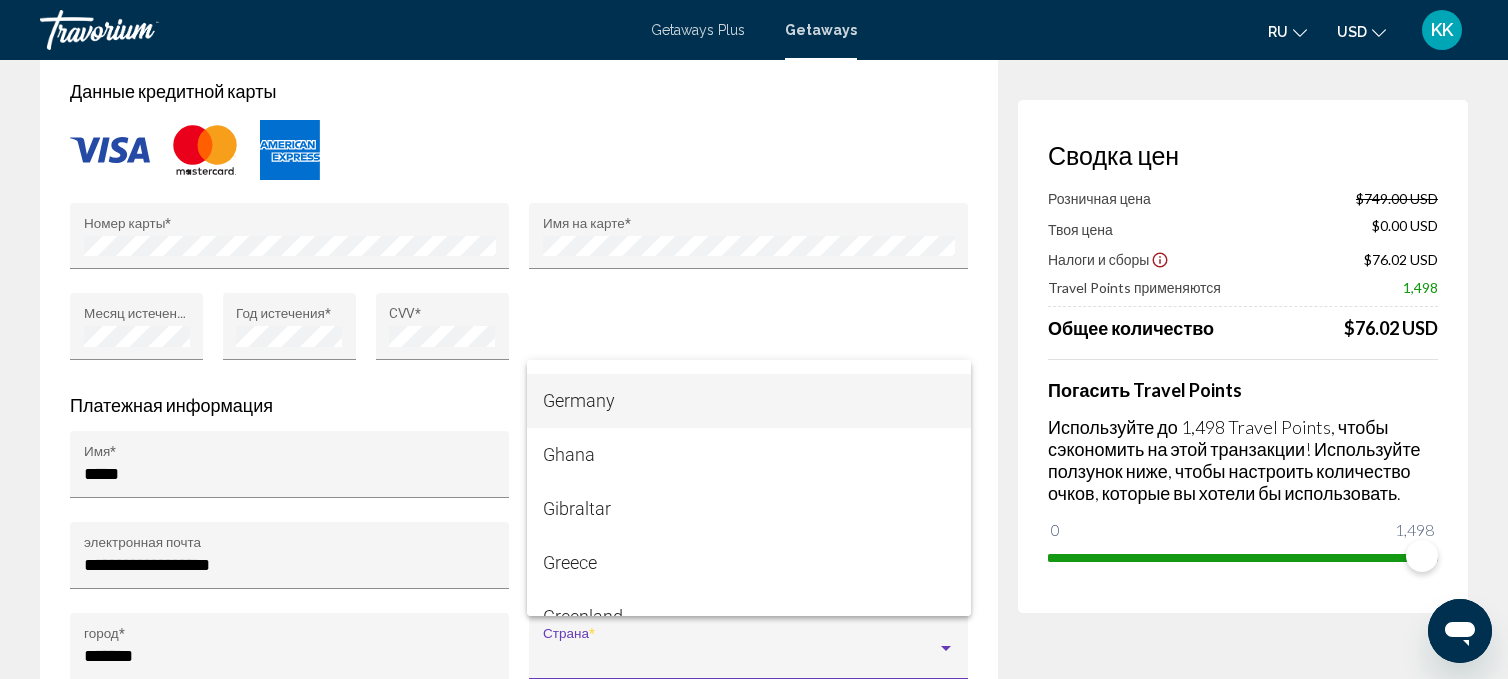 click on "Germany" at bounding box center (749, 401) 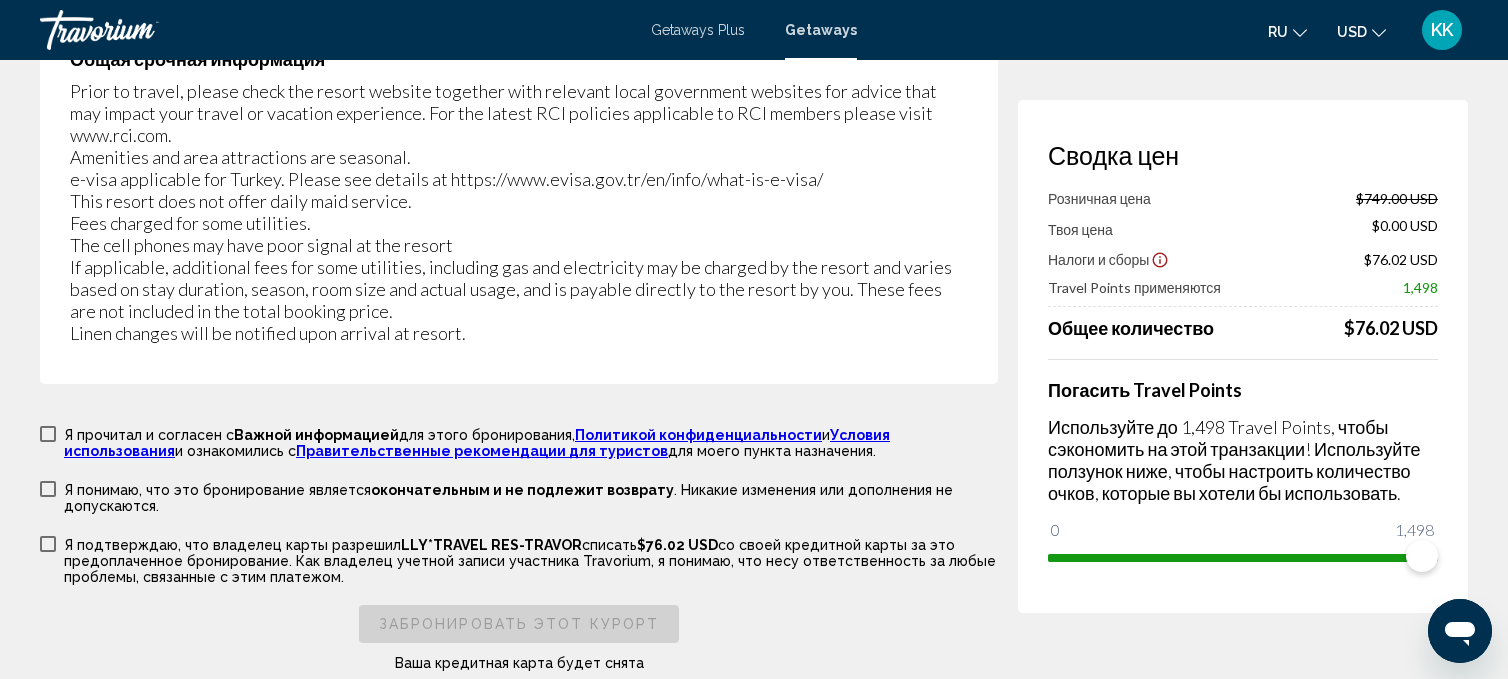 scroll, scrollTop: 3693, scrollLeft: 0, axis: vertical 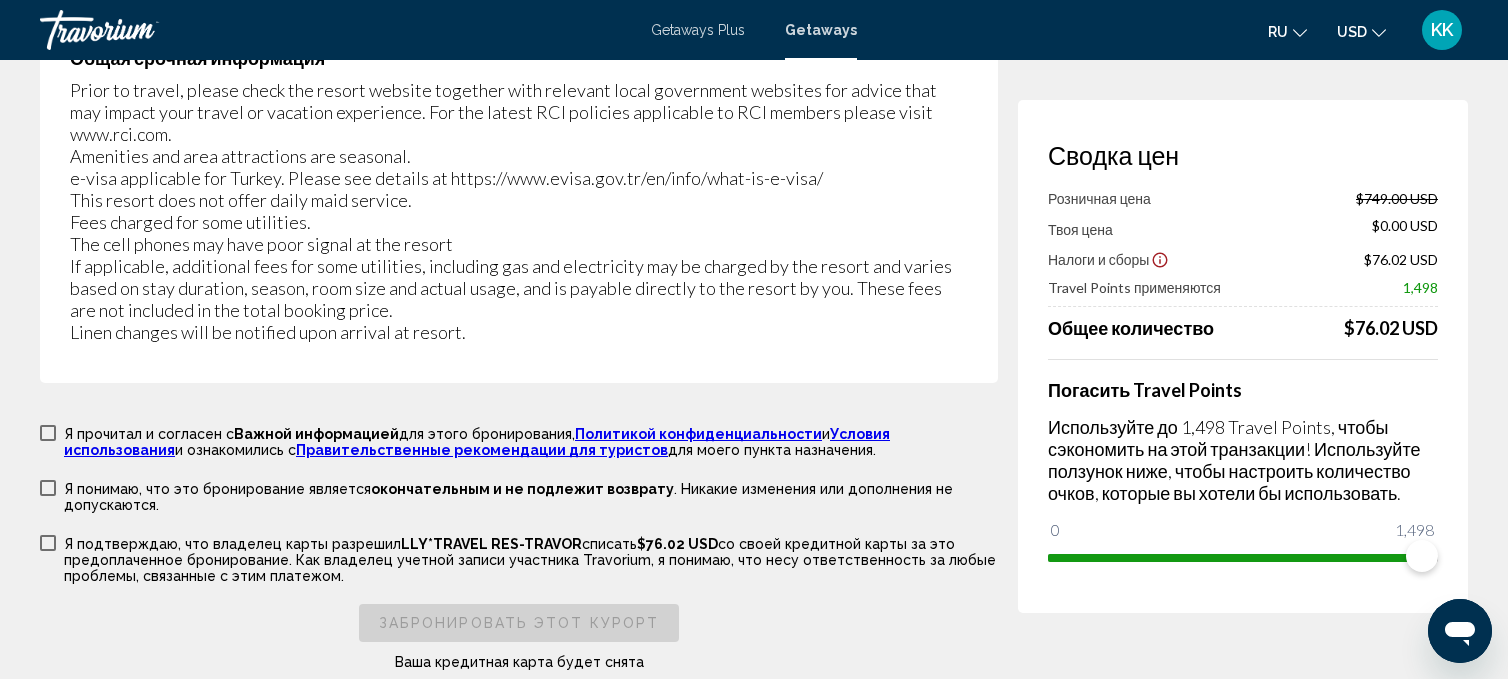 click at bounding box center (48, 433) 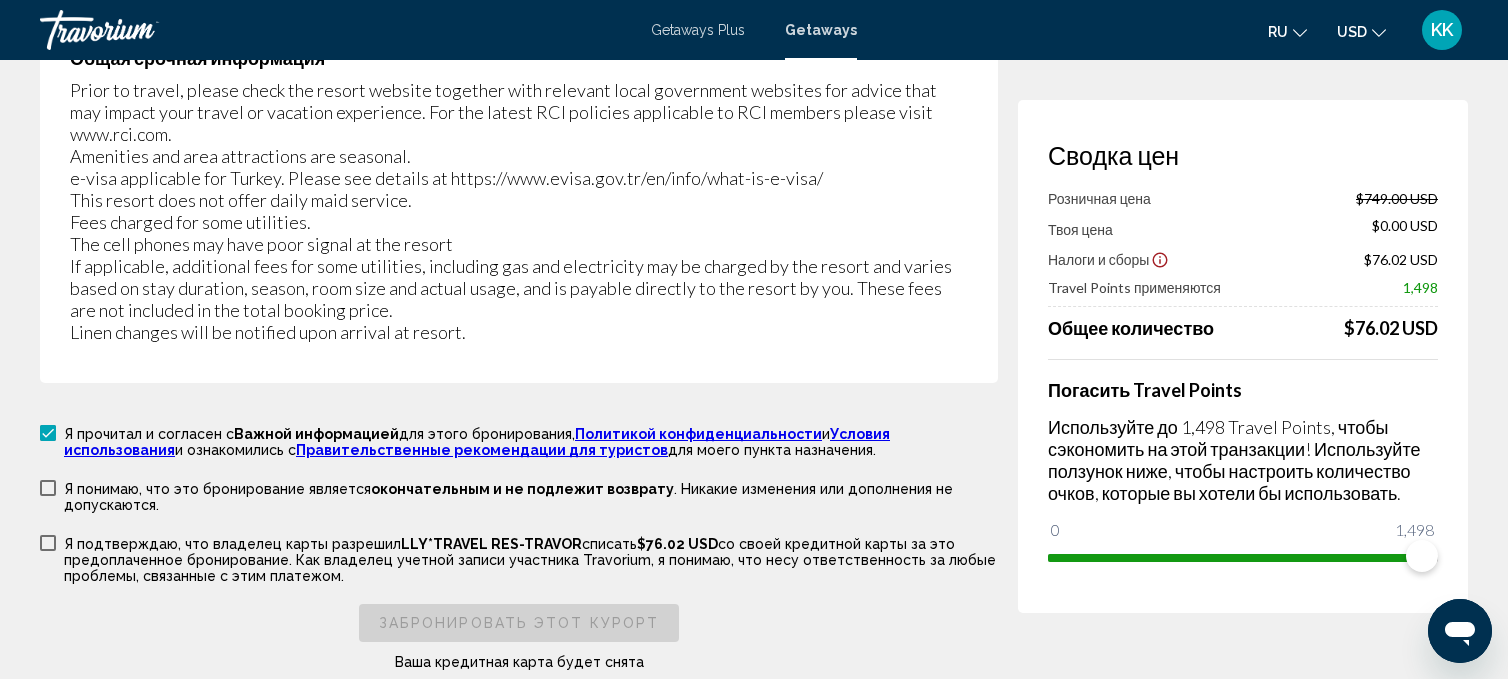 click at bounding box center (48, 488) 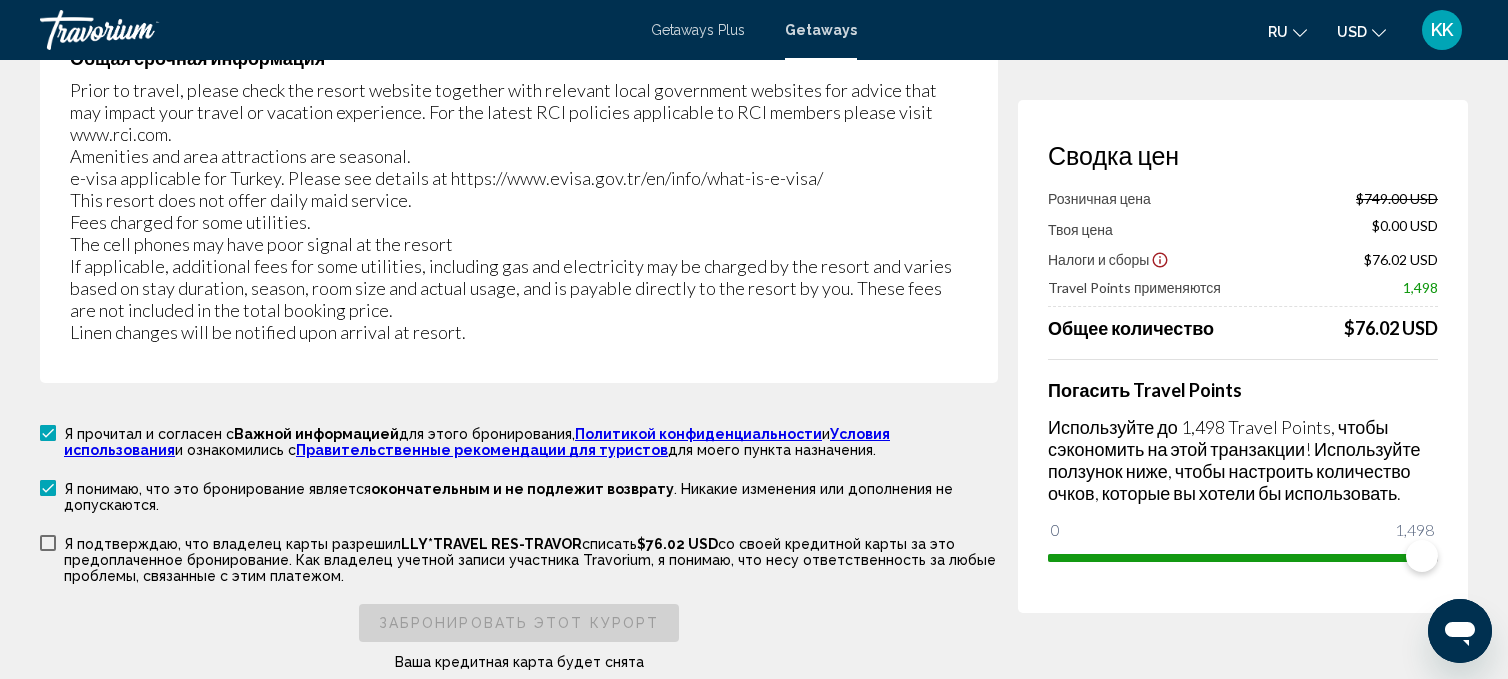 click at bounding box center (48, 543) 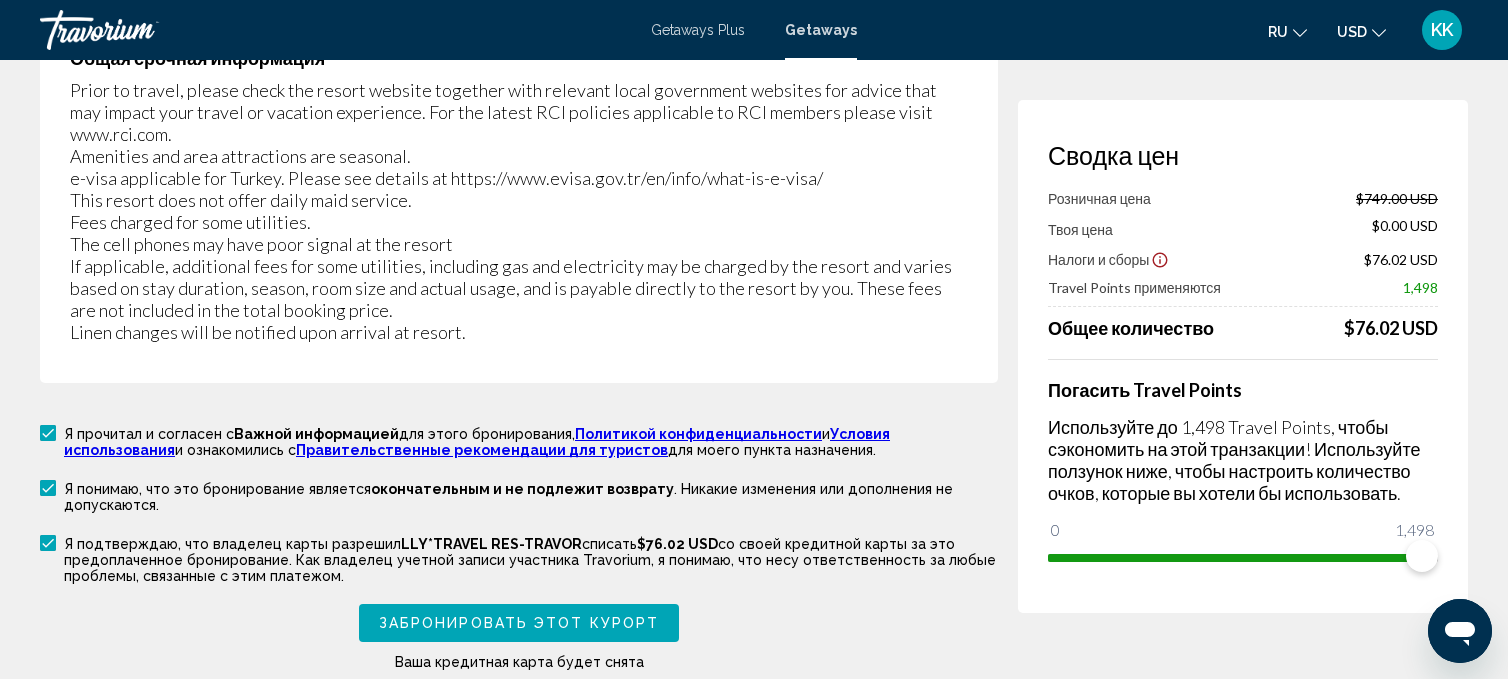click on "Забронировать этот курорт" at bounding box center (519, 624) 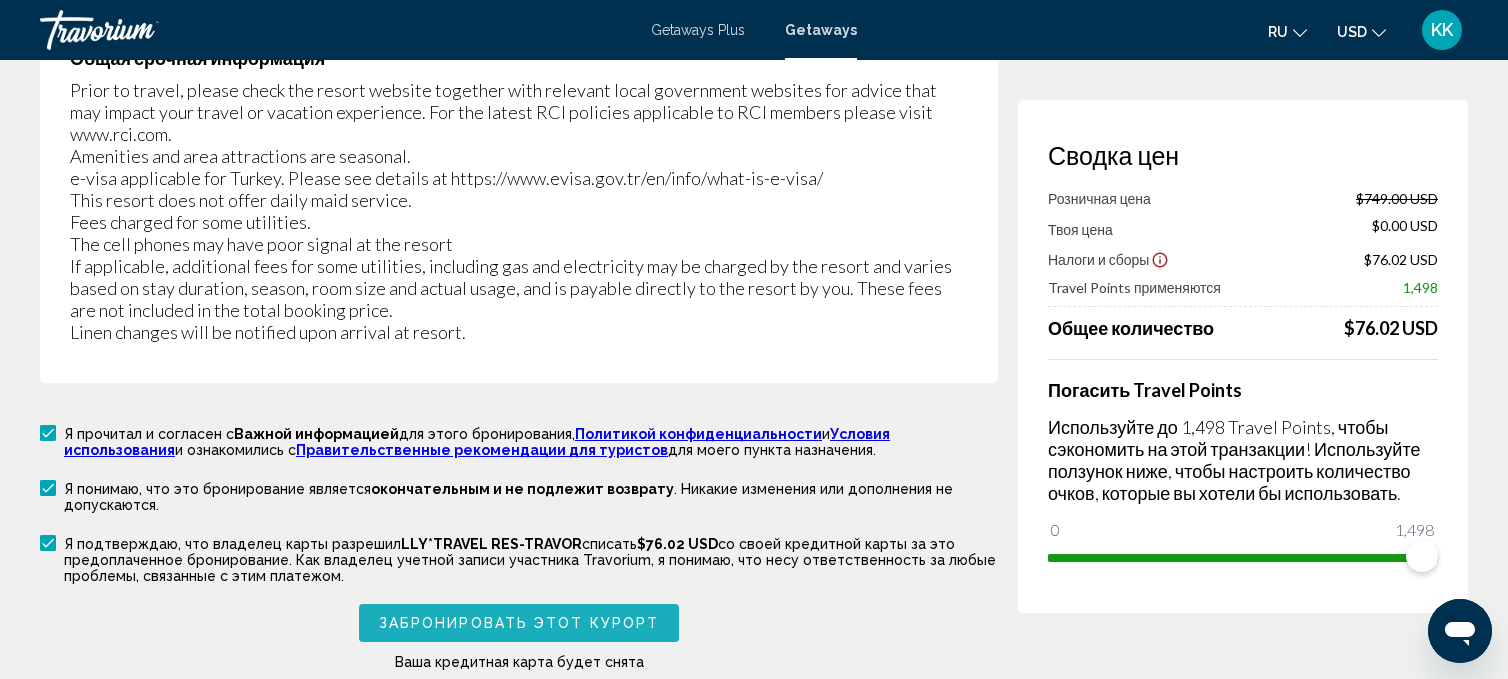 scroll, scrollTop: 736, scrollLeft: 0, axis: vertical 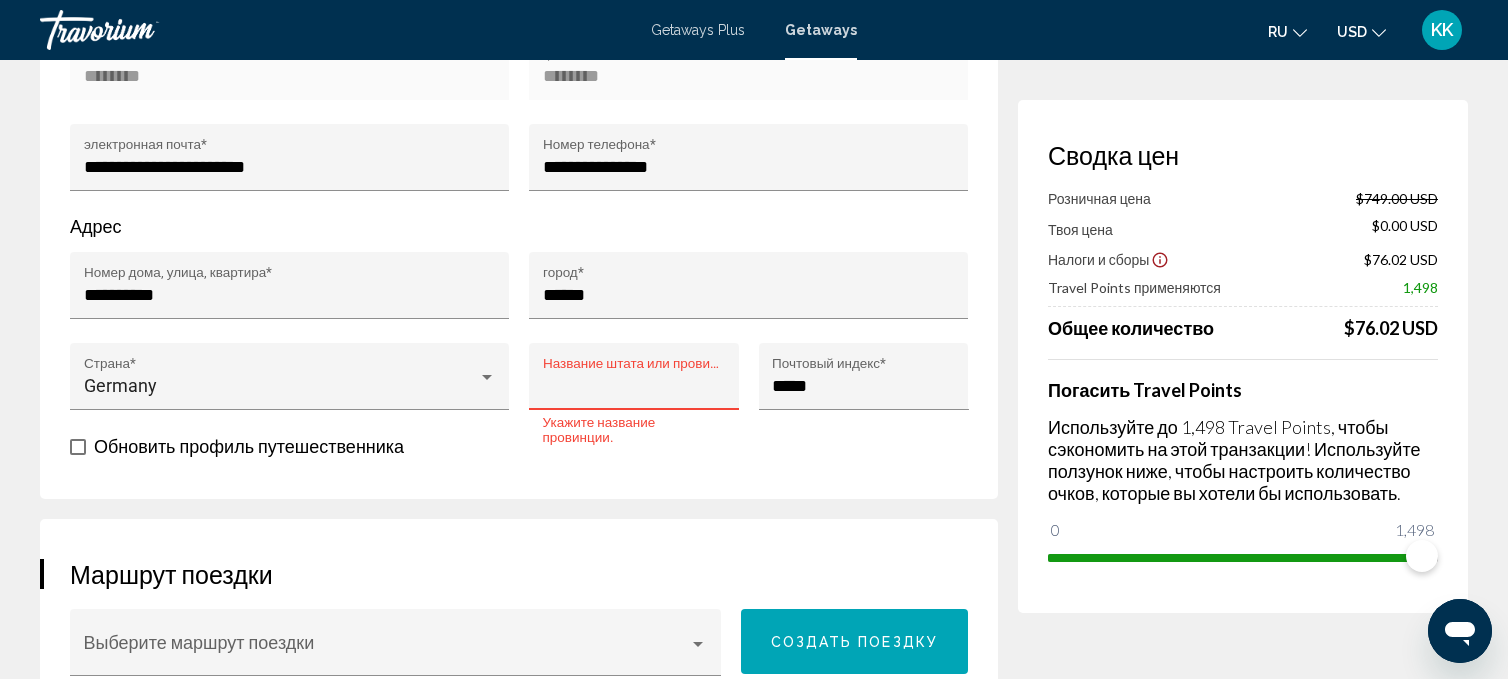 click on "State or Province Name  *" at bounding box center [634, 386] 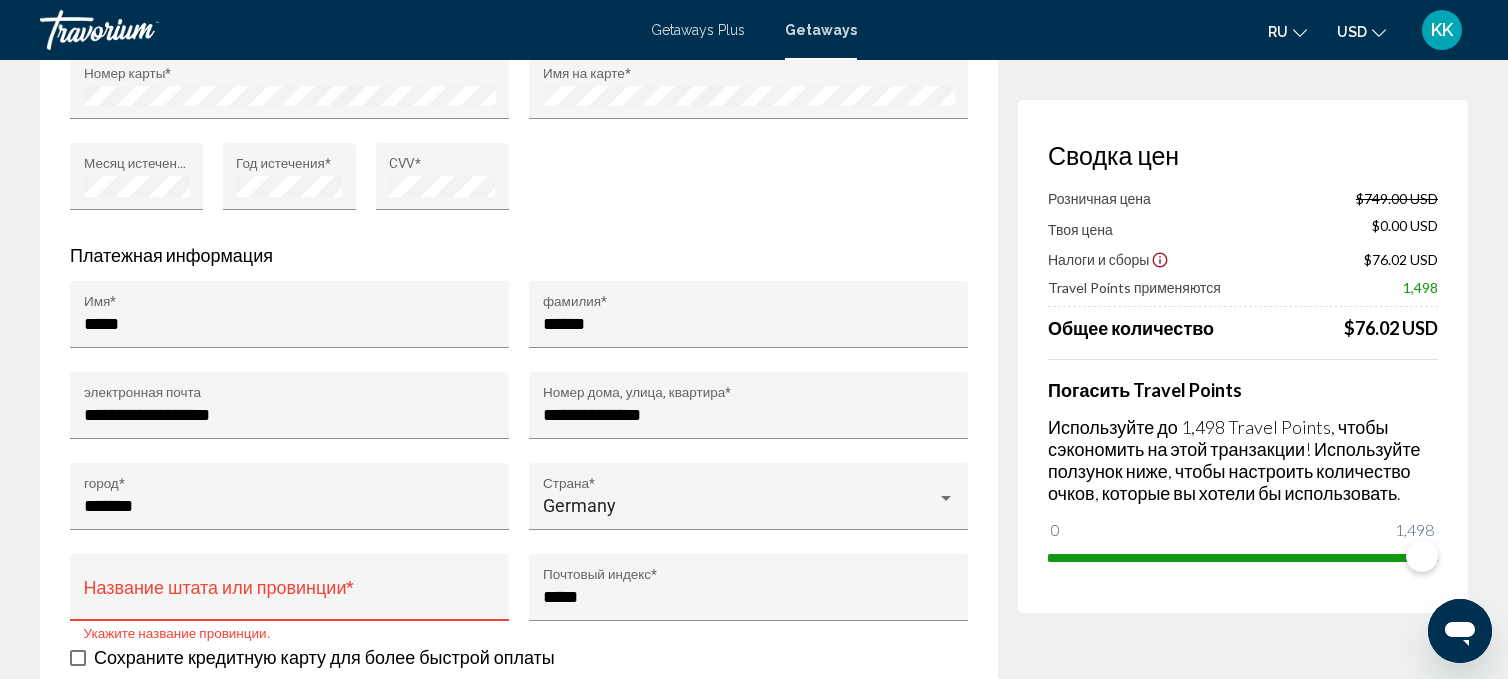 scroll, scrollTop: 1922, scrollLeft: 0, axis: vertical 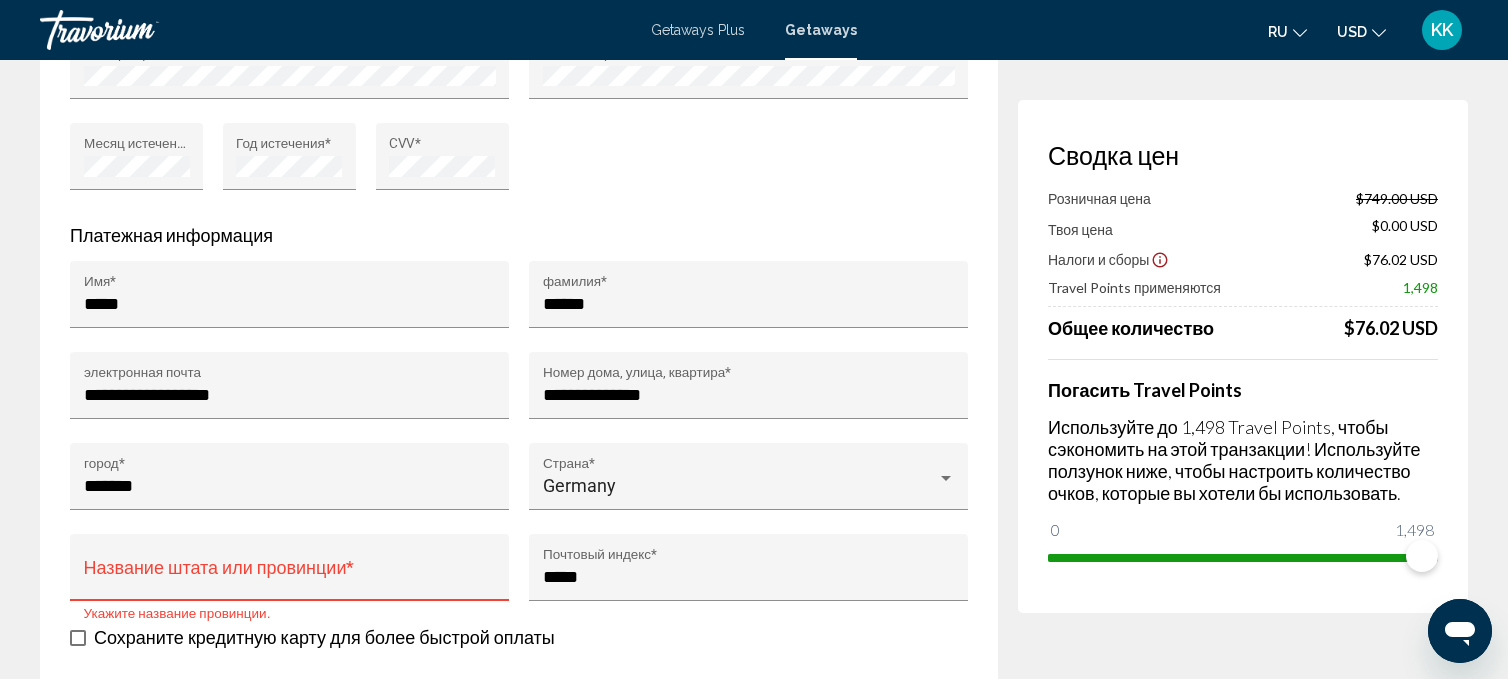 click on "State or Province Name  *" at bounding box center (290, 577) 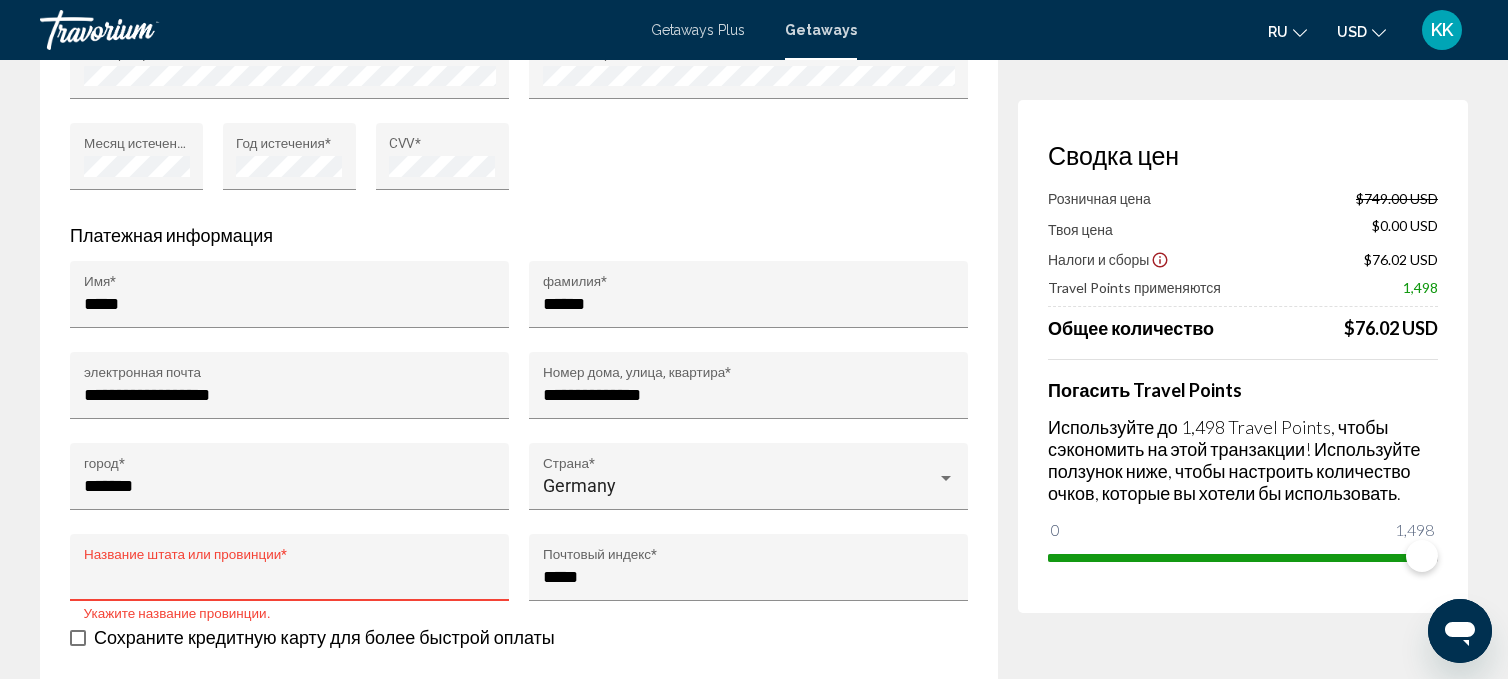 type on "*" 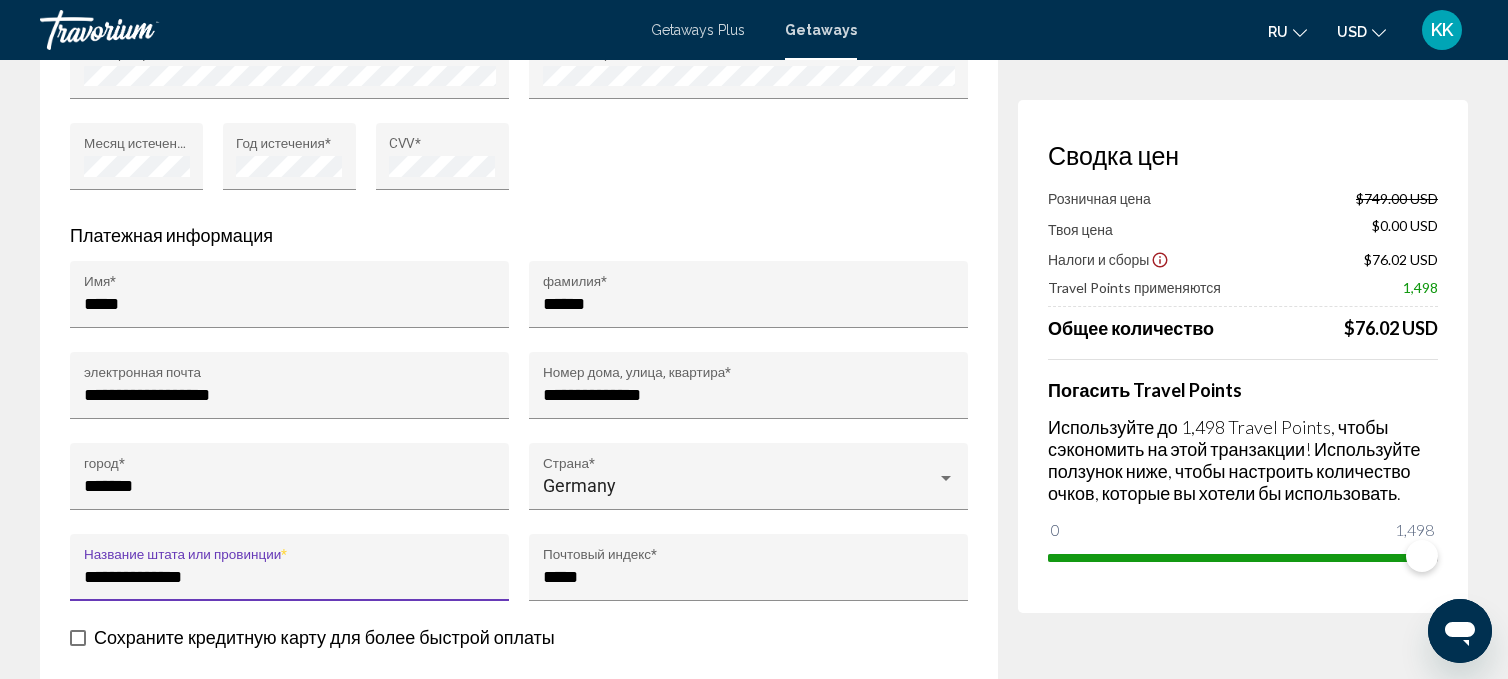 click on "**********" at bounding box center [290, 577] 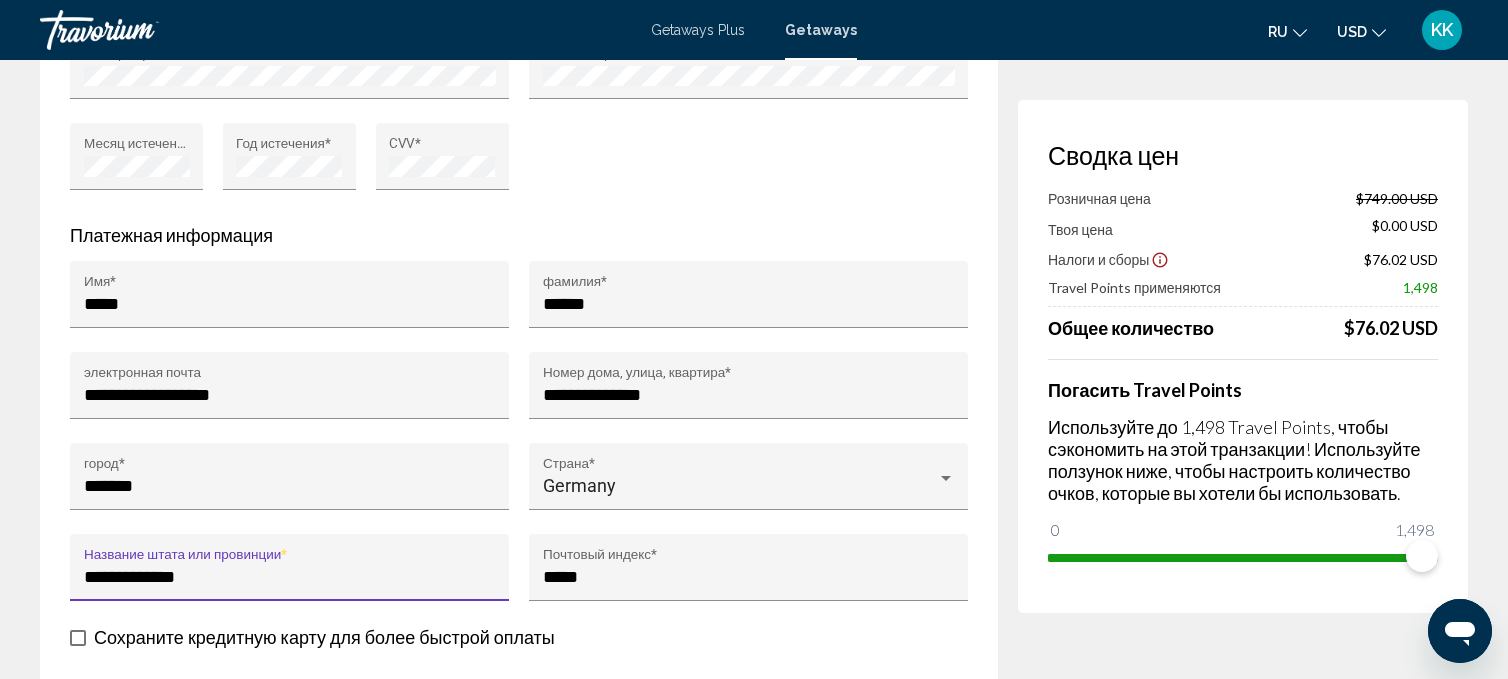 click on "**********" at bounding box center [290, 577] 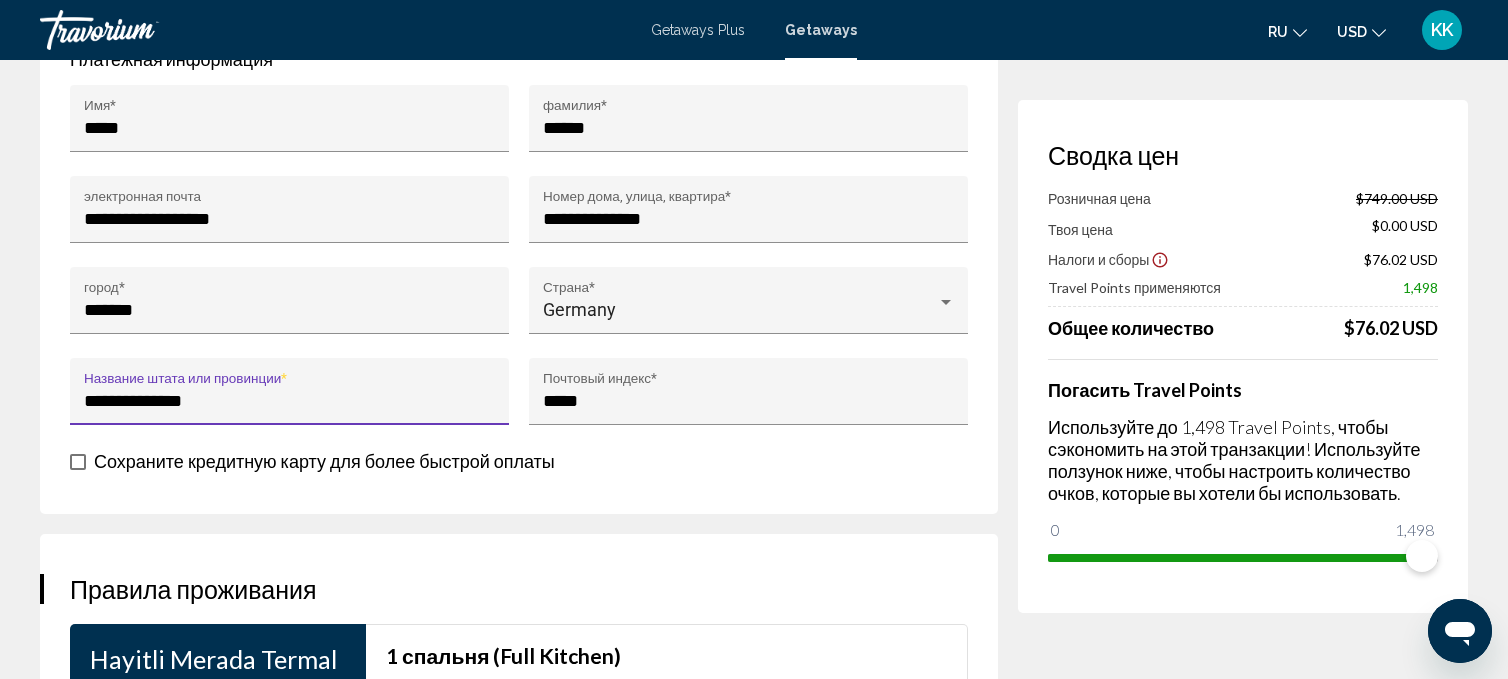 scroll, scrollTop: 2097, scrollLeft: 0, axis: vertical 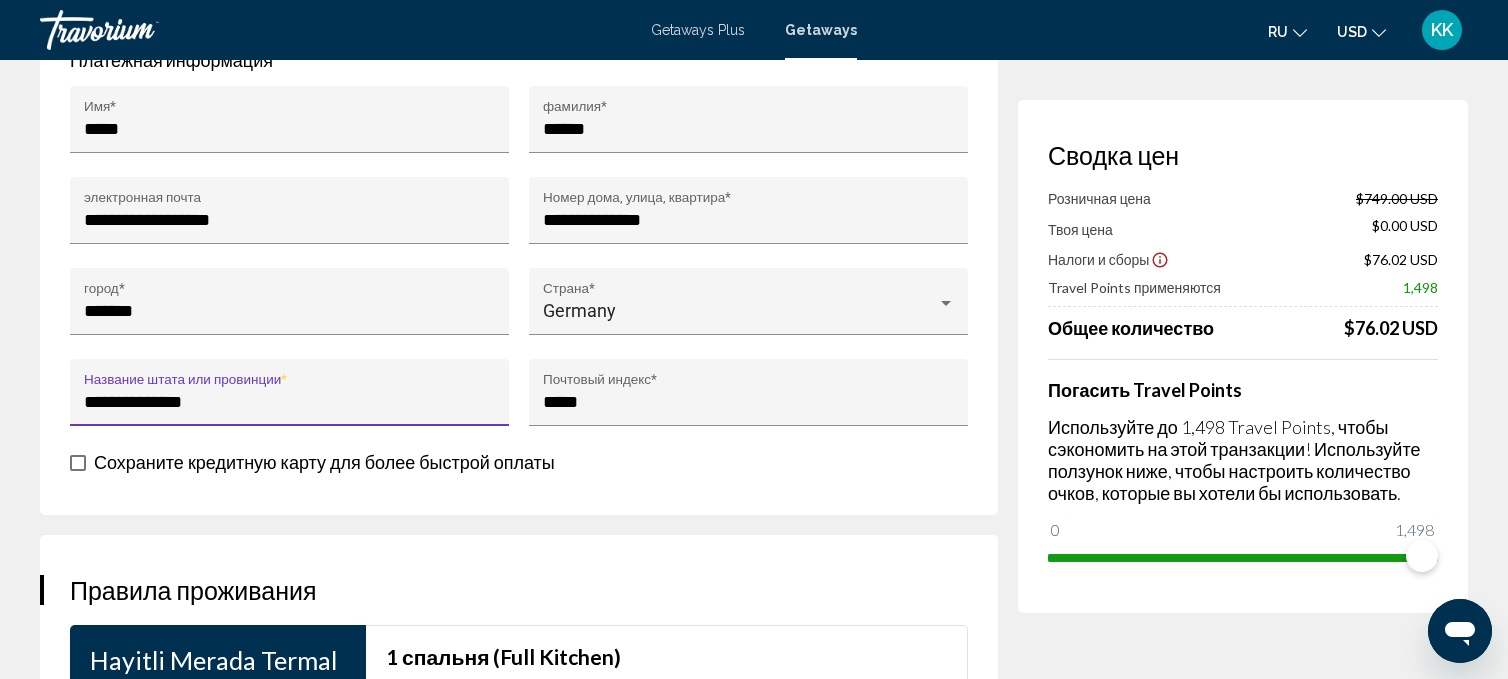 click on "**********" at bounding box center (290, 402) 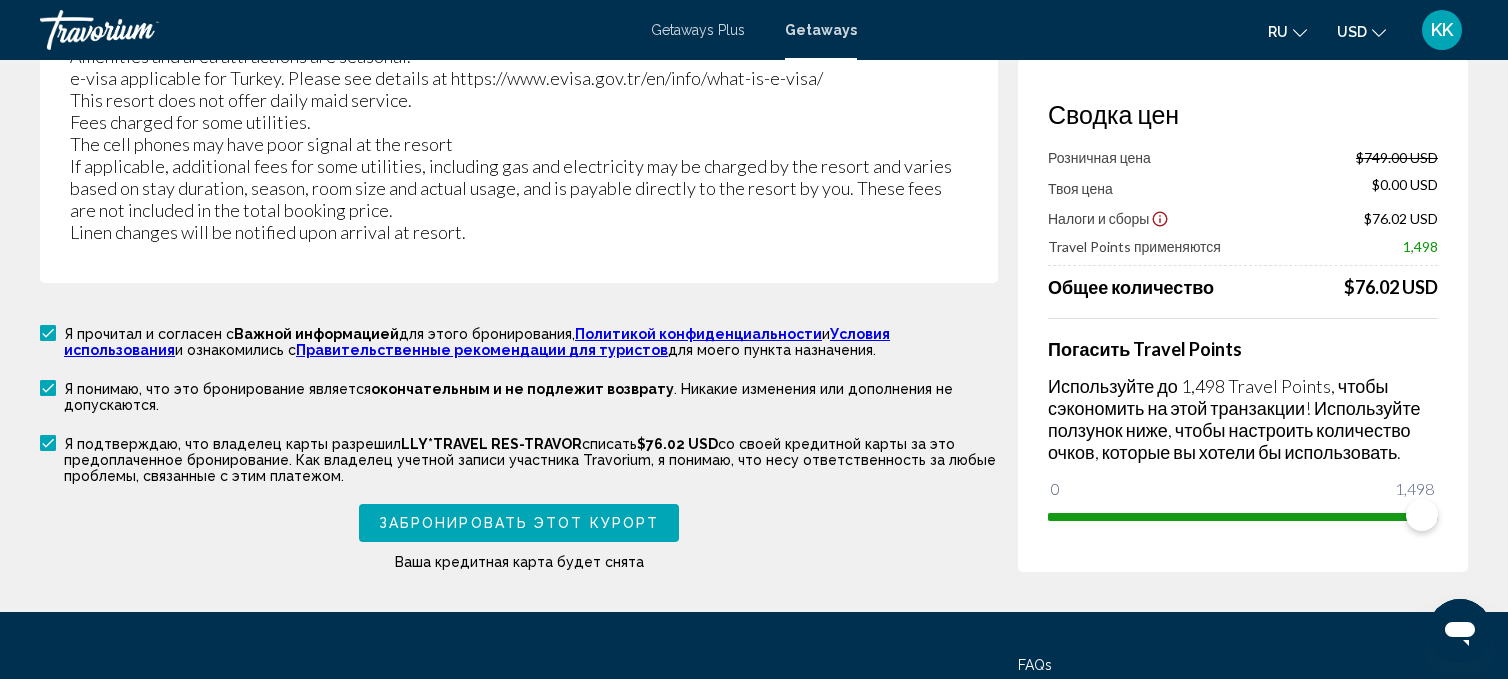 scroll, scrollTop: 3920, scrollLeft: 0, axis: vertical 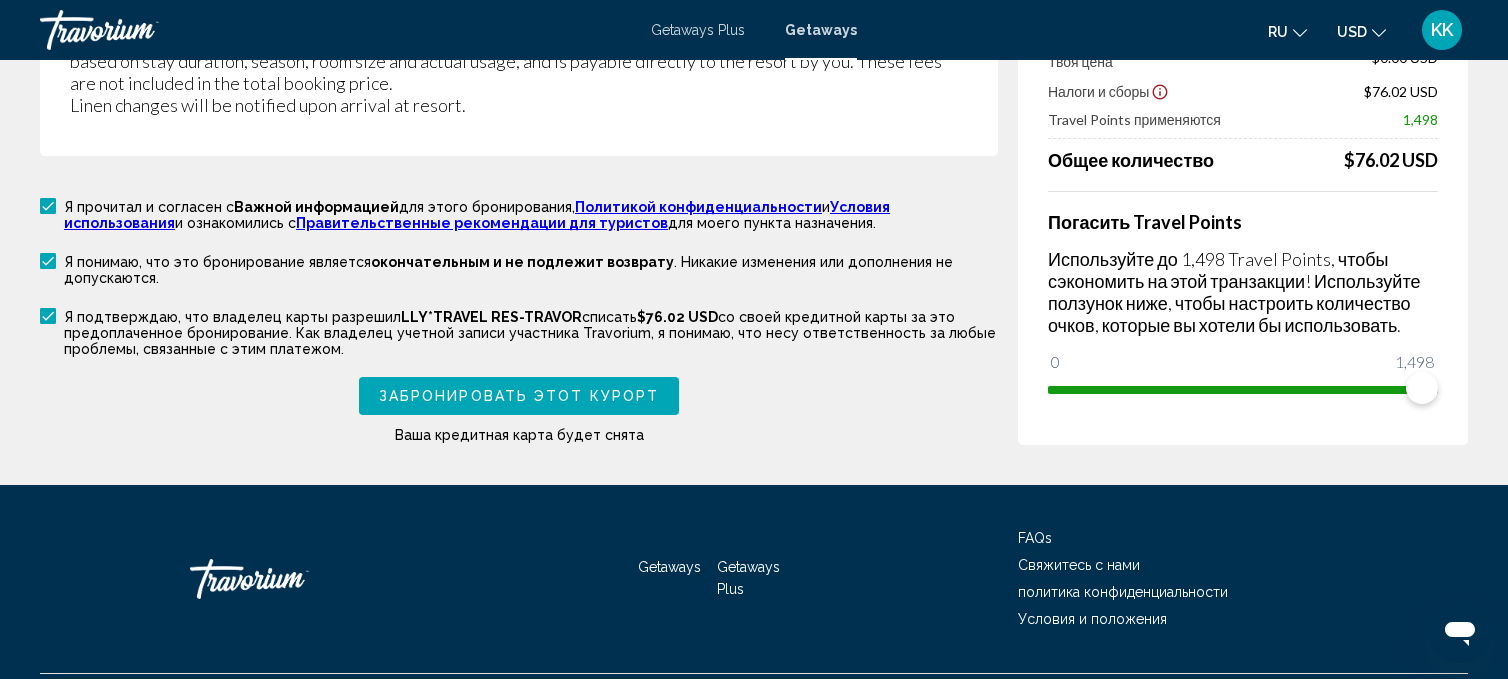 type on "**********" 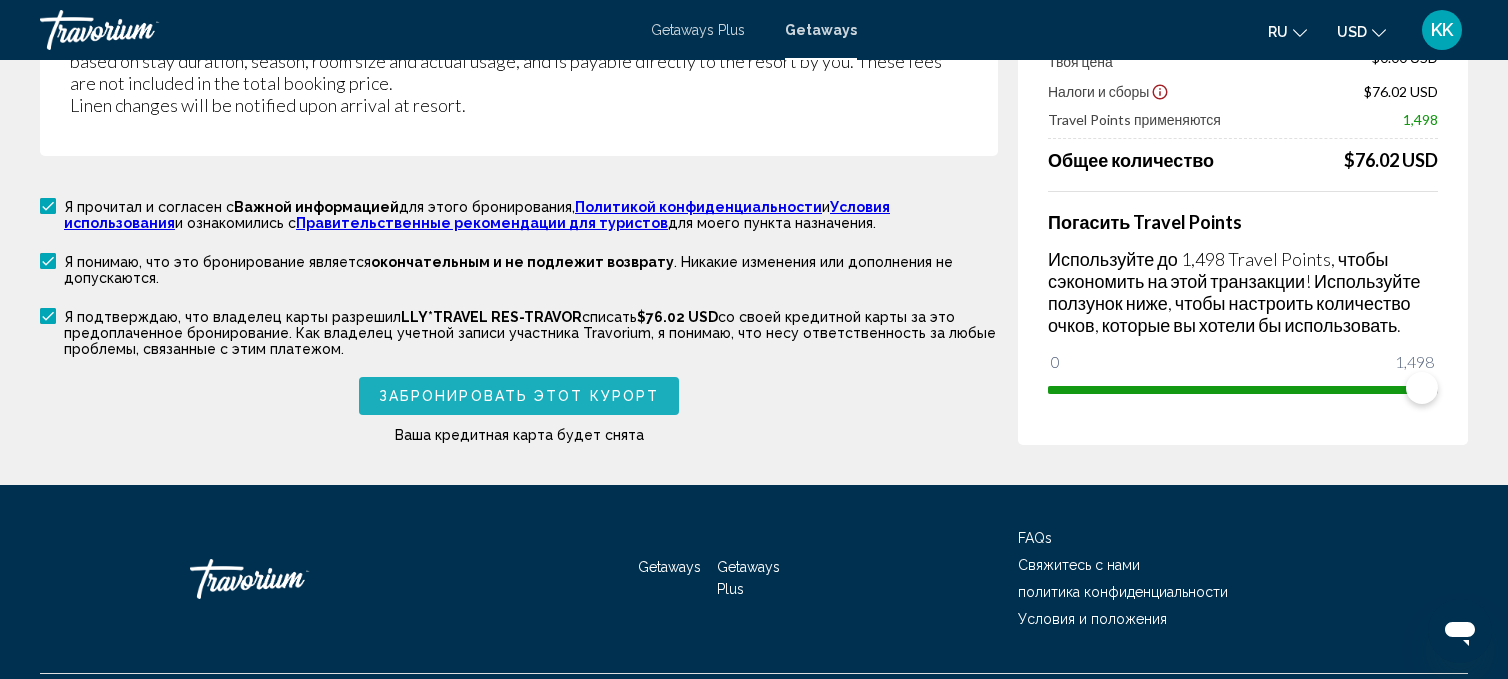 scroll, scrollTop: 736, scrollLeft: 0, axis: vertical 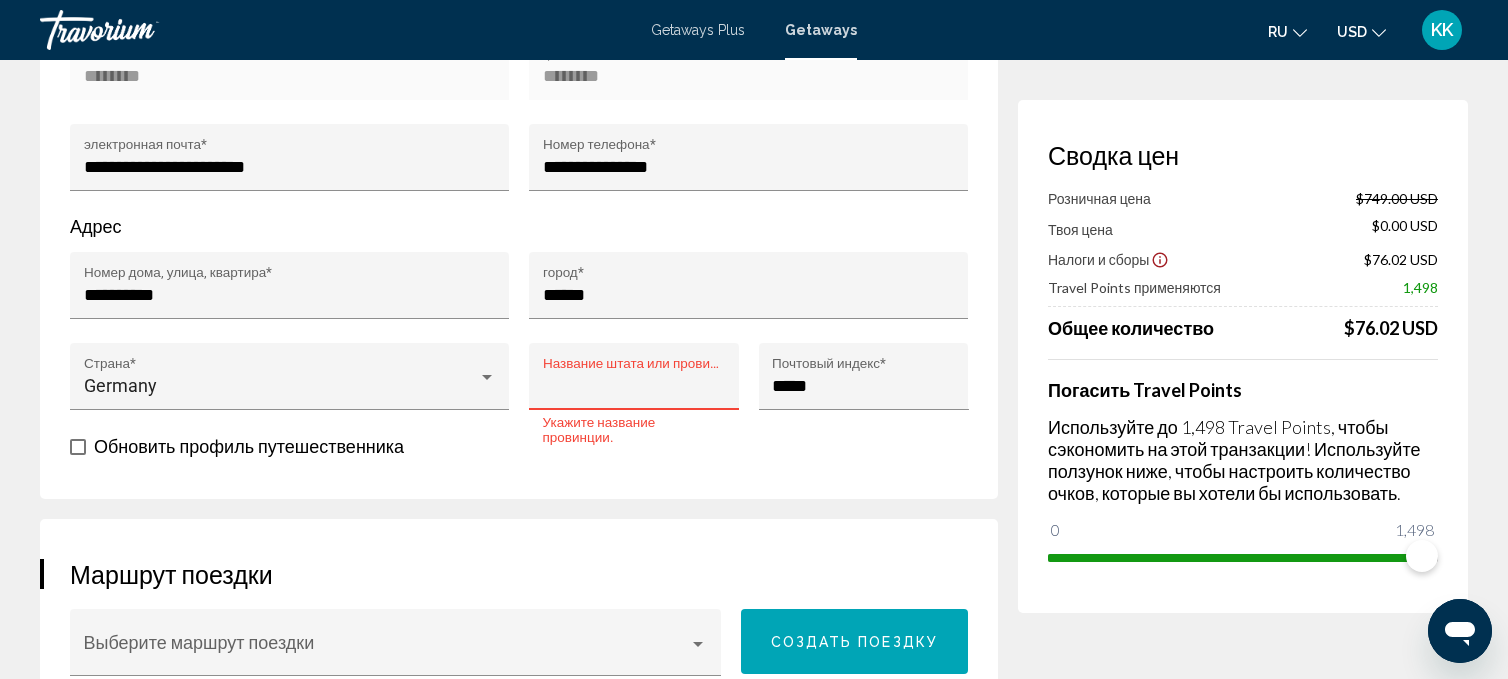 click on "State or Province Name  *" at bounding box center (634, 386) 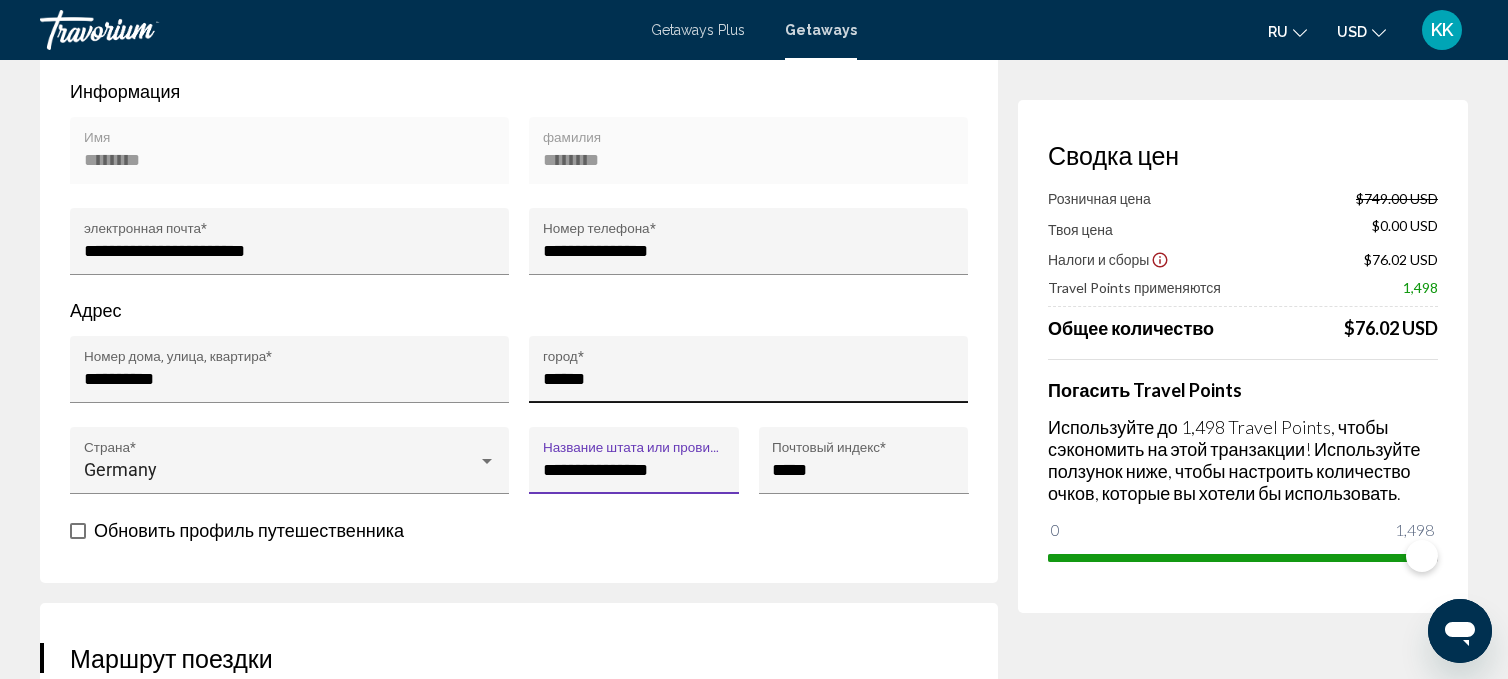 scroll, scrollTop: 660, scrollLeft: 0, axis: vertical 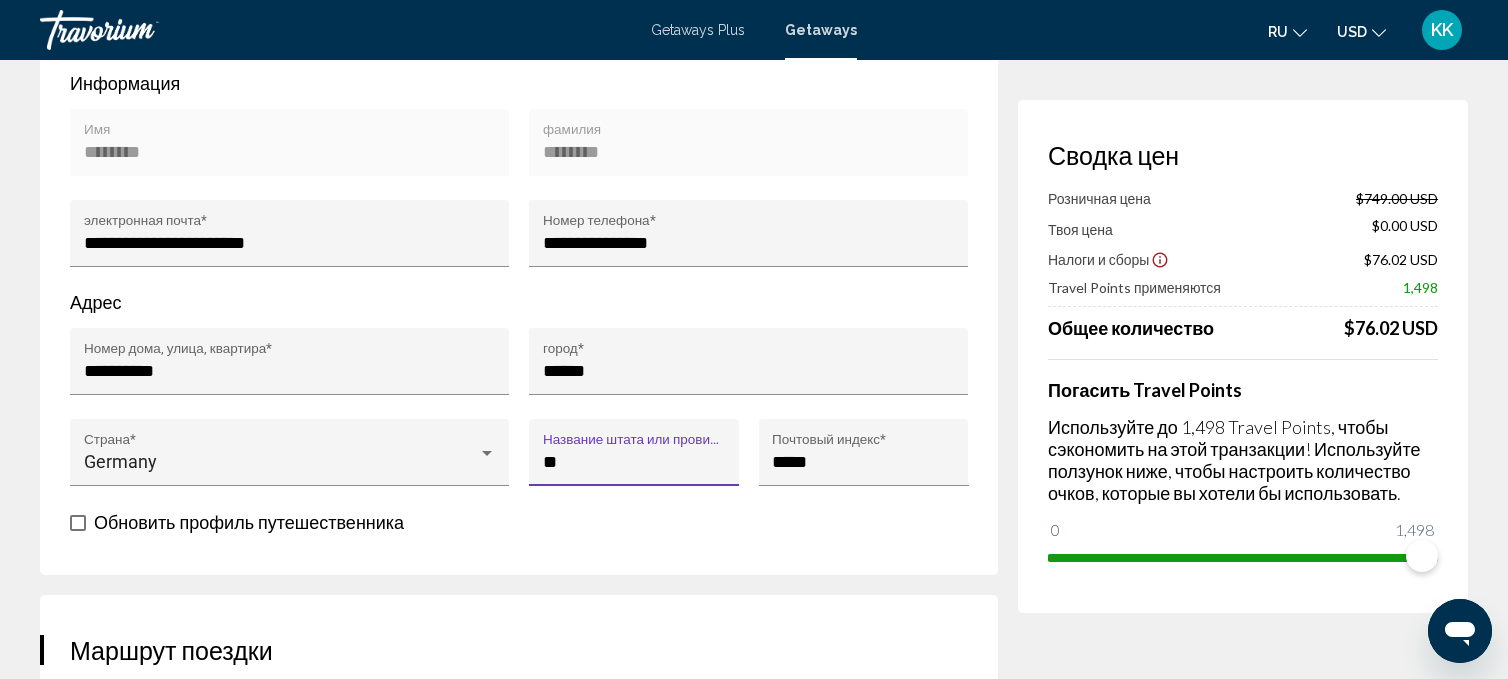 type on "*" 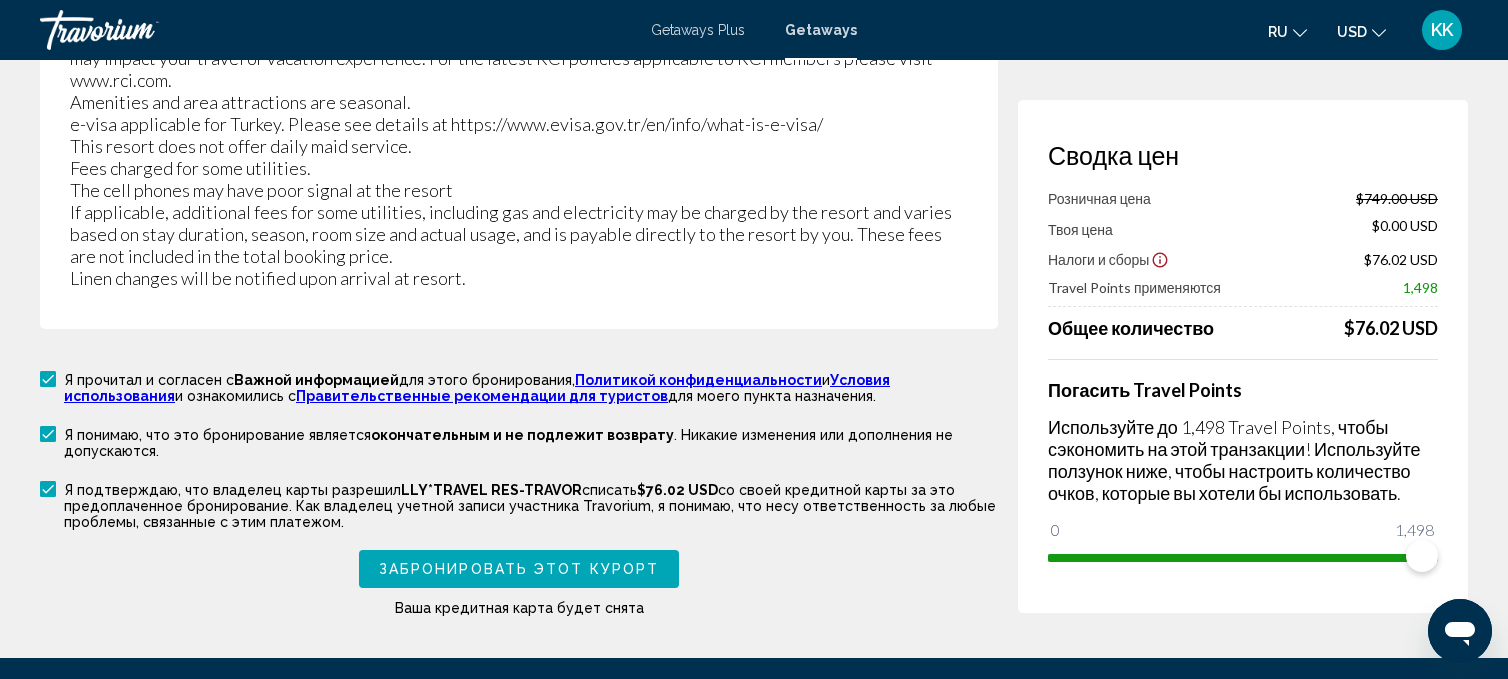scroll, scrollTop: 3920, scrollLeft: 0, axis: vertical 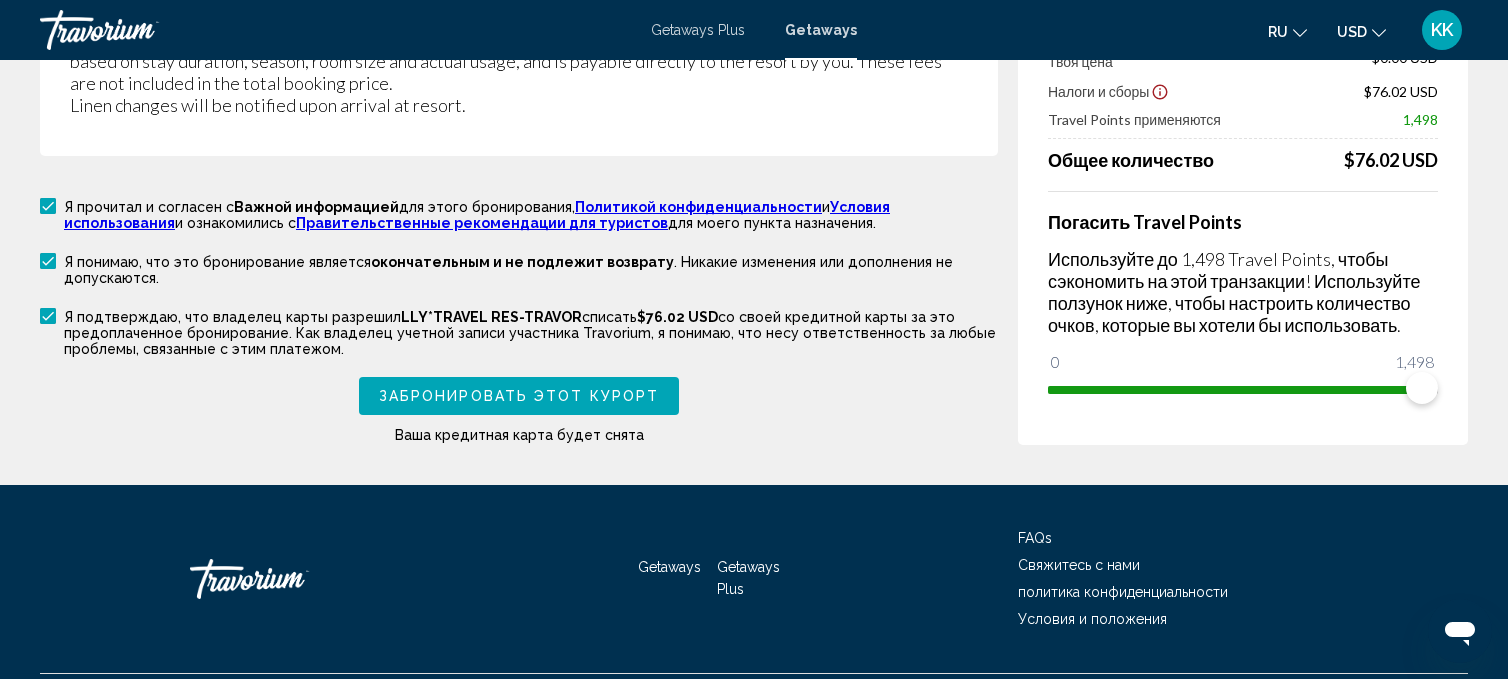 type on "******" 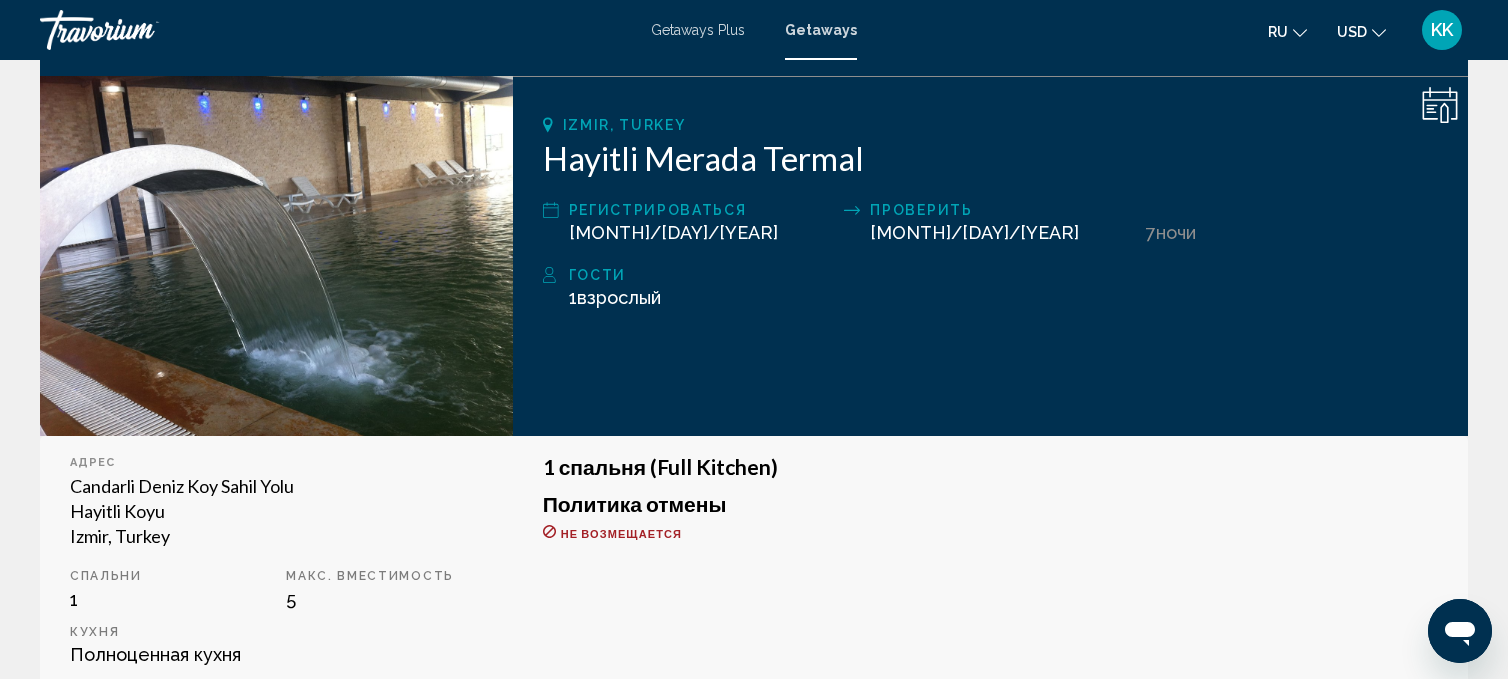 scroll, scrollTop: 73, scrollLeft: 0, axis: vertical 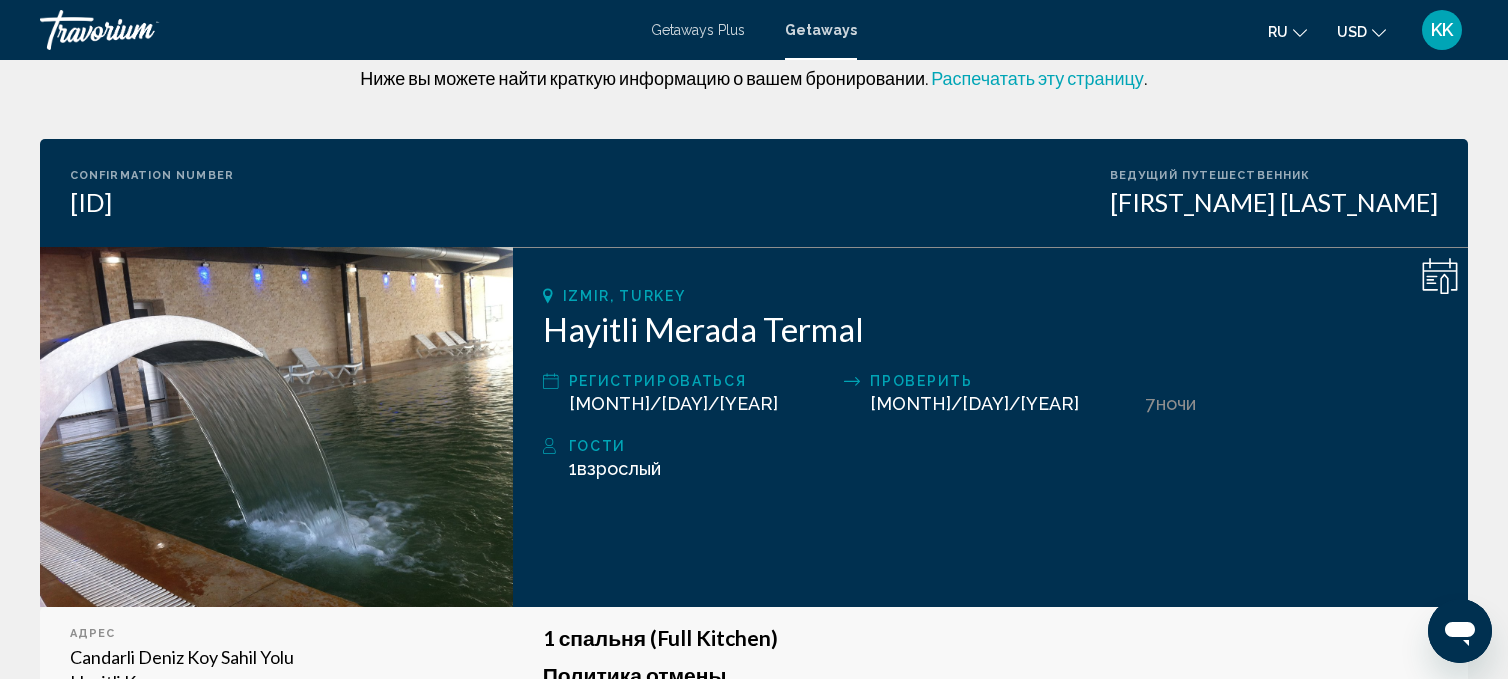 click on "KK" at bounding box center [1442, 30] 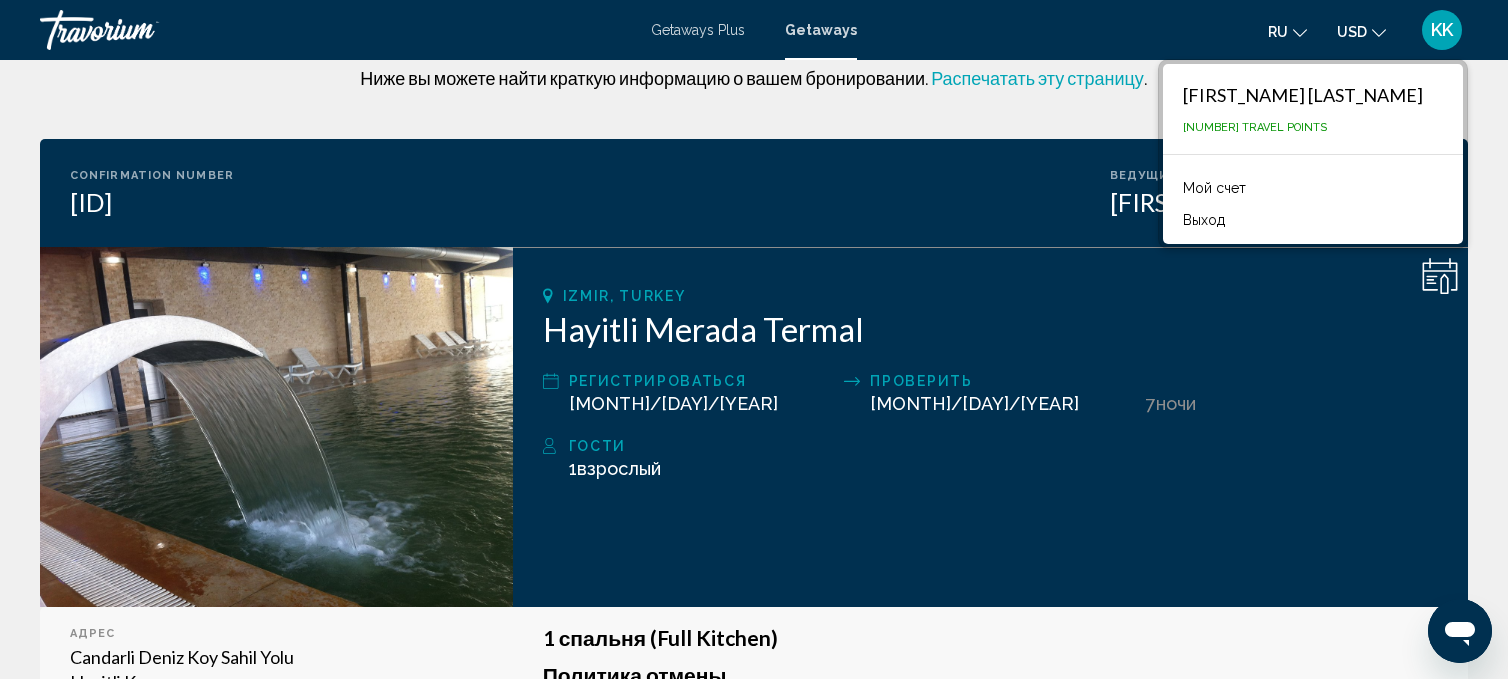 click on "Мой счет" at bounding box center [1214, 188] 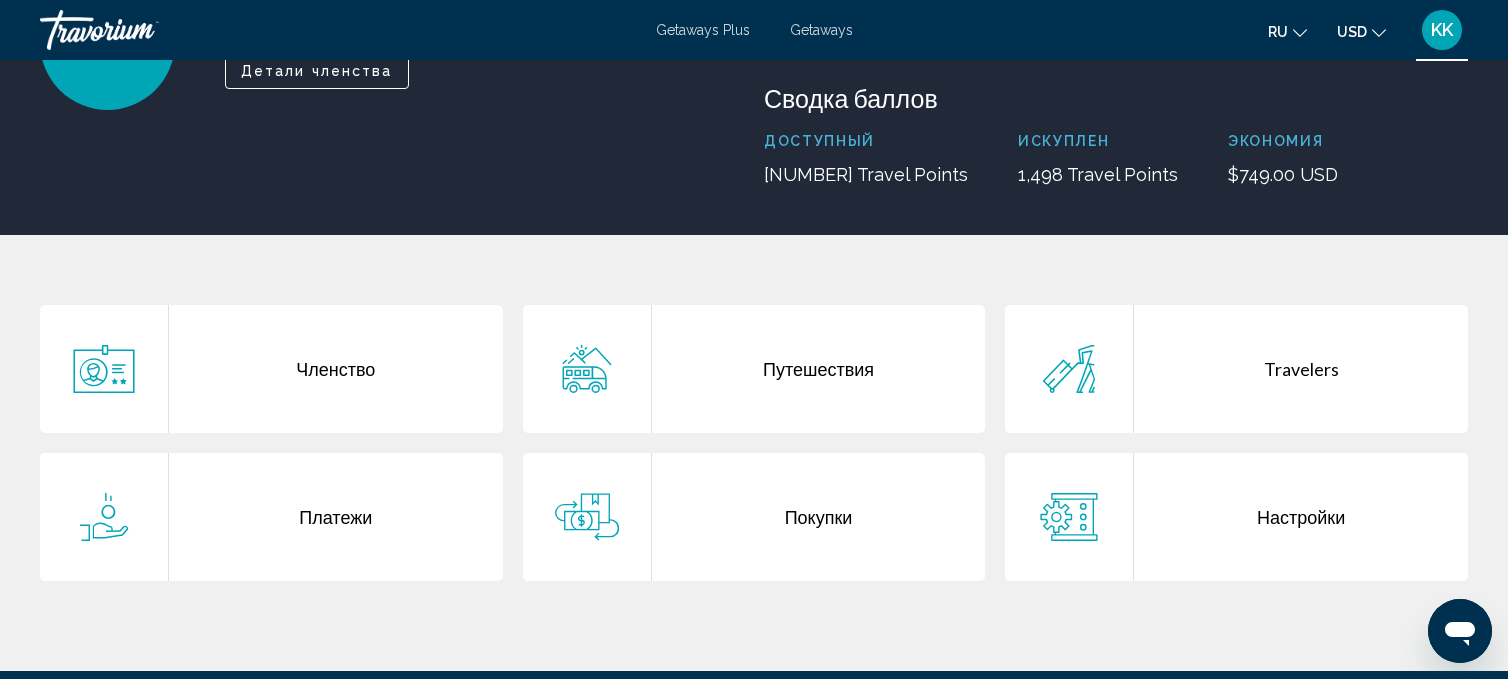 scroll, scrollTop: 215, scrollLeft: 0, axis: vertical 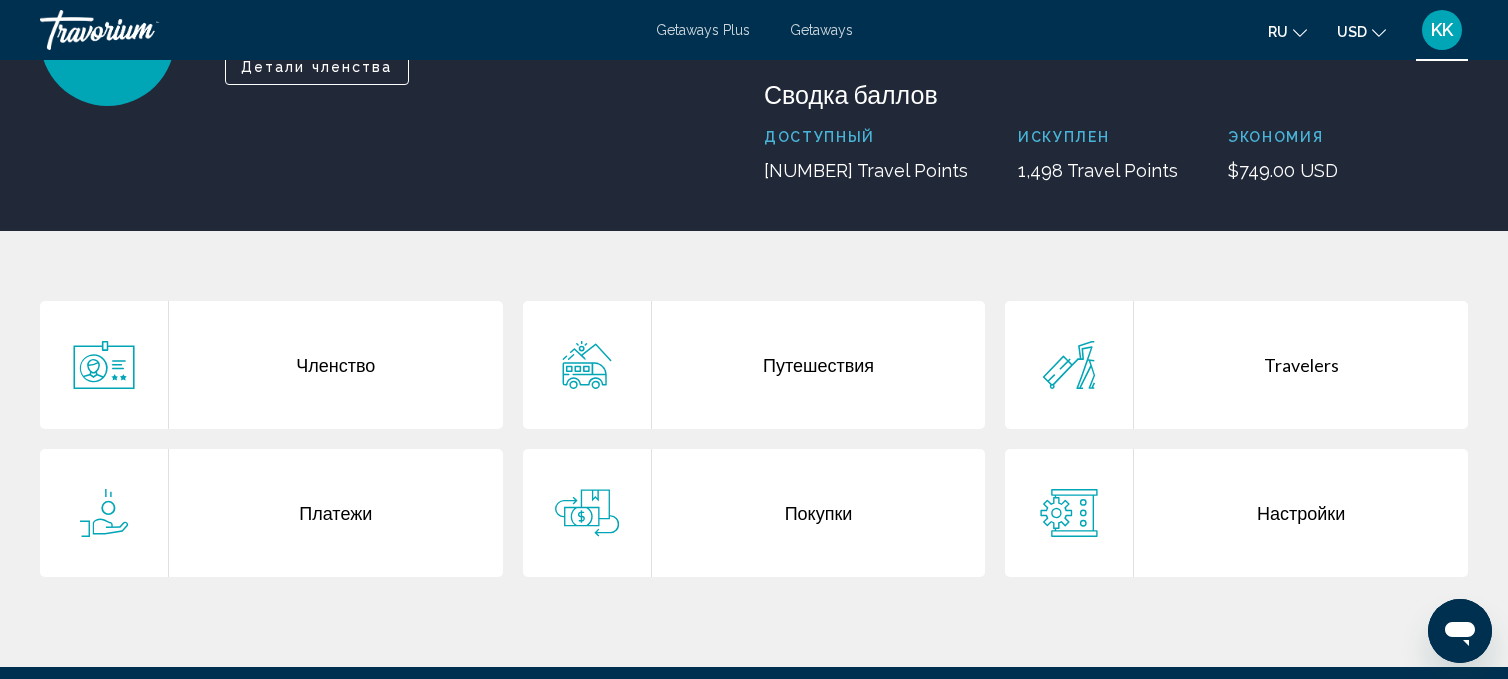 click on "Путешествия" at bounding box center [819, 365] 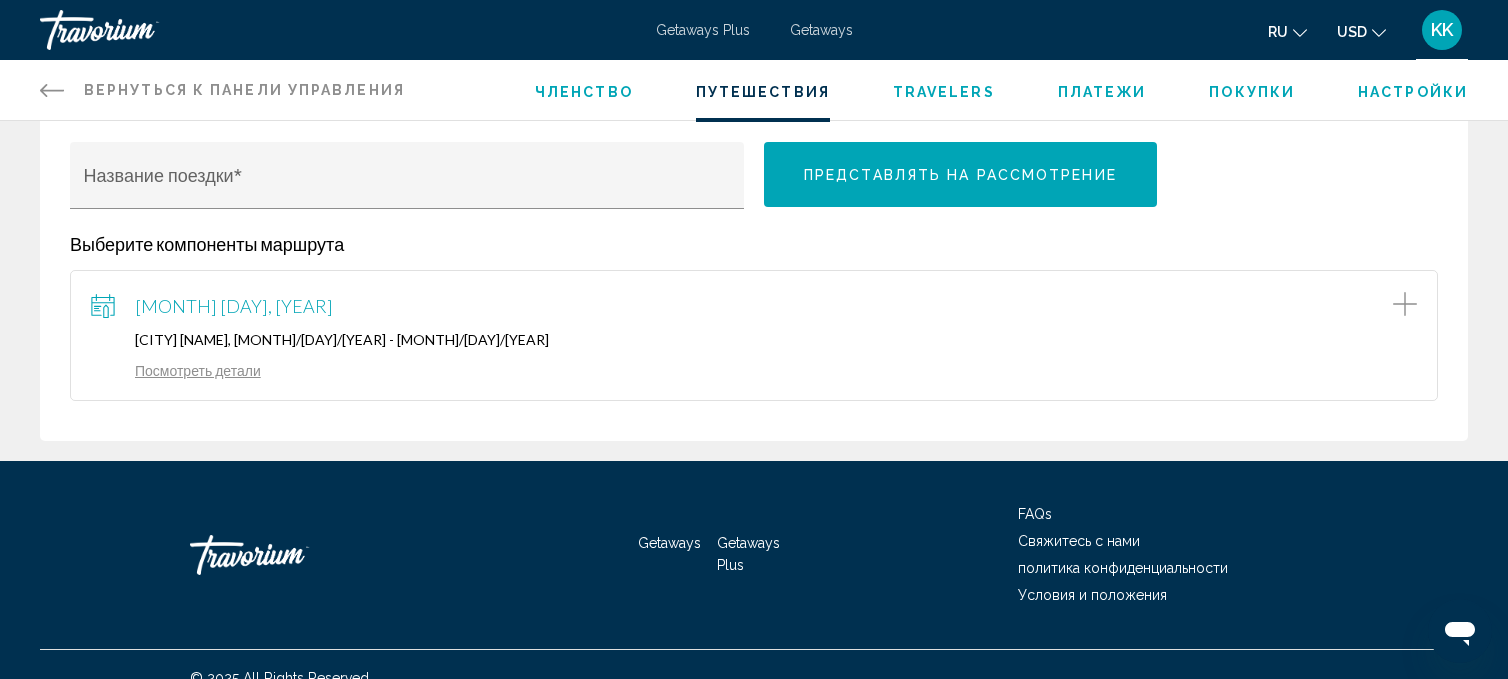 scroll, scrollTop: 257, scrollLeft: 0, axis: vertical 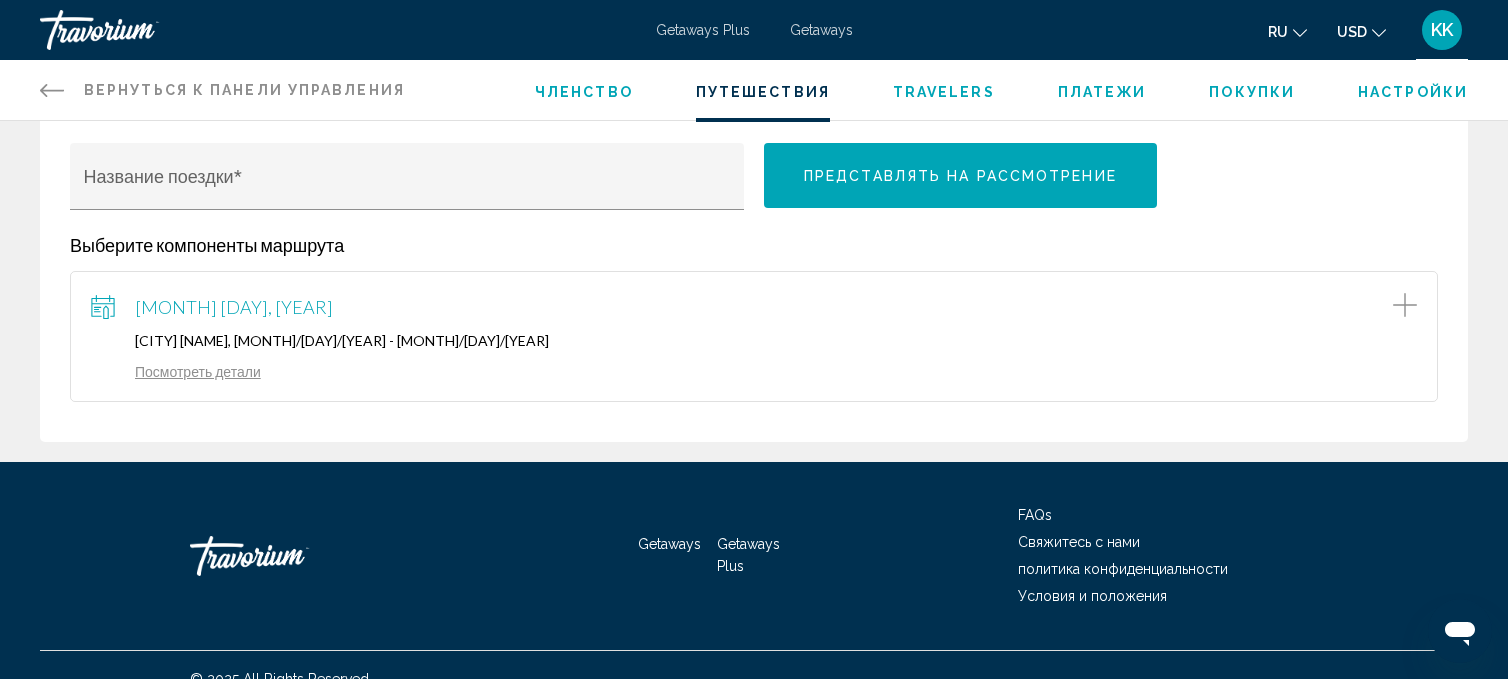 click on "Посмотреть детали" at bounding box center (176, 371) 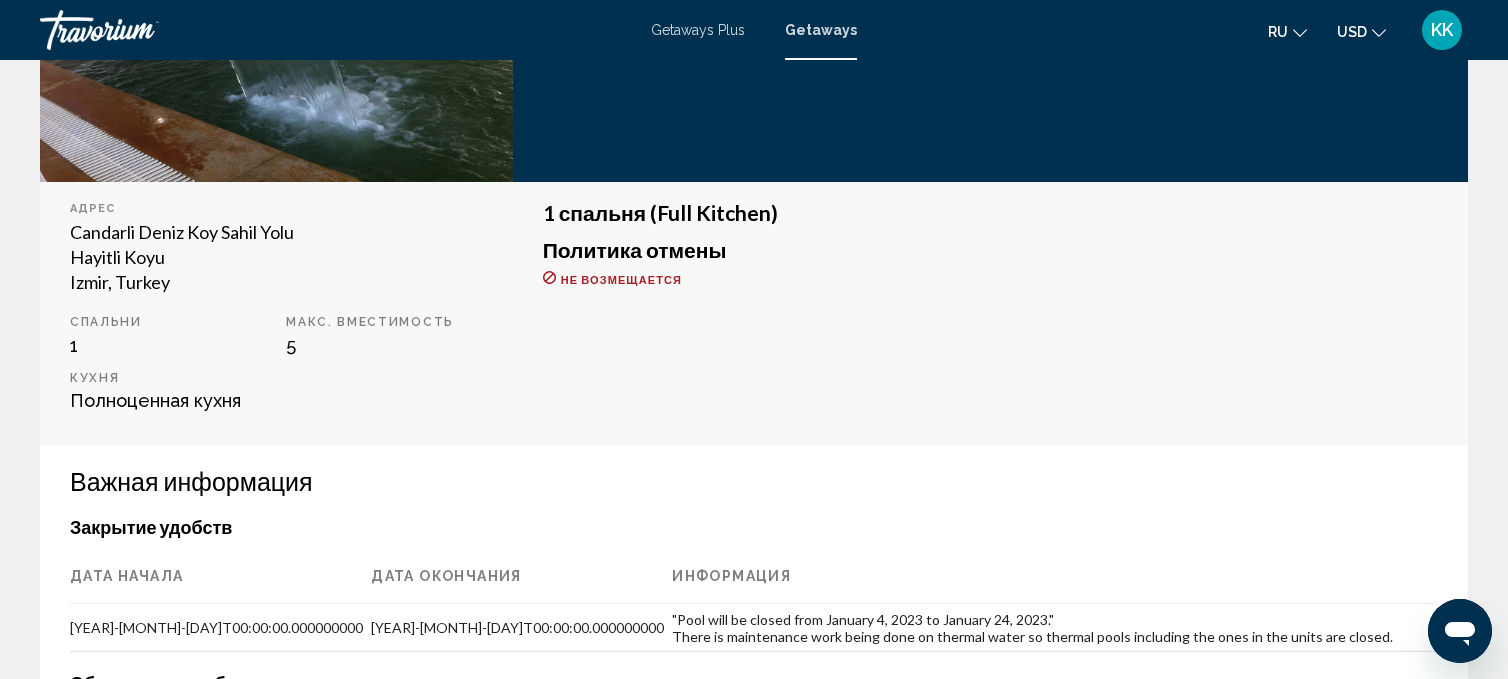 scroll, scrollTop: 0, scrollLeft: 0, axis: both 